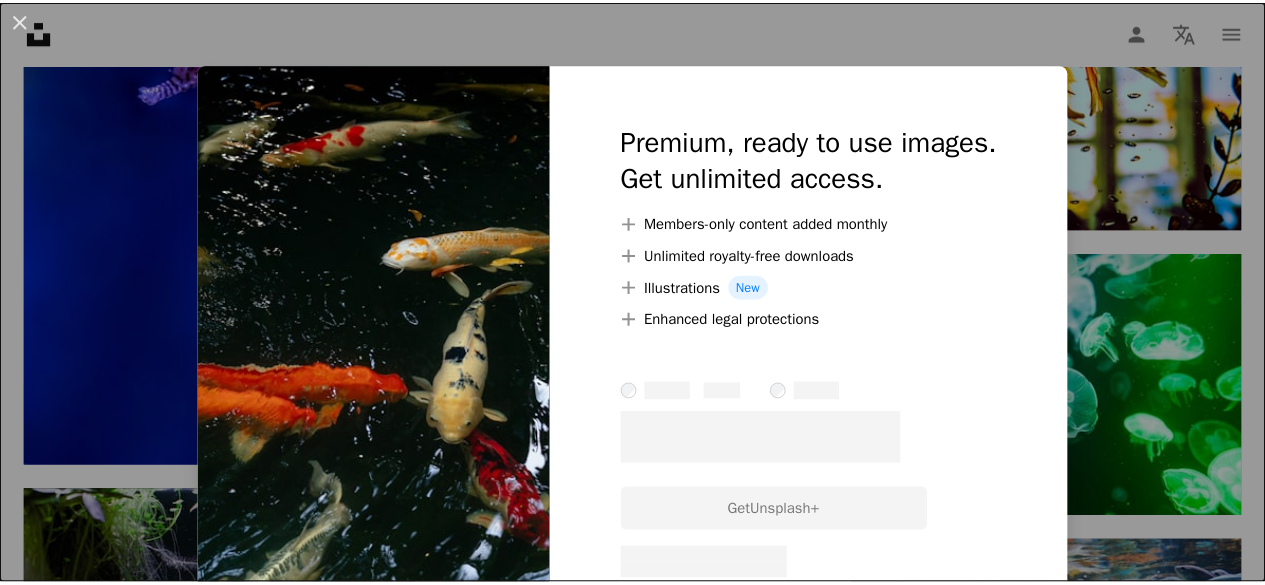 scroll, scrollTop: 6902, scrollLeft: 0, axis: vertical 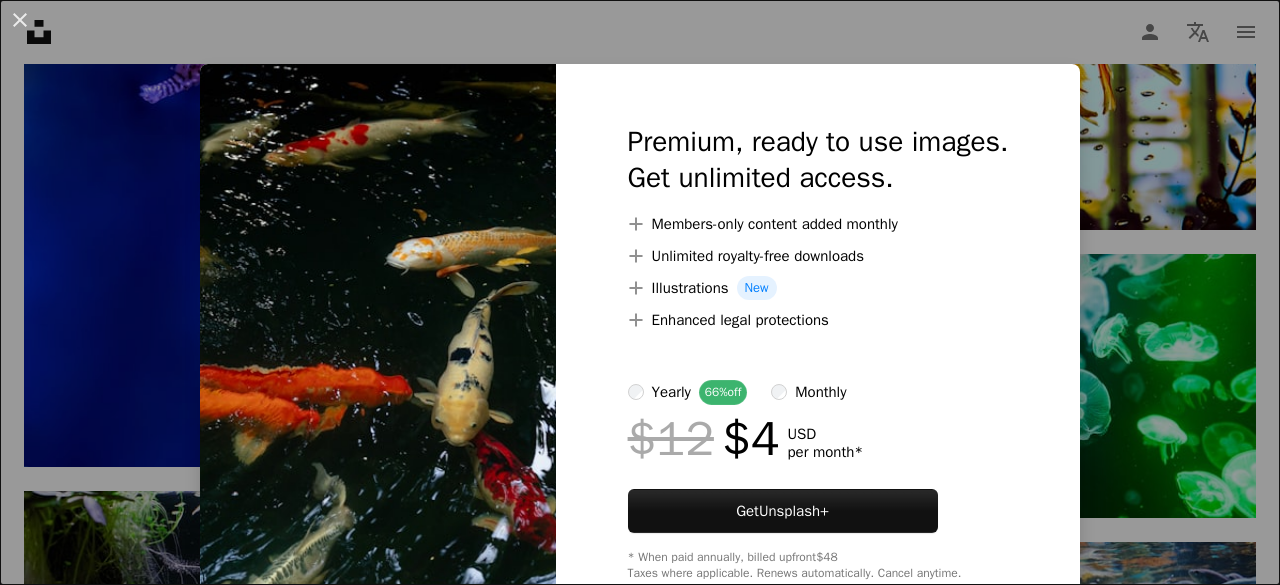 click on "An X shape Premium, ready to use images. Get unlimited access. A plus sign Members-only content added monthly A plus sign Unlimited royalty-free downloads A plus sign Illustrations  New A plus sign Enhanced legal protections yearly 66%  off monthly $12   $4 USD per month * Get  Unsplash+ * When paid annually, billed upfront  $48 Taxes where applicable. Renews automatically. Cancel anytime." at bounding box center (640, 292) 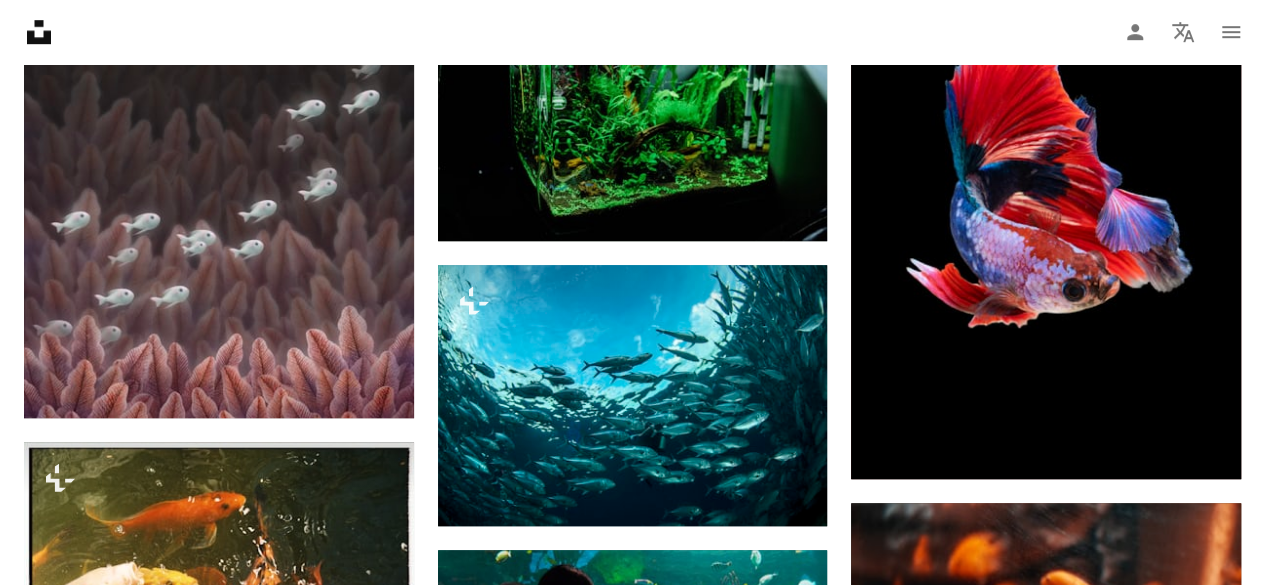 scroll, scrollTop: 8250, scrollLeft: 0, axis: vertical 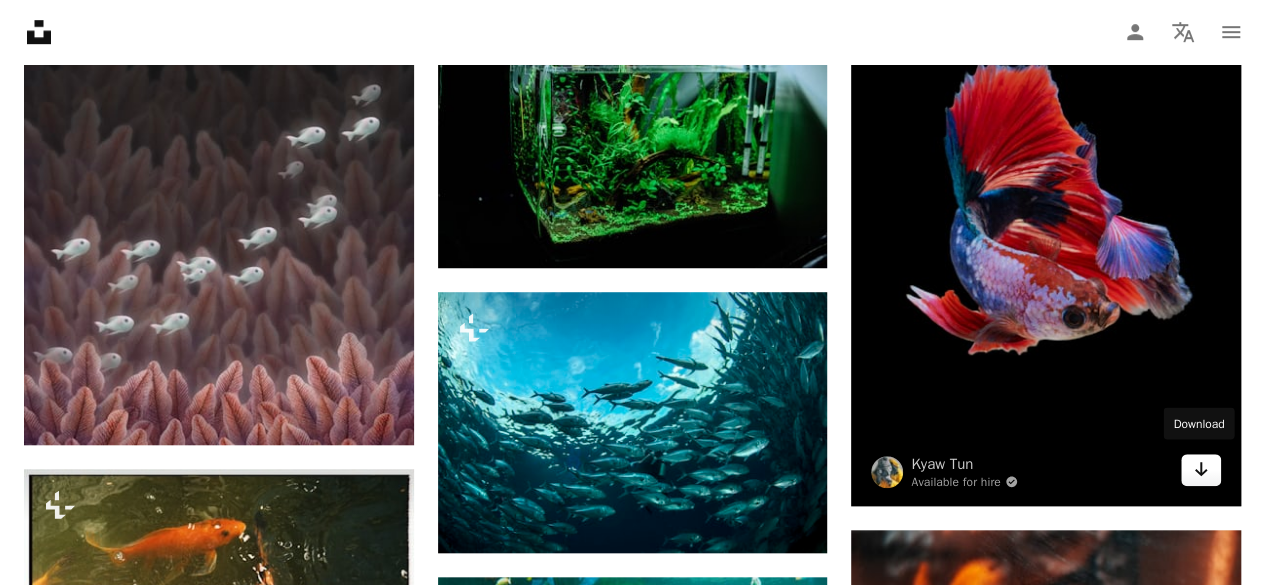 click on "Arrow pointing down" at bounding box center (1201, 470) 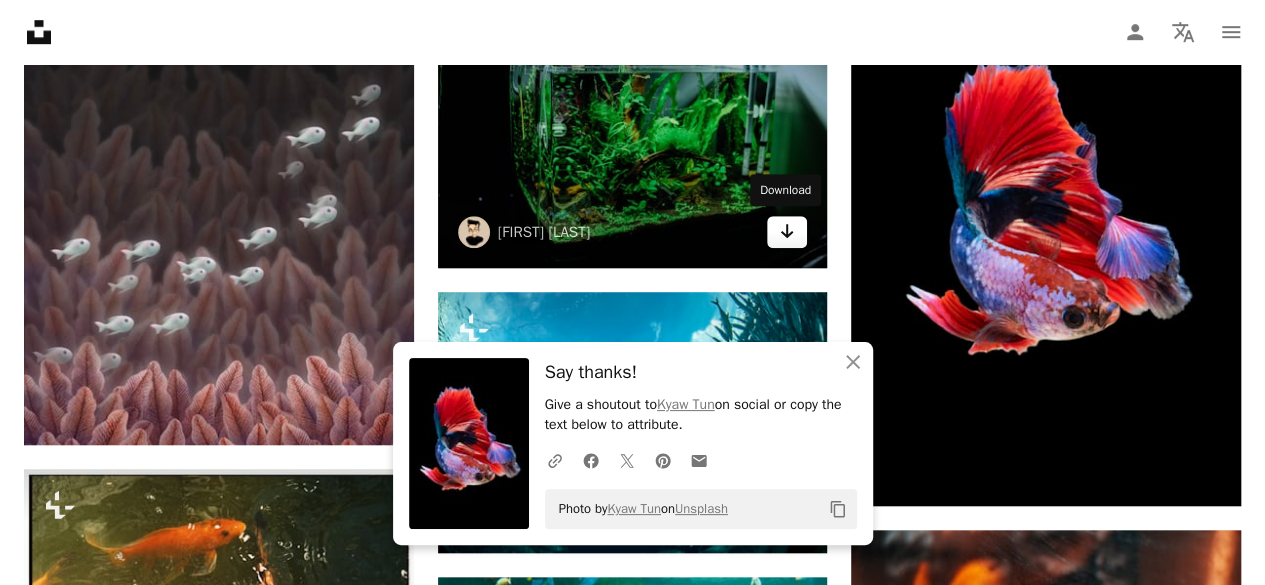 click on "Arrow pointing down" at bounding box center (787, 232) 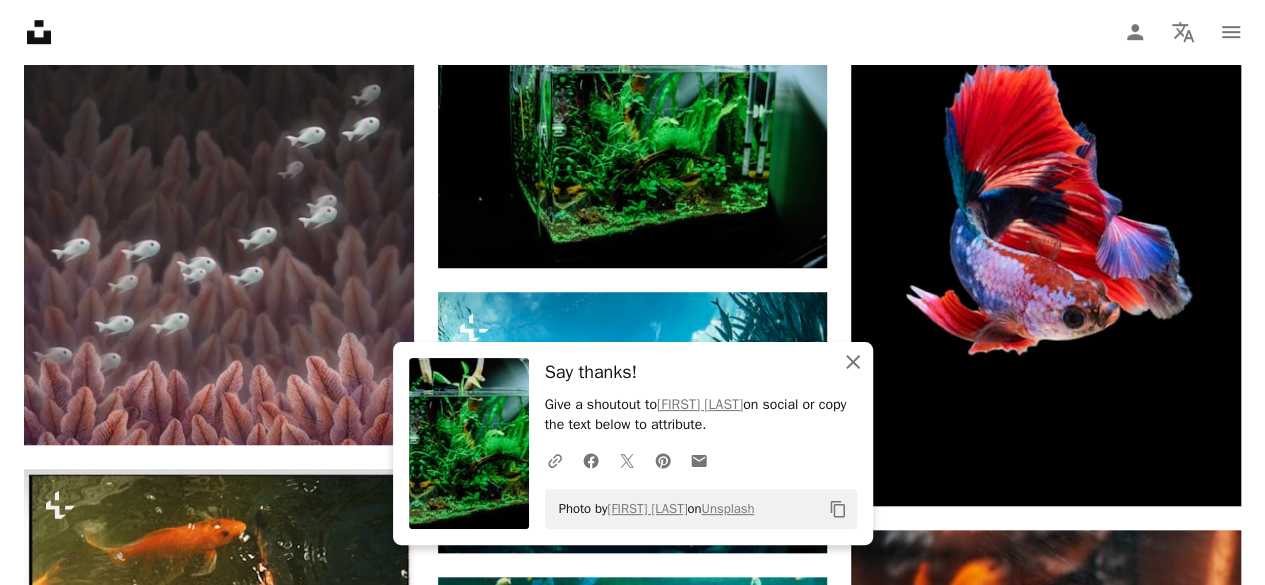 click 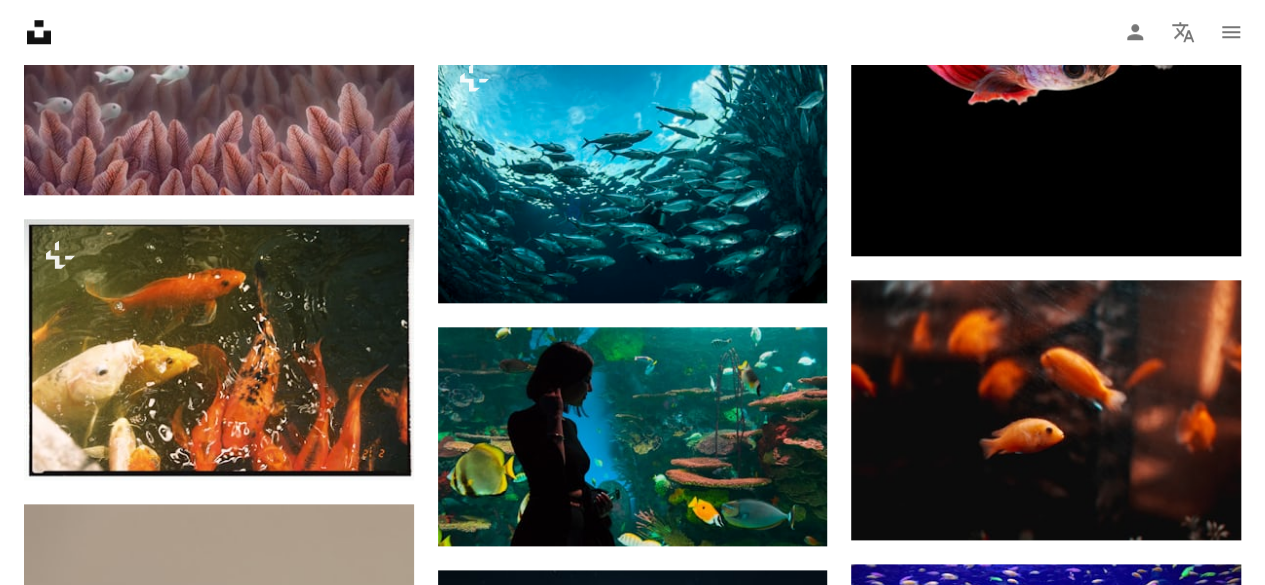 scroll, scrollTop: 8541, scrollLeft: 0, axis: vertical 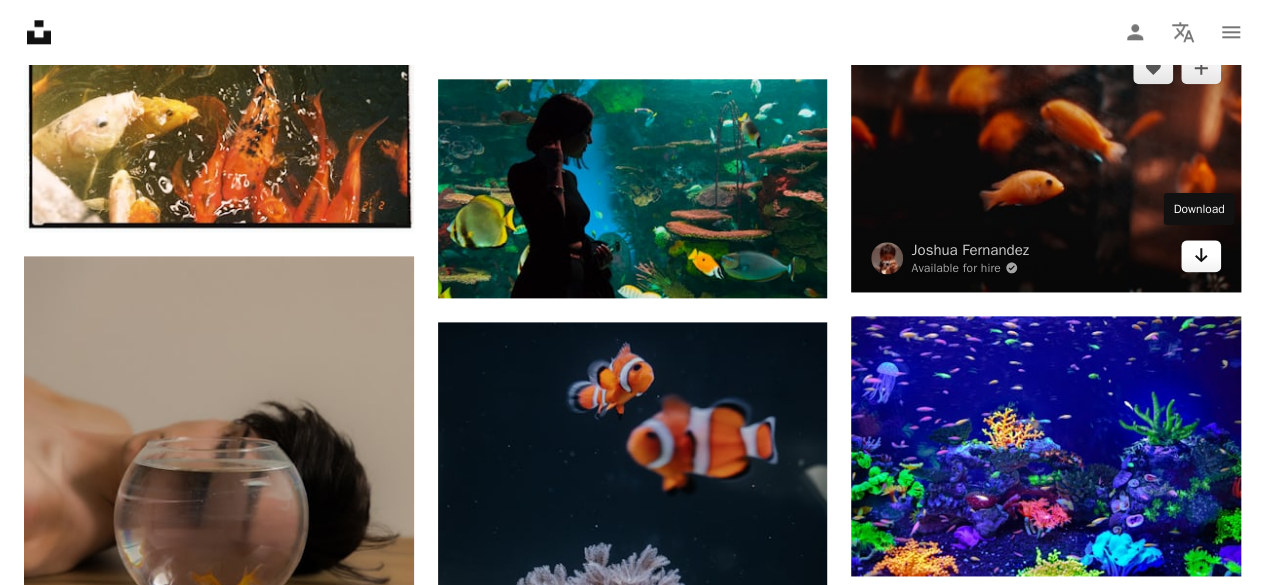 click on "Arrow pointing down" 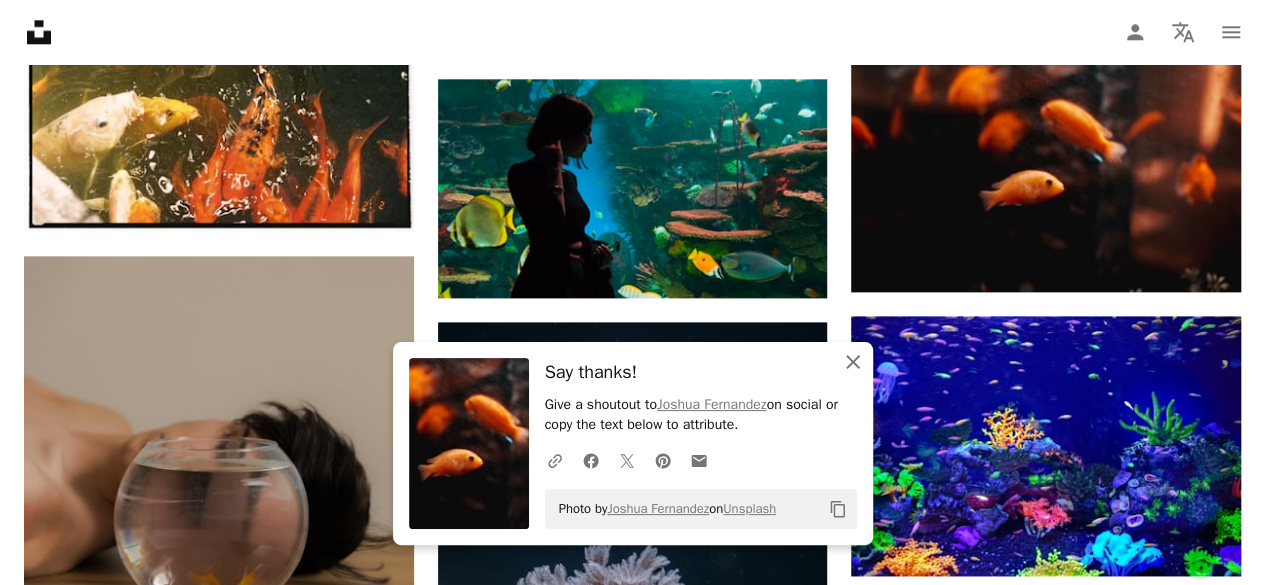 click on "An X shape" 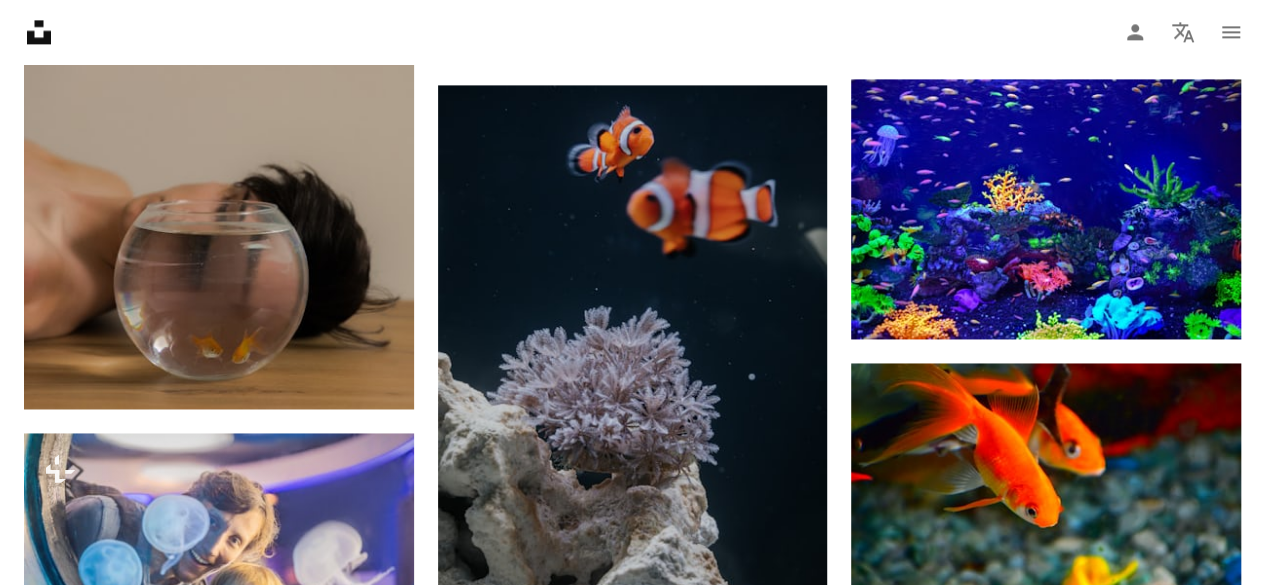 scroll, scrollTop: 9020, scrollLeft: 0, axis: vertical 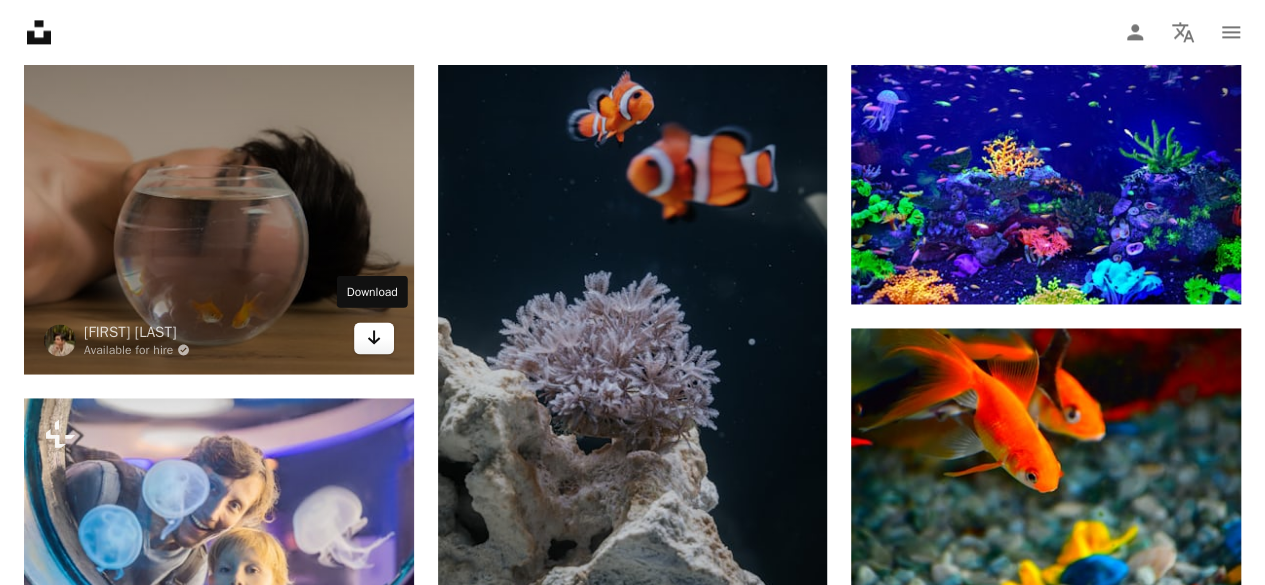 click on "Arrow pointing down" 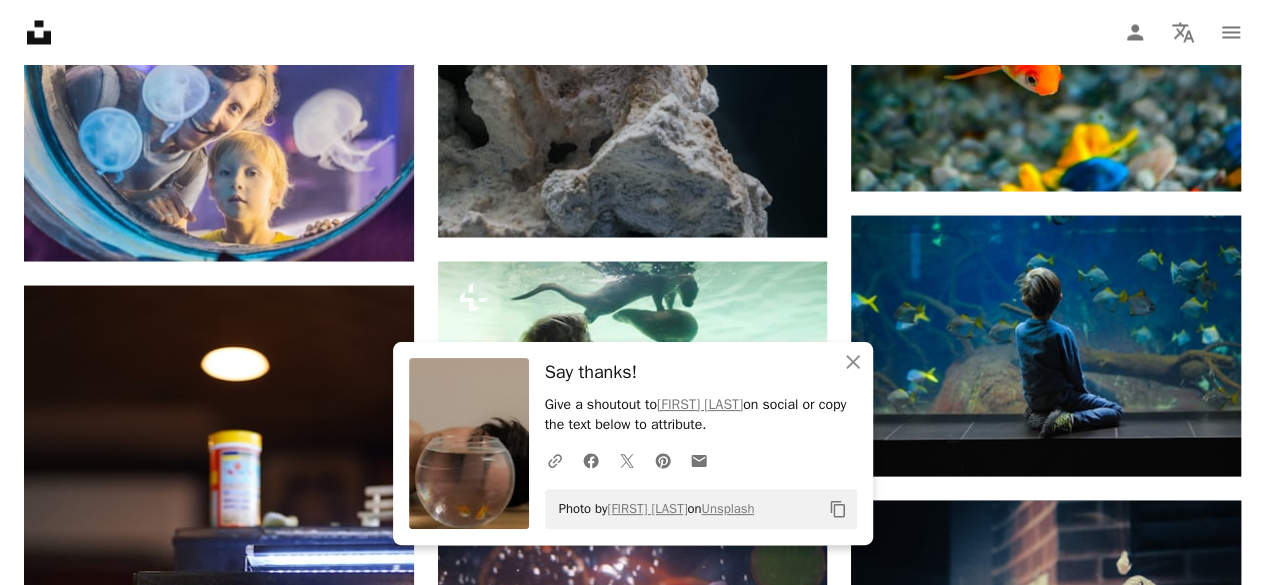 scroll, scrollTop: 9346, scrollLeft: 0, axis: vertical 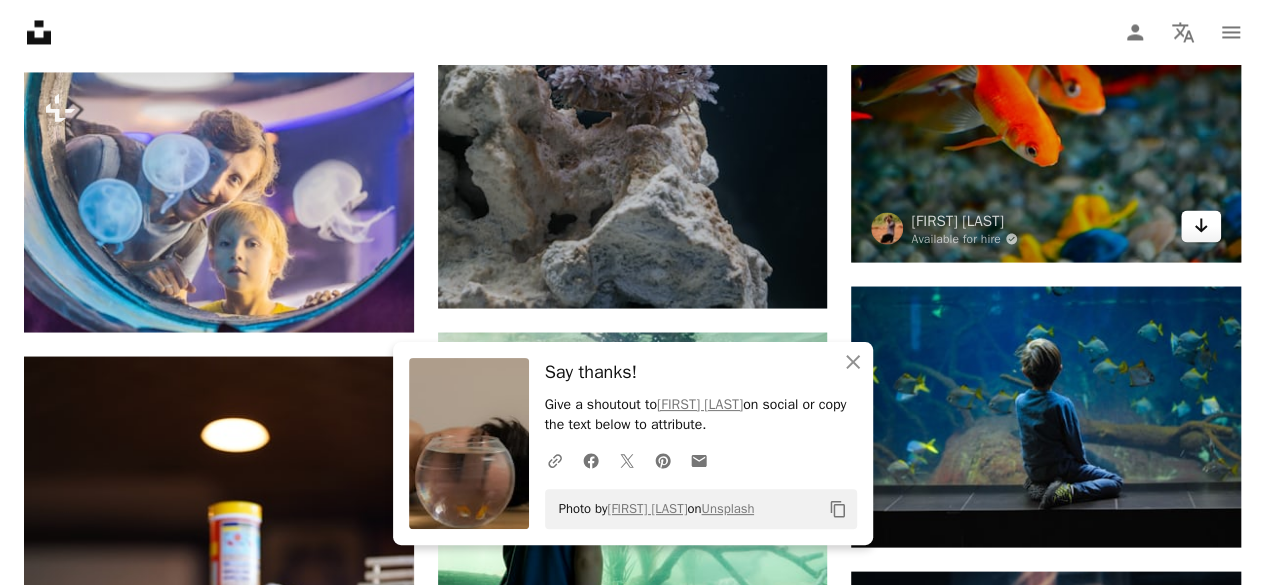 click on "Arrow pointing down" at bounding box center (1201, 226) 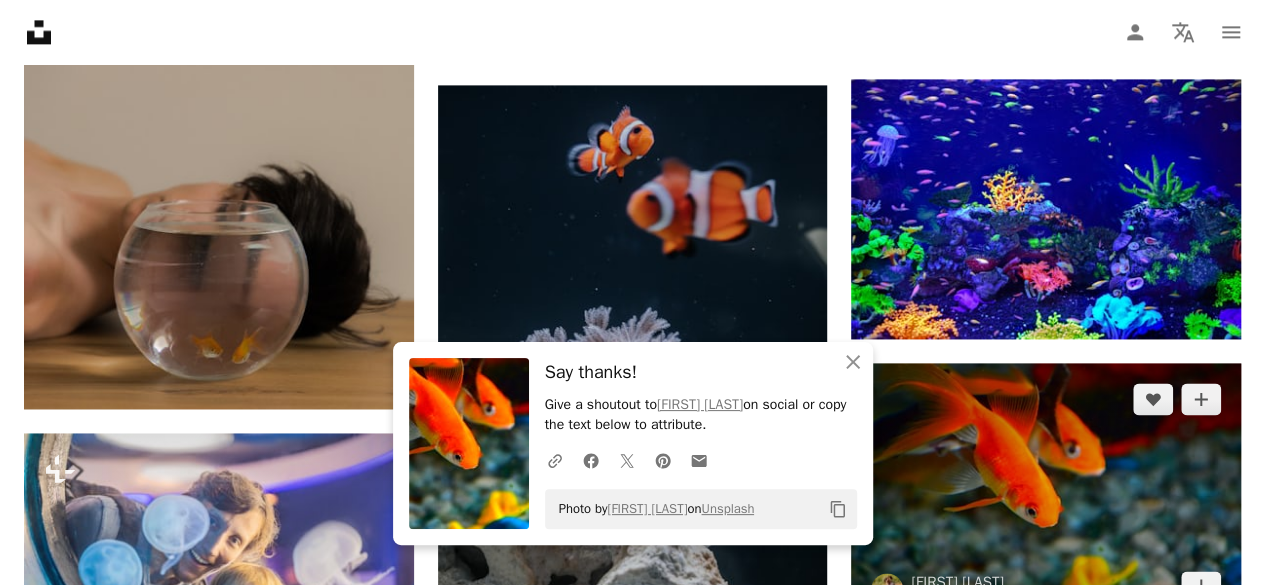 scroll, scrollTop: 8915, scrollLeft: 0, axis: vertical 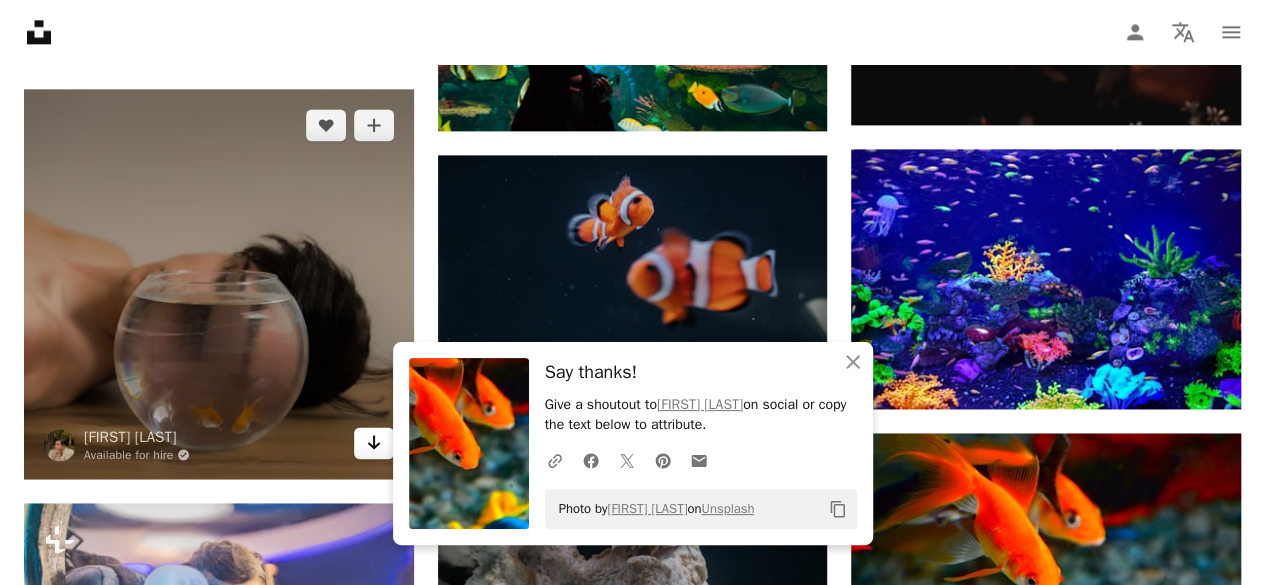 click on "Arrow pointing down" at bounding box center [374, 443] 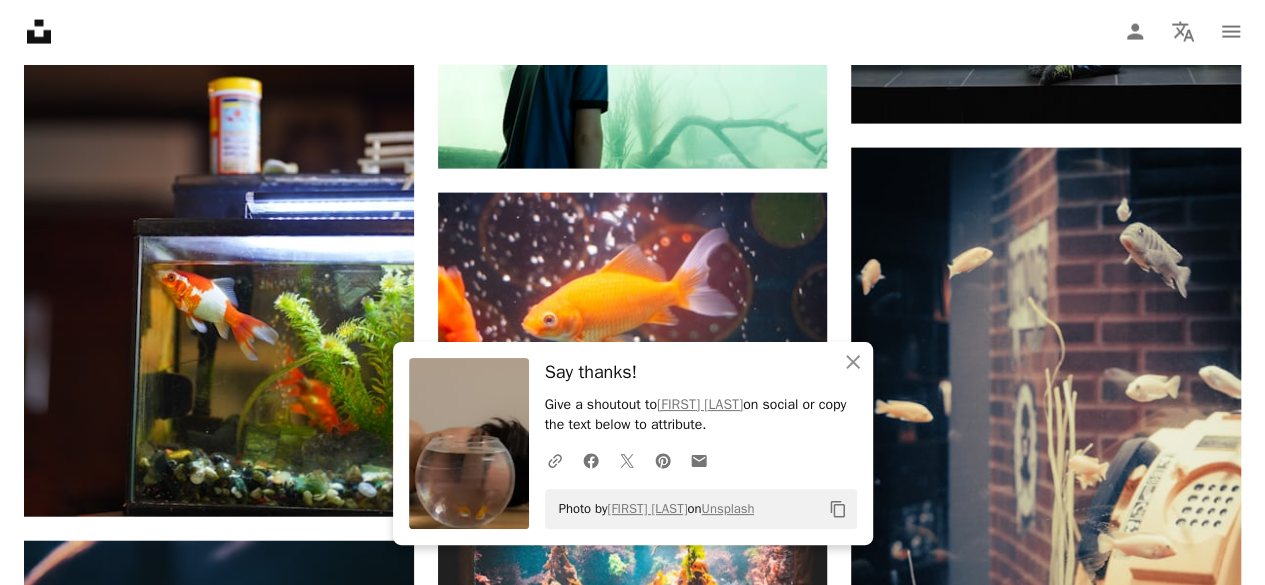 scroll, scrollTop: 9804, scrollLeft: 0, axis: vertical 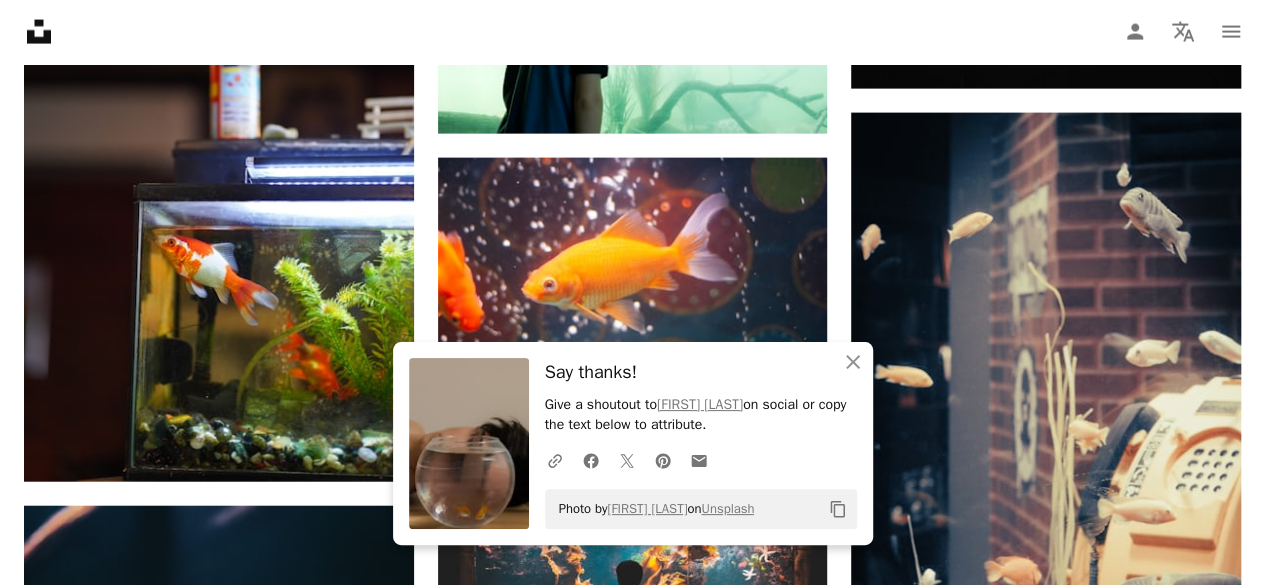 click on "Say thanks!" at bounding box center (701, 372) 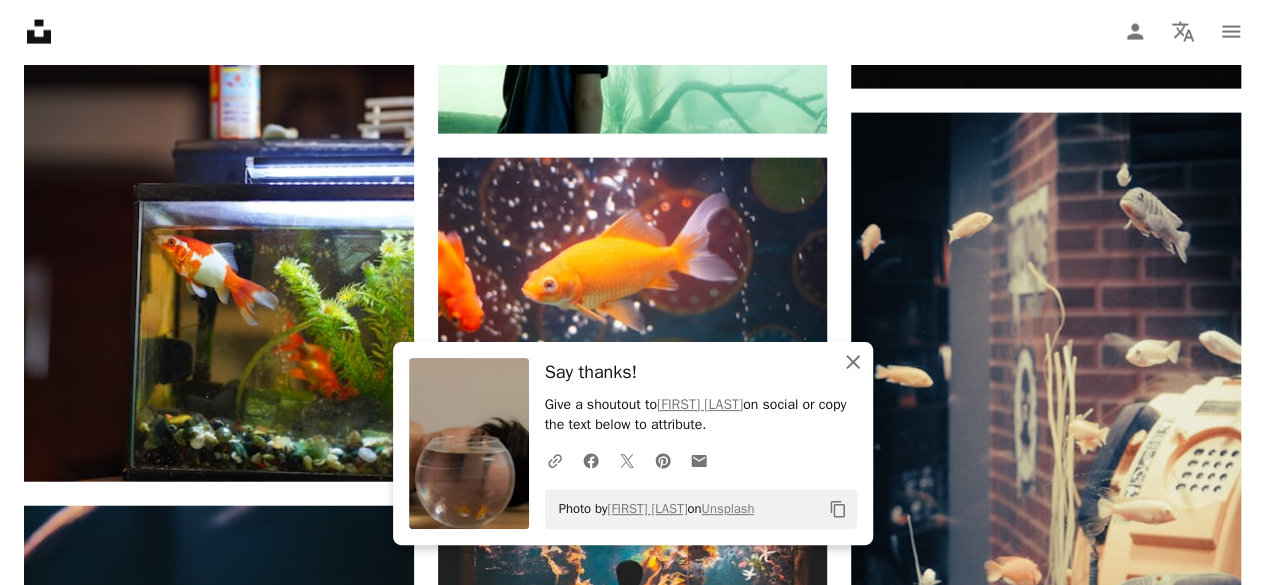 click on "An X shape" 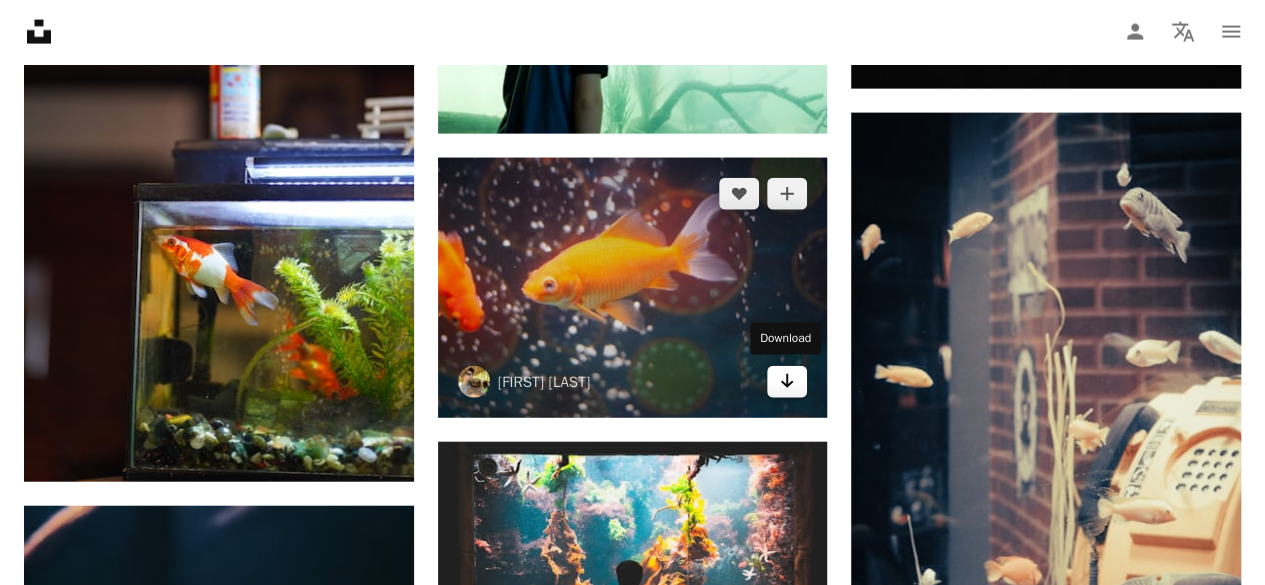 click on "Arrow pointing down" 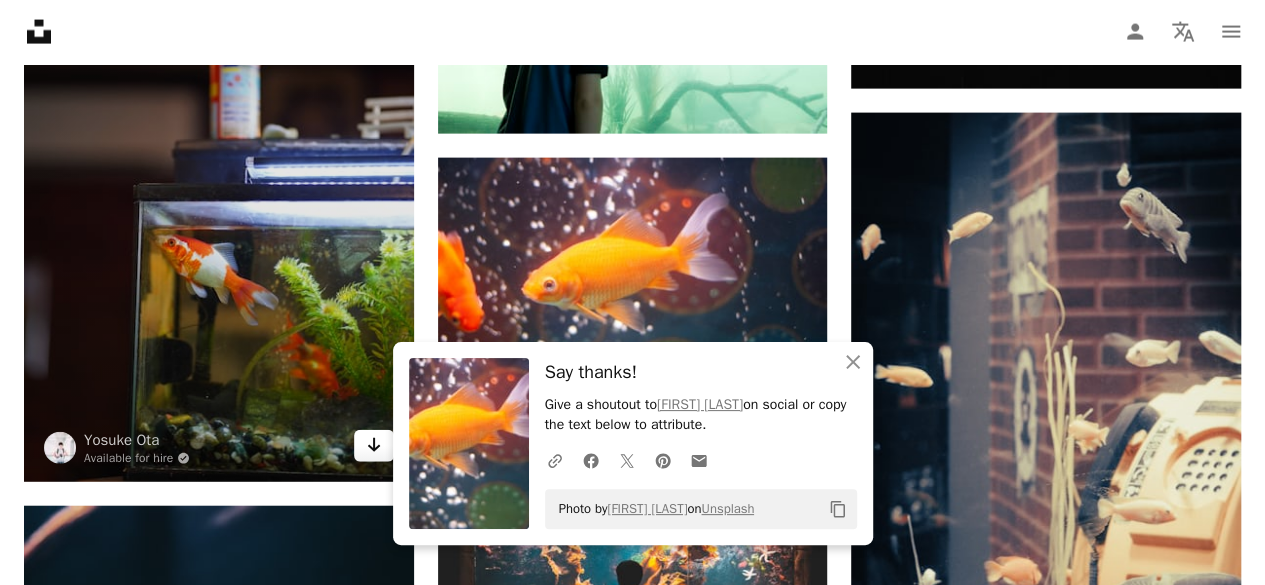 click on "Arrow pointing down" at bounding box center [374, 446] 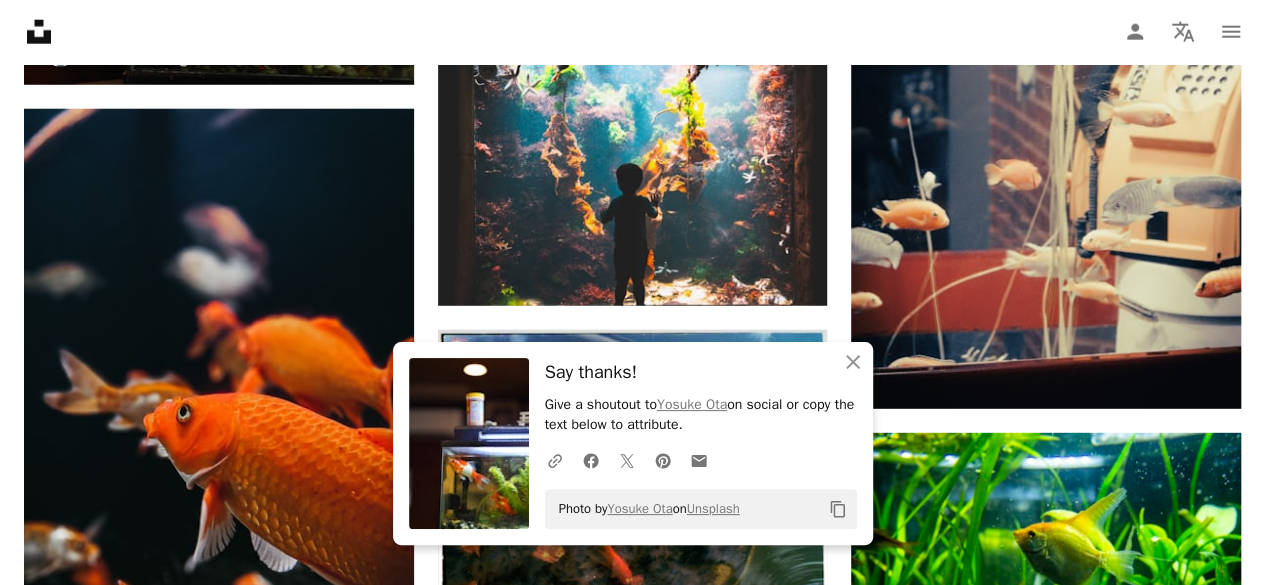 scroll, scrollTop: 10271, scrollLeft: 0, axis: vertical 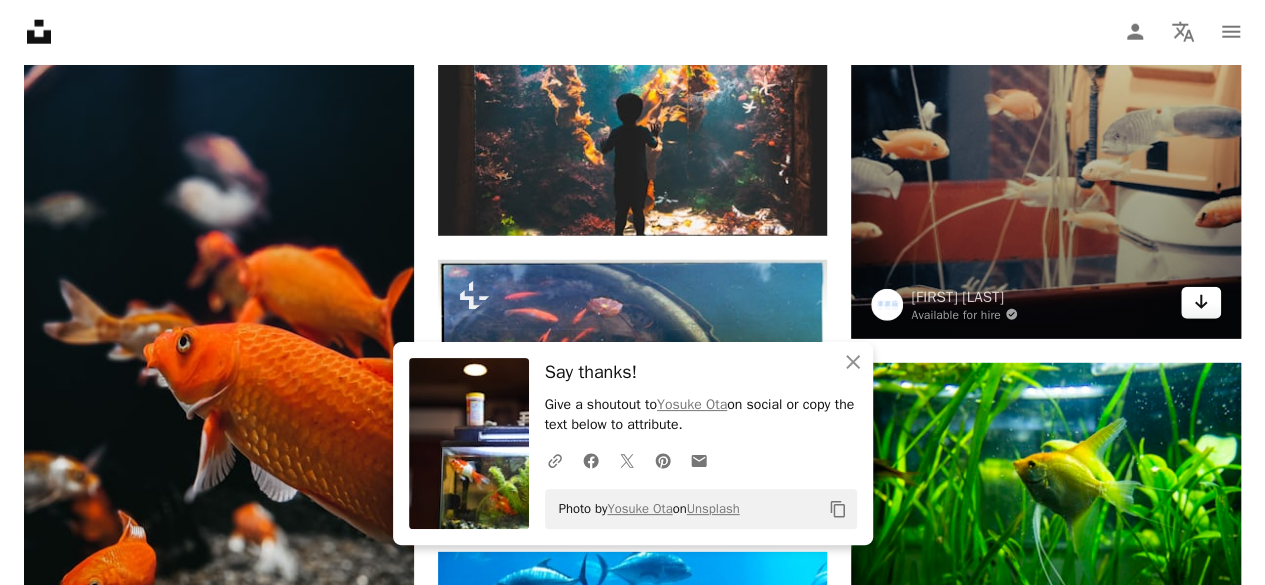 click on "Arrow pointing down" 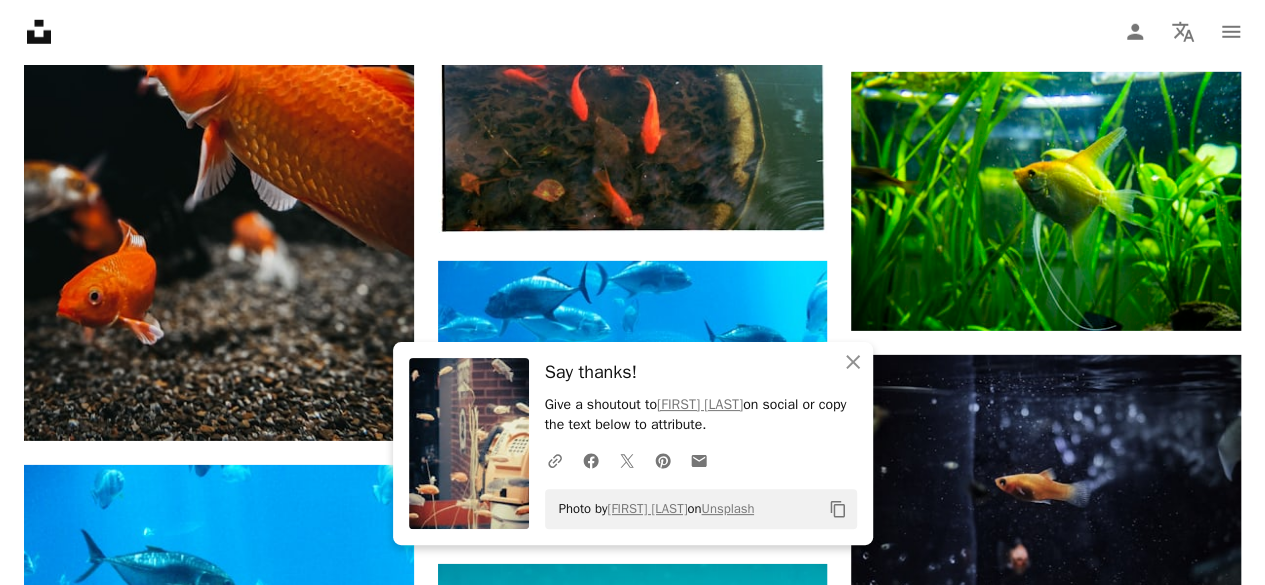 scroll, scrollTop: 10544, scrollLeft: 0, axis: vertical 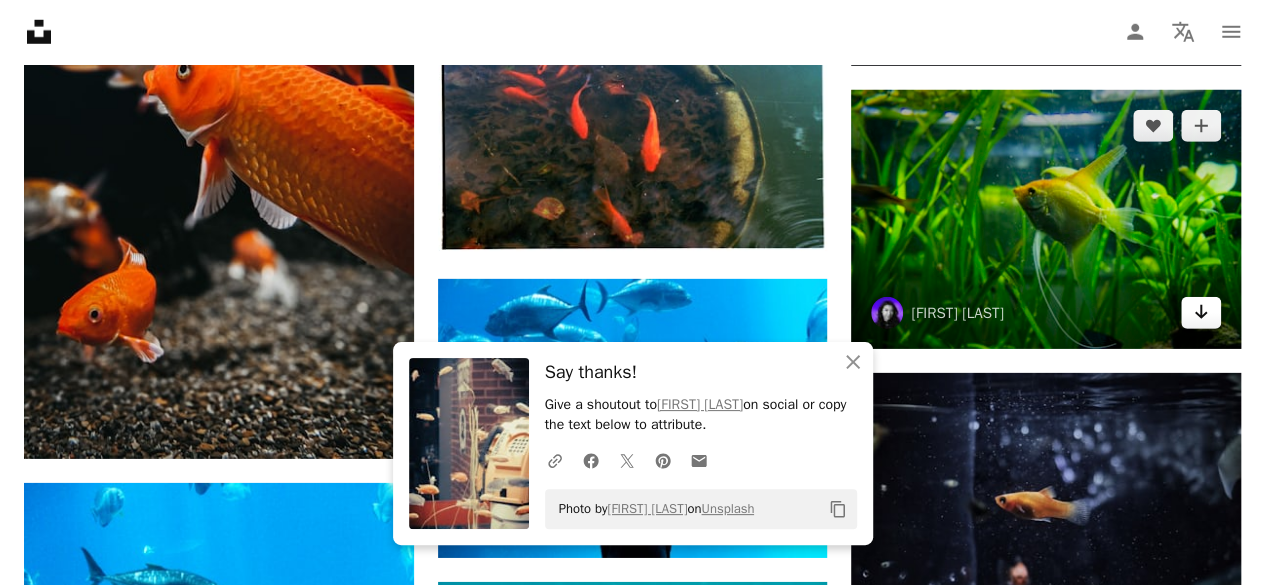 click 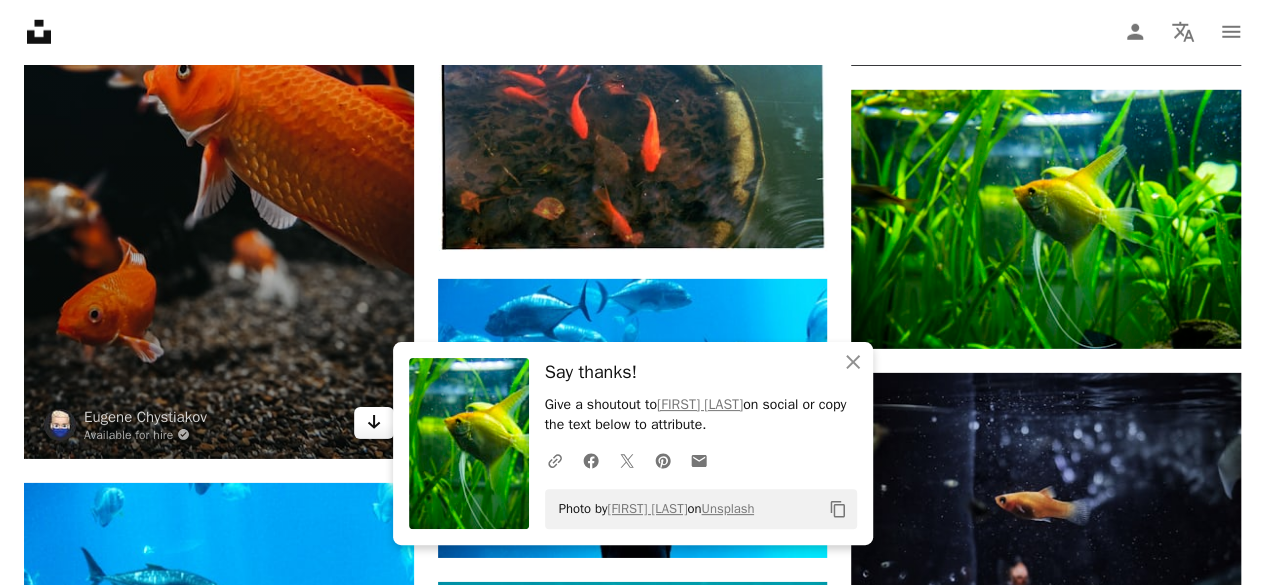 click on "Arrow pointing down" at bounding box center [374, 423] 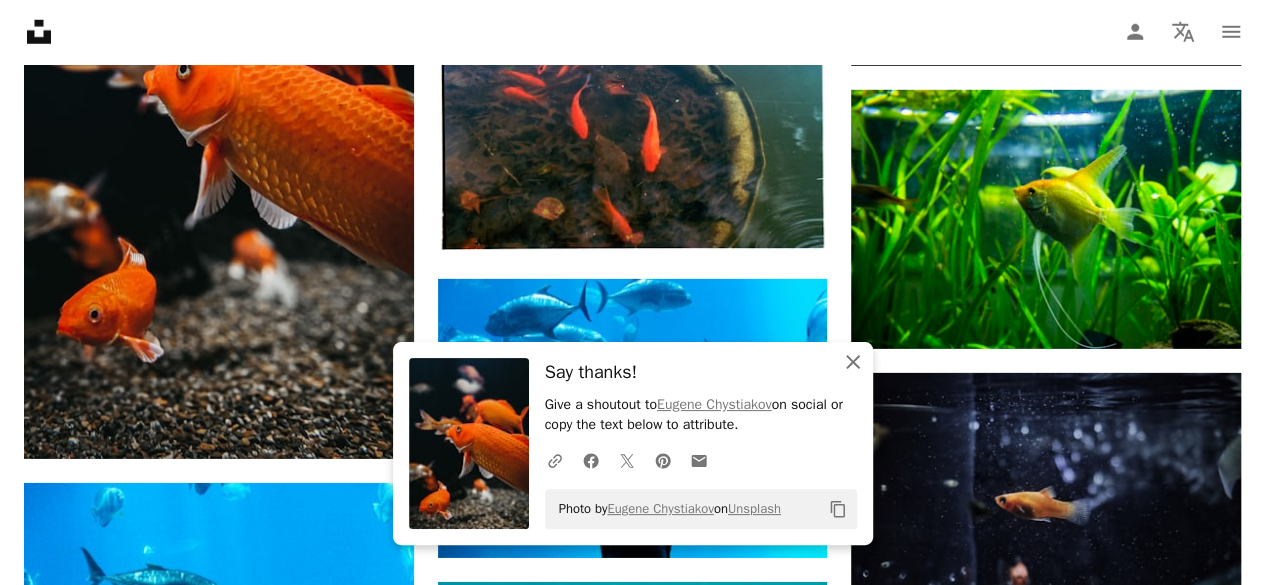 click on "An X shape" 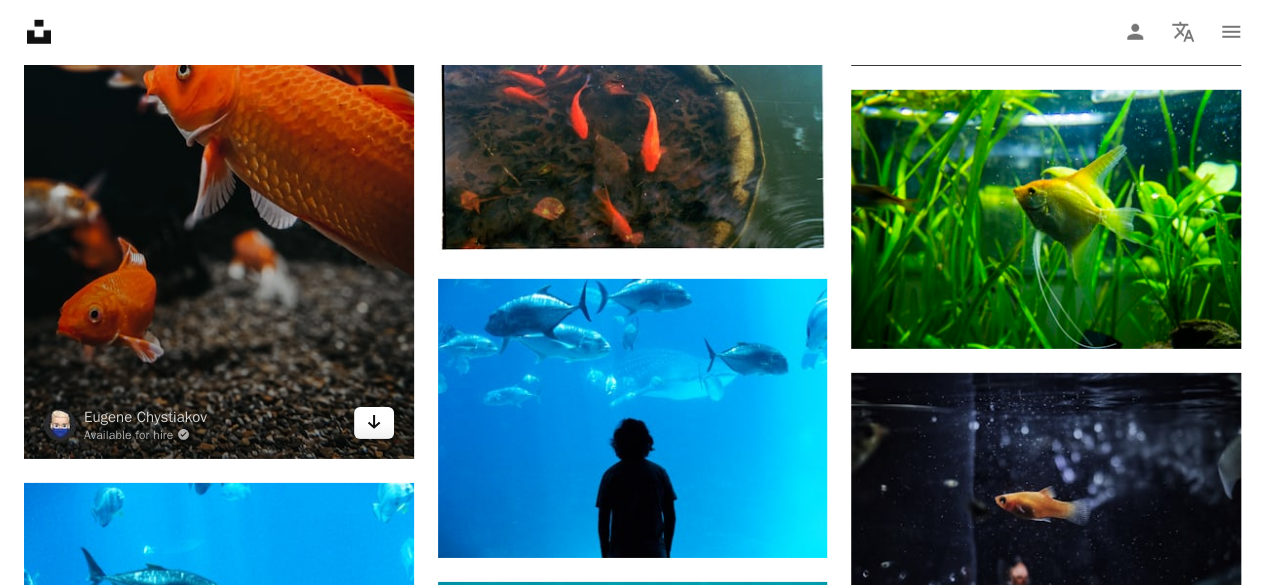 click on "Arrow pointing down" 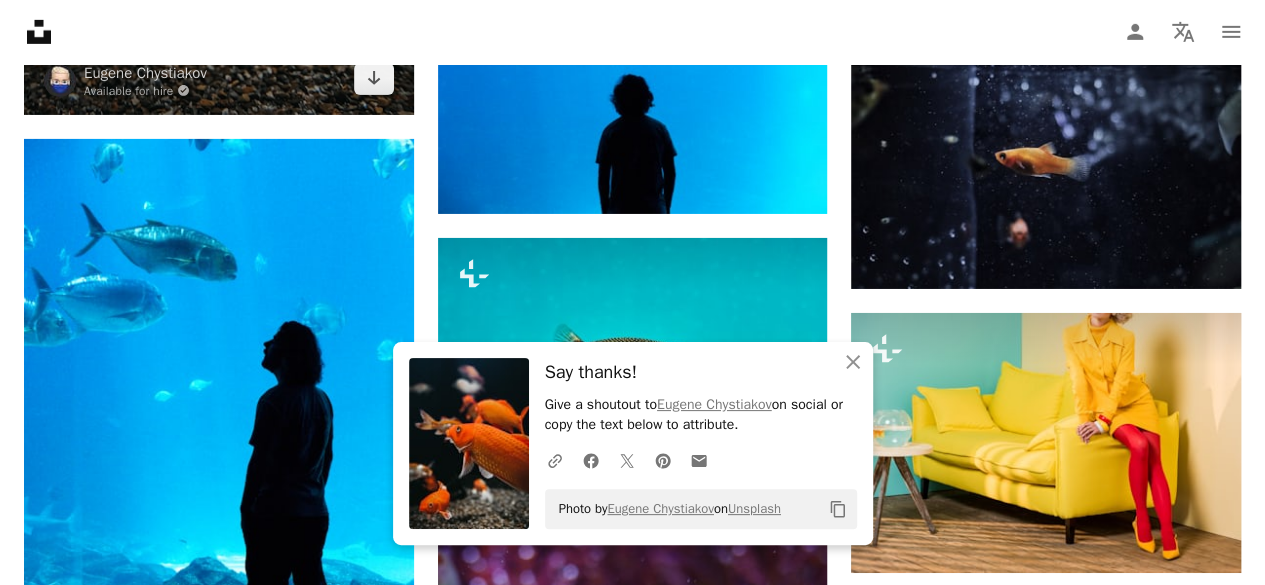 scroll, scrollTop: 10923, scrollLeft: 0, axis: vertical 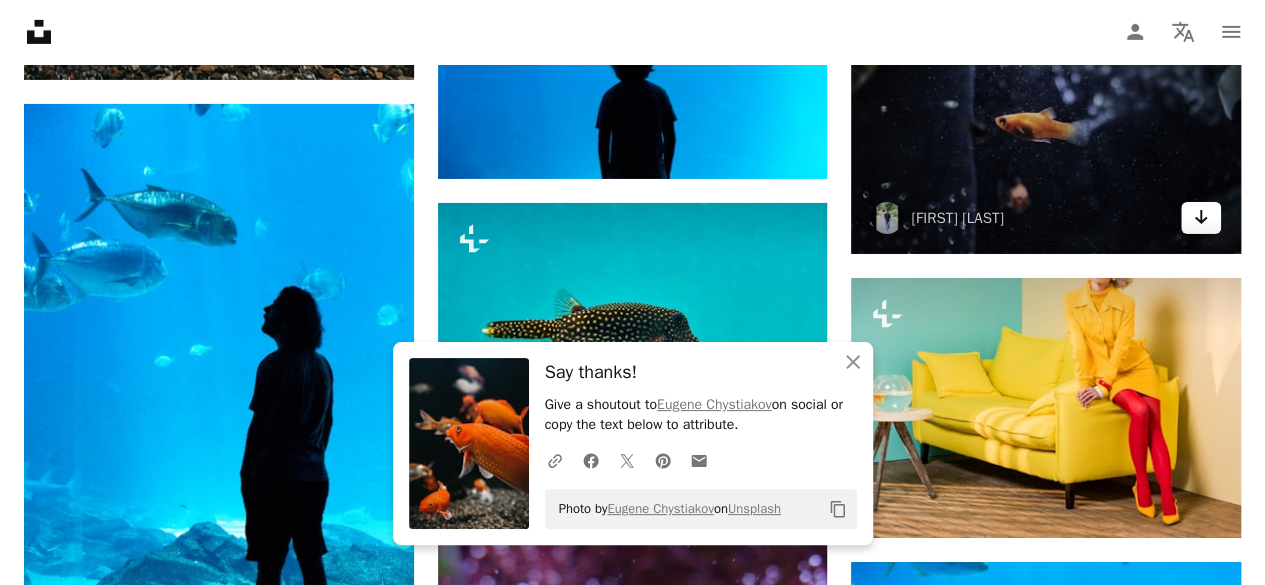 click on "Arrow pointing down" 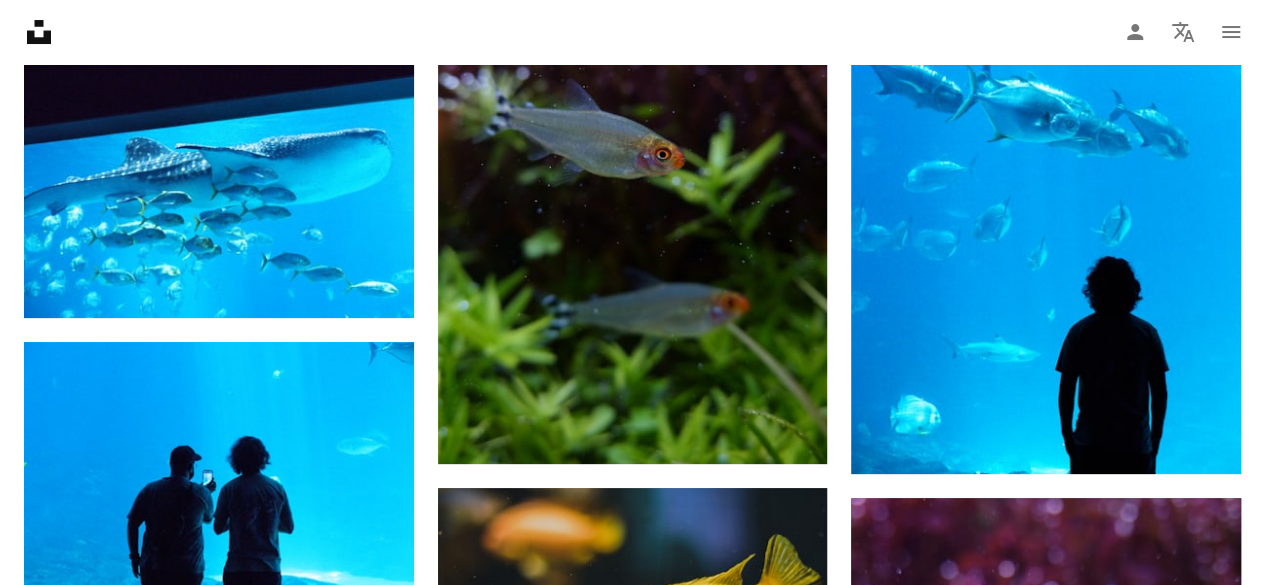 scroll, scrollTop: 11618, scrollLeft: 0, axis: vertical 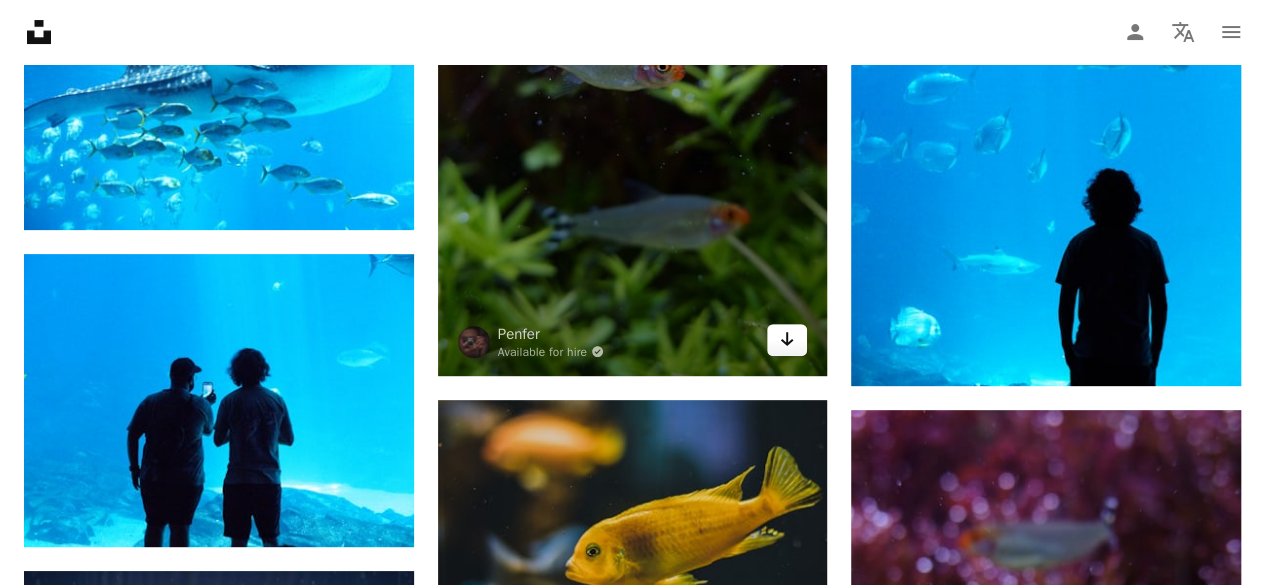 click on "Arrow pointing down" 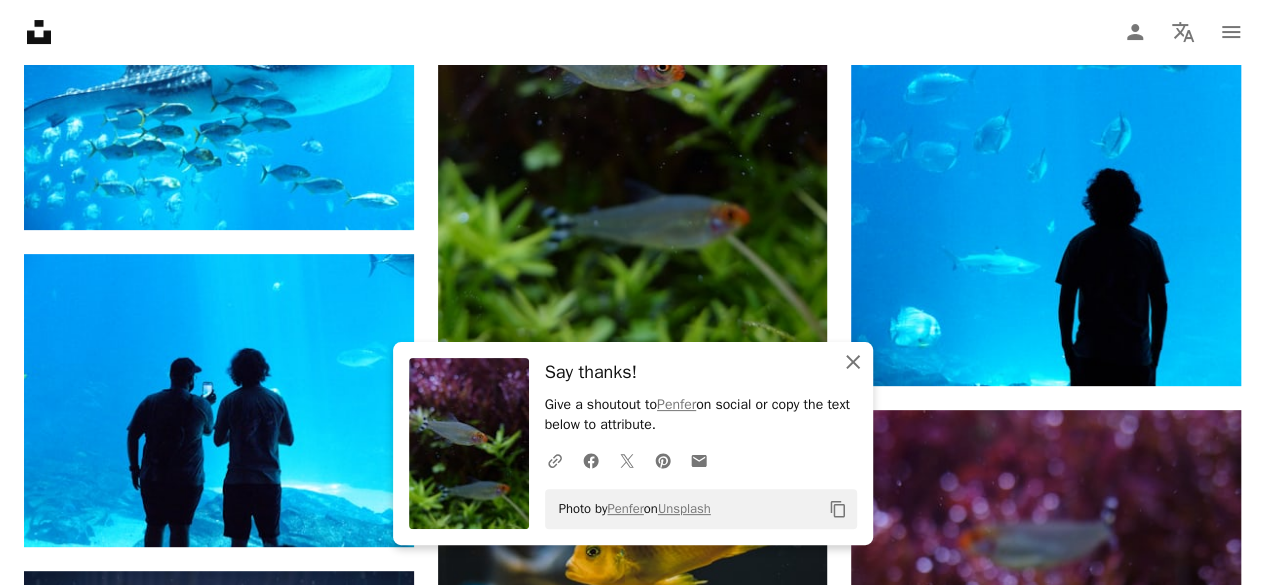 click on "An X shape" 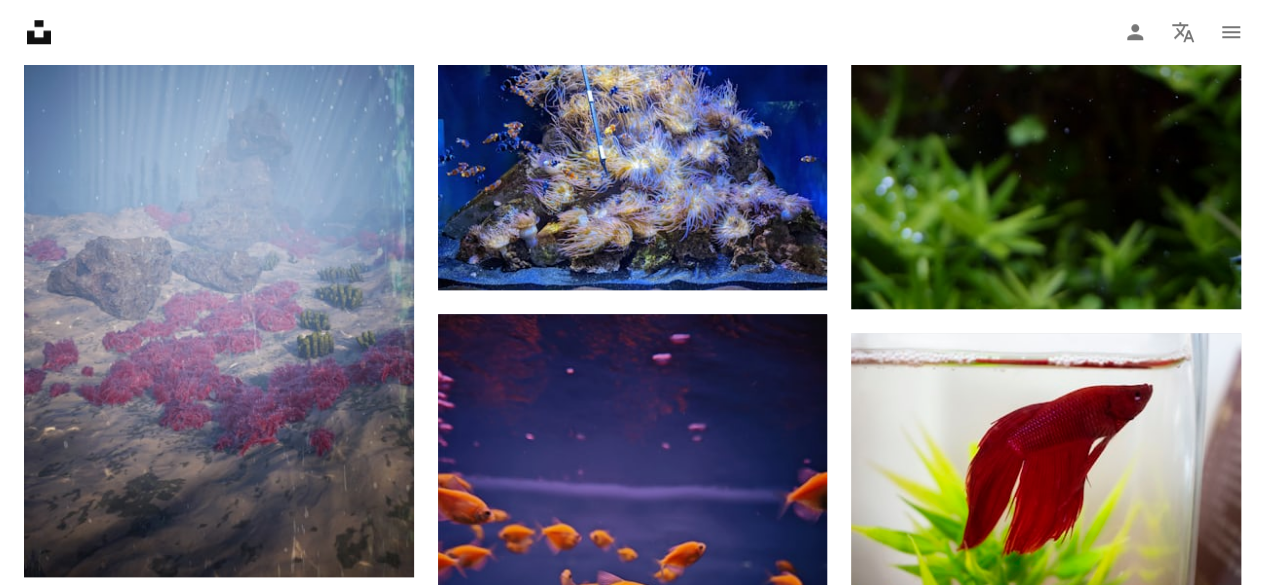 scroll, scrollTop: 12242, scrollLeft: 0, axis: vertical 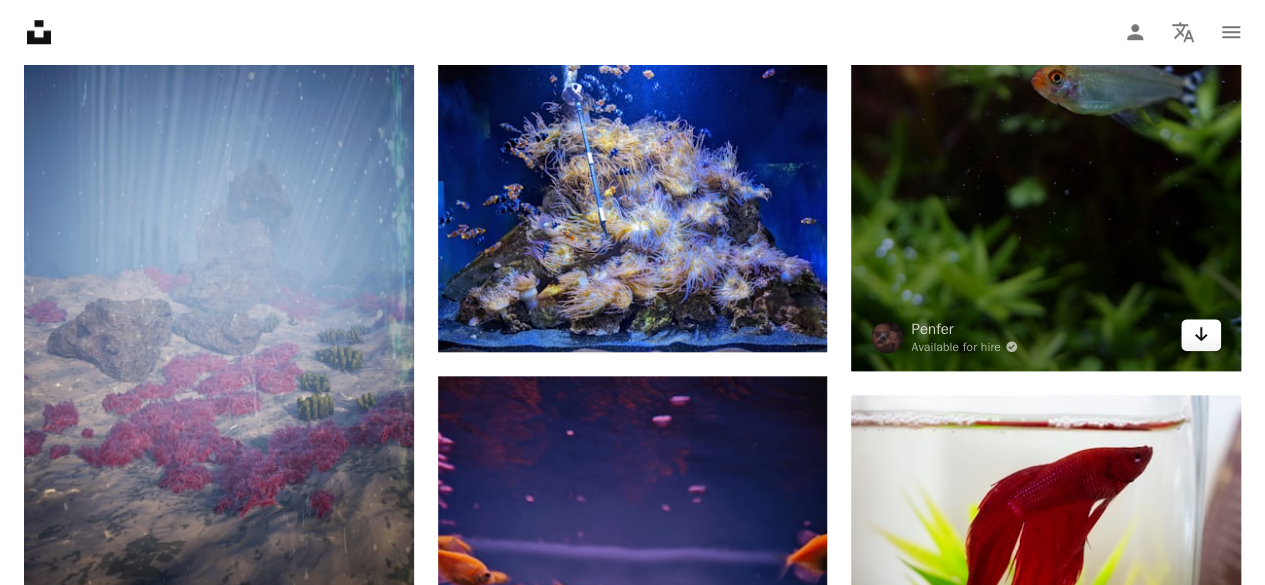 click on "Arrow pointing down" at bounding box center (1201, 335) 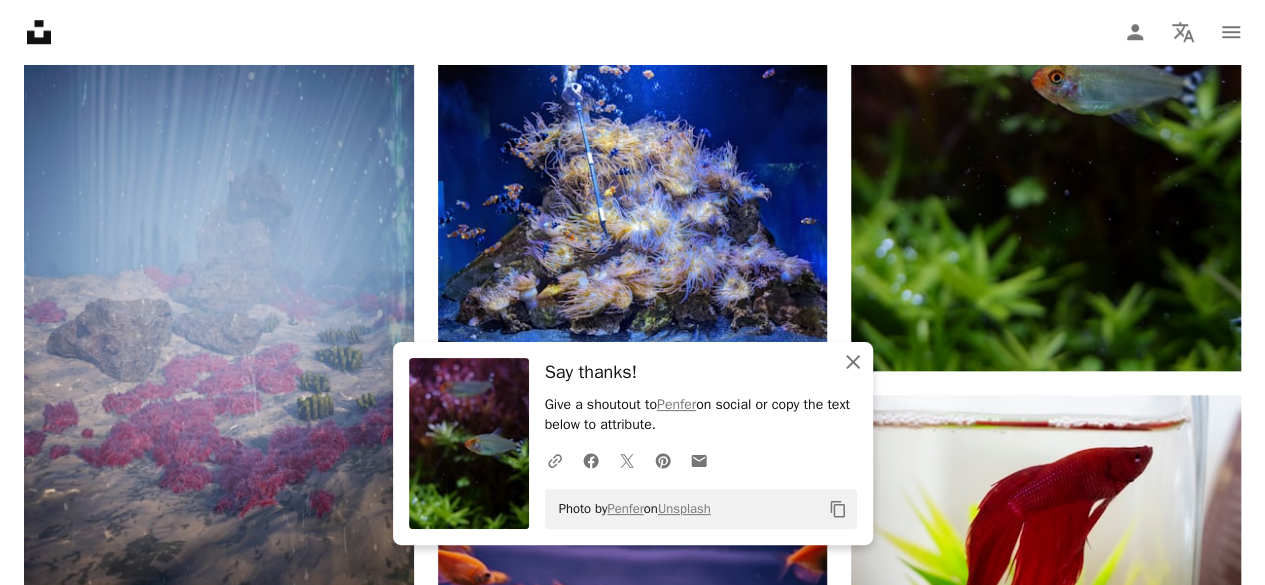 click on "An X shape" 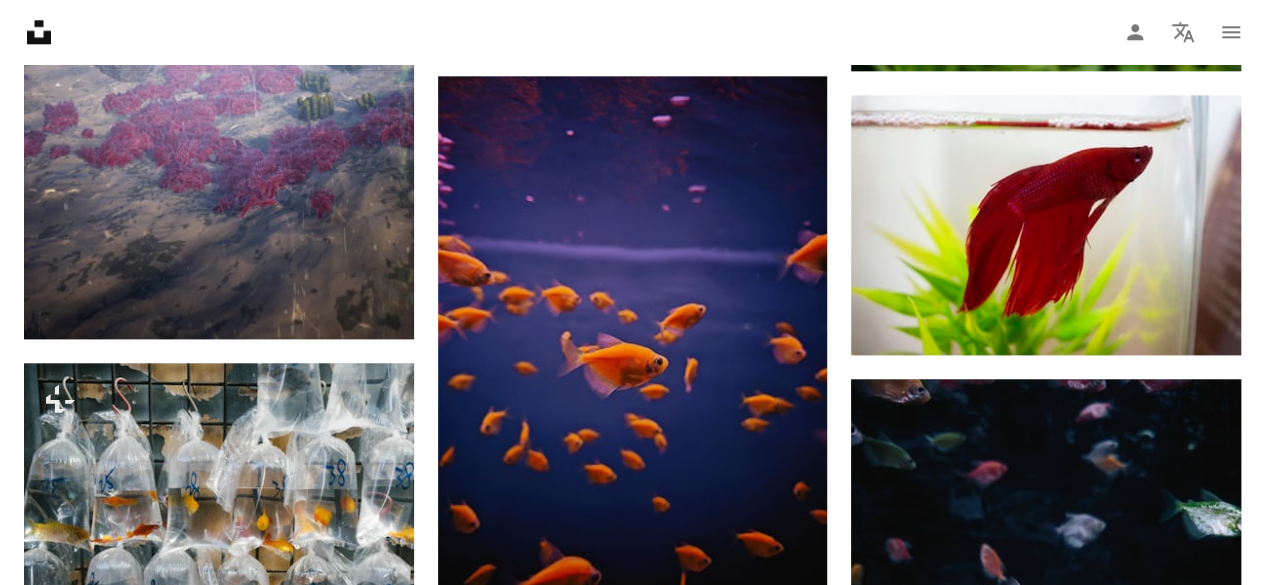 scroll, scrollTop: 12583, scrollLeft: 0, axis: vertical 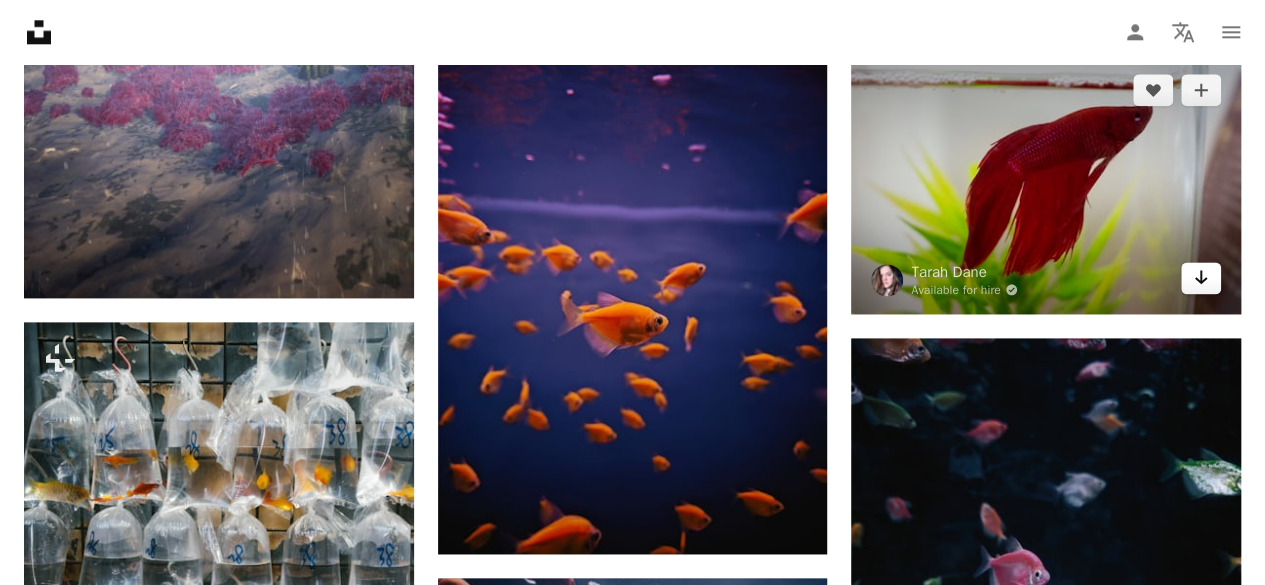 click on "Arrow pointing down" at bounding box center [1201, 278] 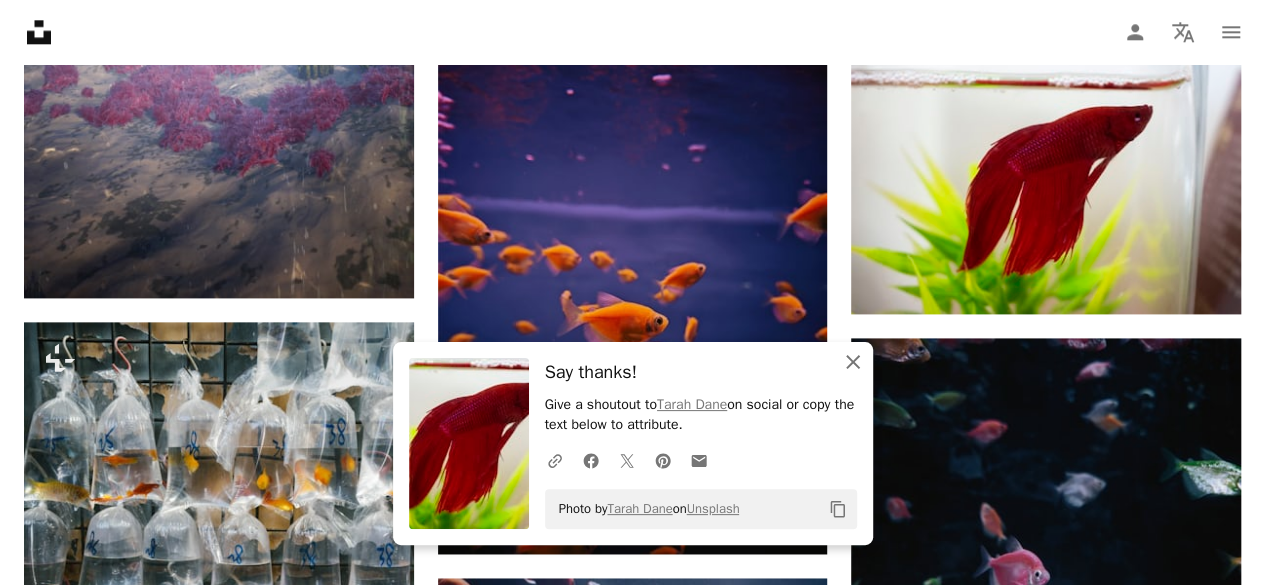 click 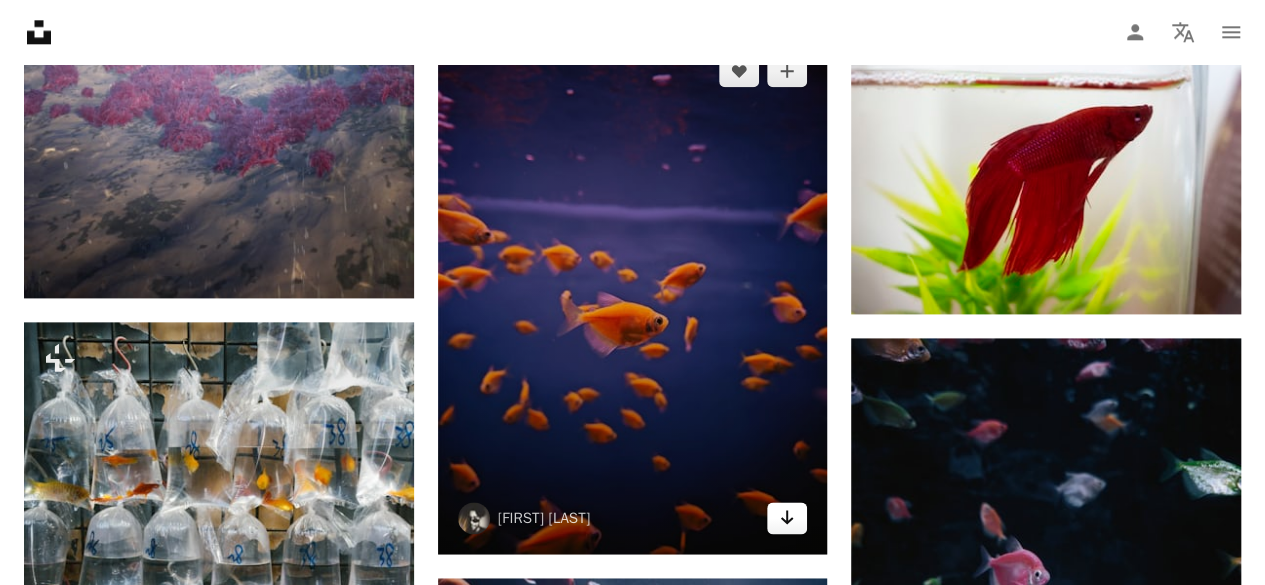 click on "Arrow pointing down" at bounding box center [787, 518] 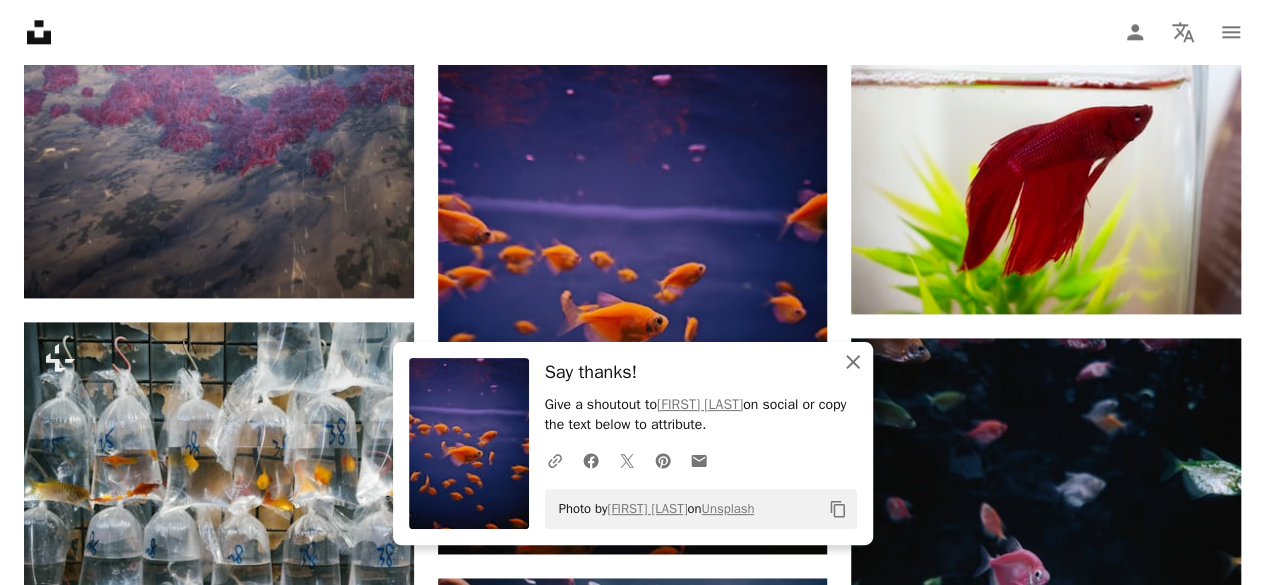 click on "An X shape" 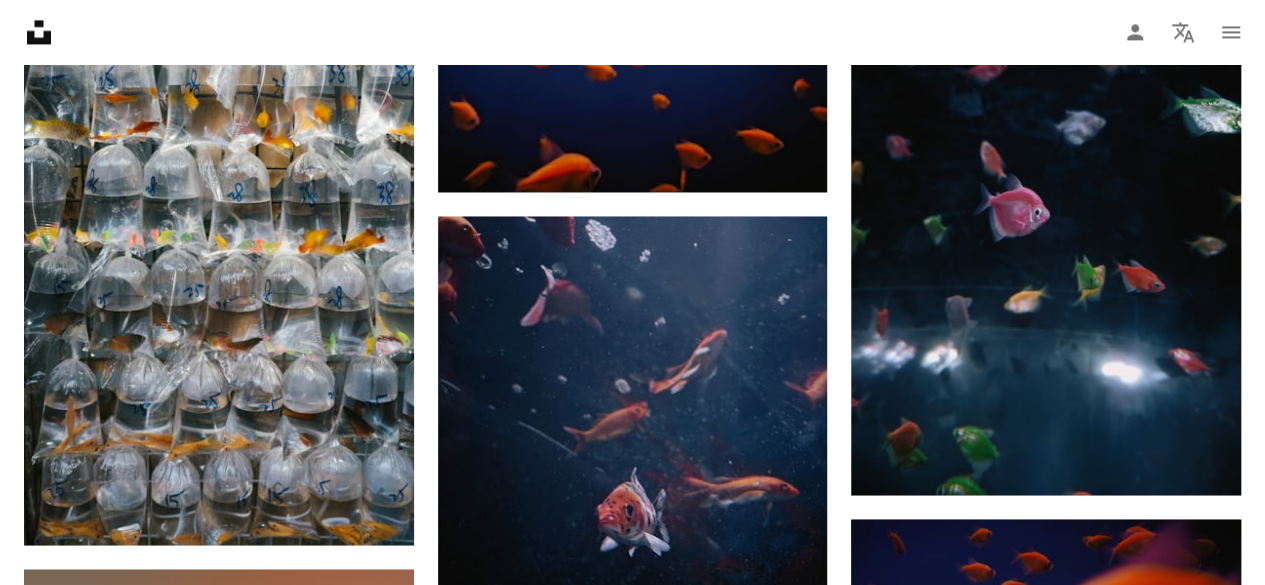 scroll, scrollTop: 12966, scrollLeft: 0, axis: vertical 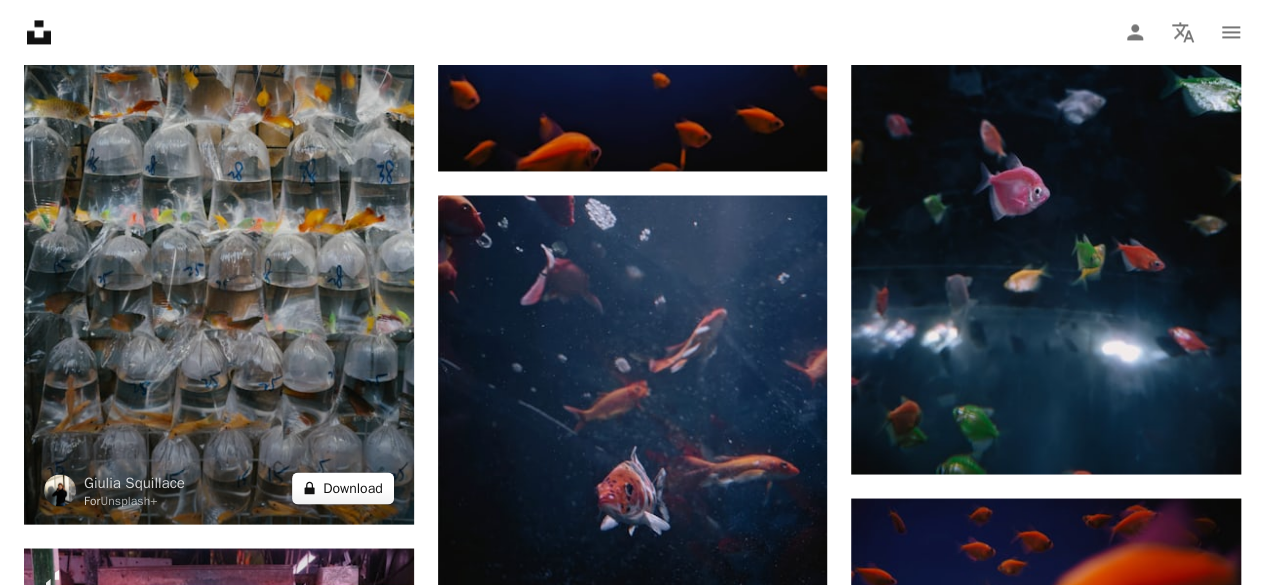 click on "A lock Download" at bounding box center (343, 488) 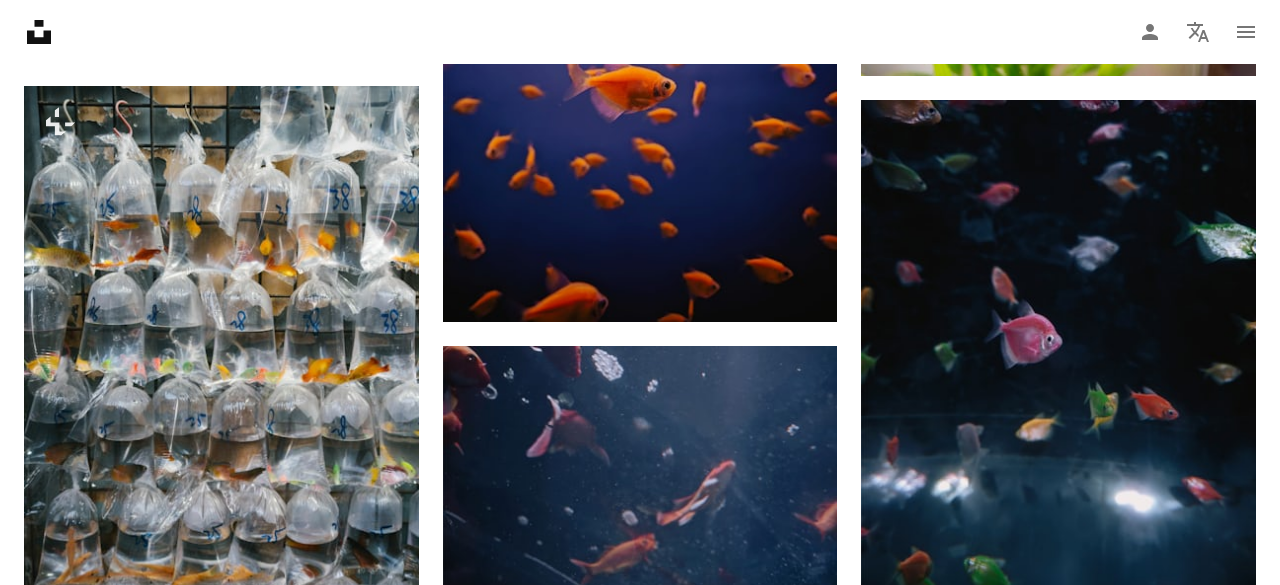 click on "An X shape Premium, ready to use images. Get unlimited access. A plus sign Members-only content added monthly A plus sign Unlimited royalty-free downloads A plus sign Illustrations  New A plus sign Enhanced legal protections yearly 66%  off monthly $12   $4 USD per month * Get  Unsplash+ * When paid annually, billed upfront  $48 Taxes where applicable. Renews automatically. Cancel anytime." at bounding box center (640, 4563) 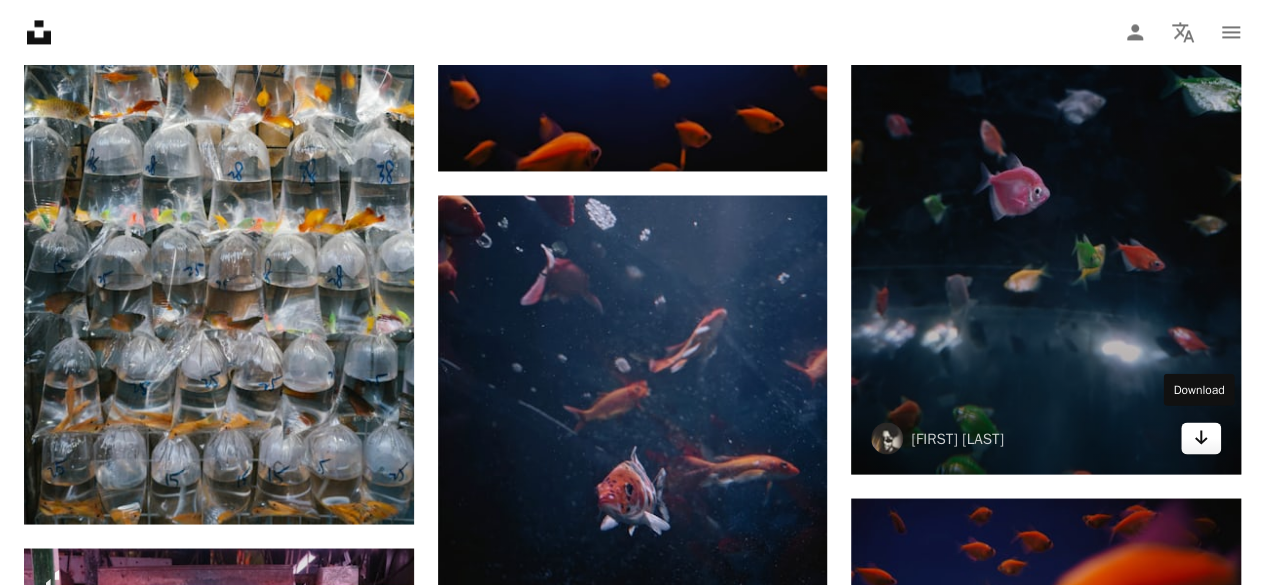 click on "Arrow pointing down" at bounding box center [1201, 438] 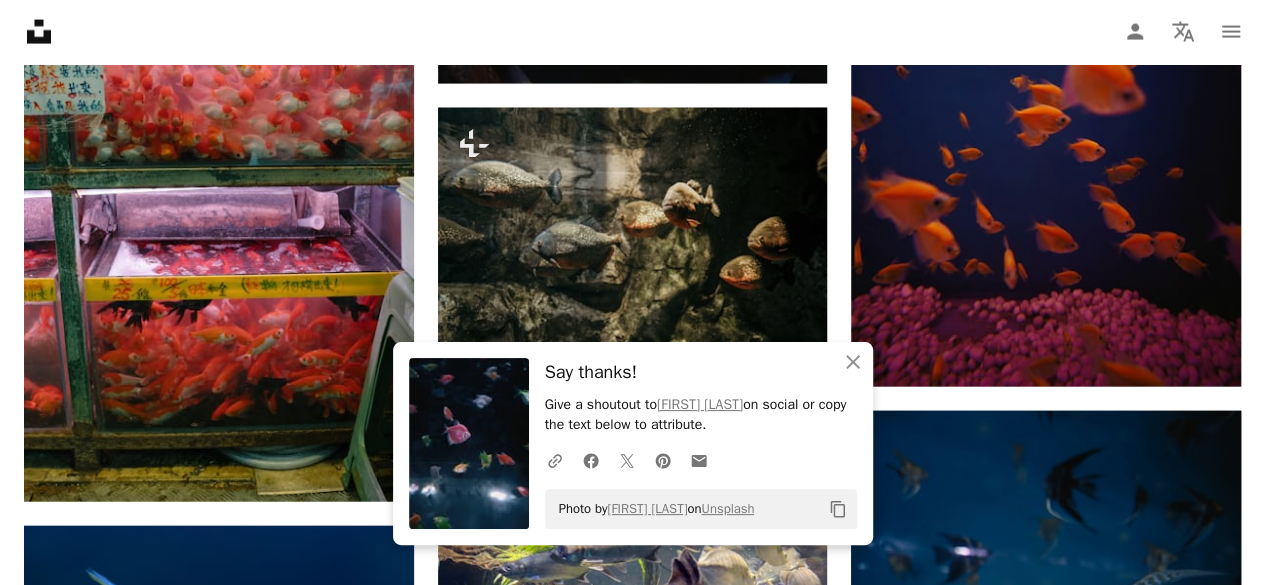 scroll, scrollTop: 13616, scrollLeft: 0, axis: vertical 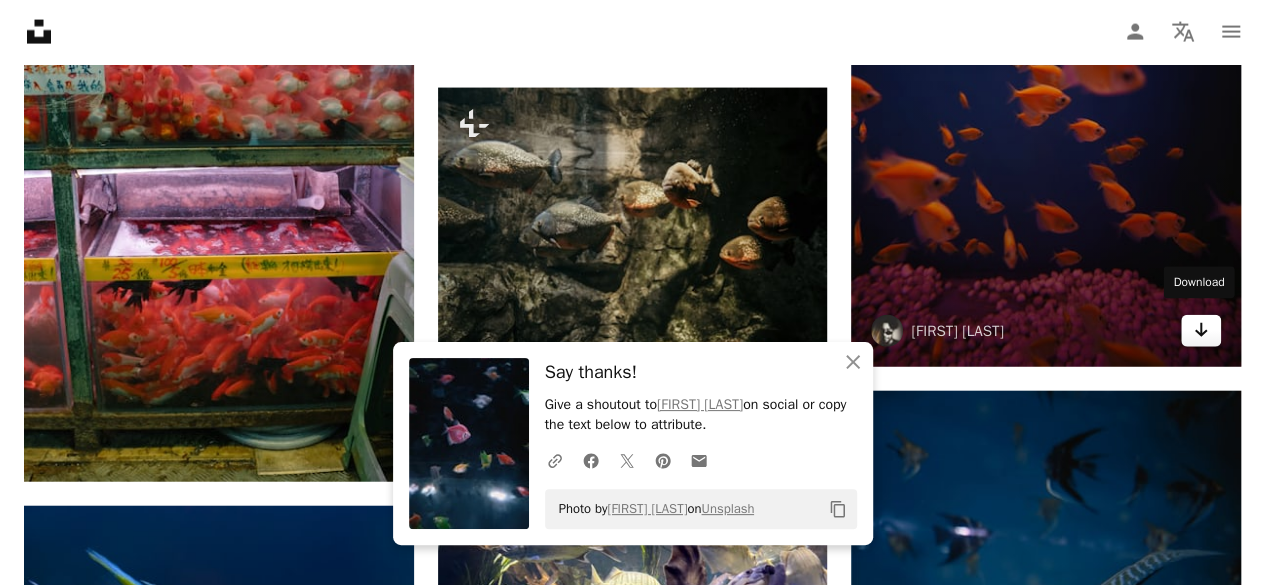 click on "Arrow pointing down" 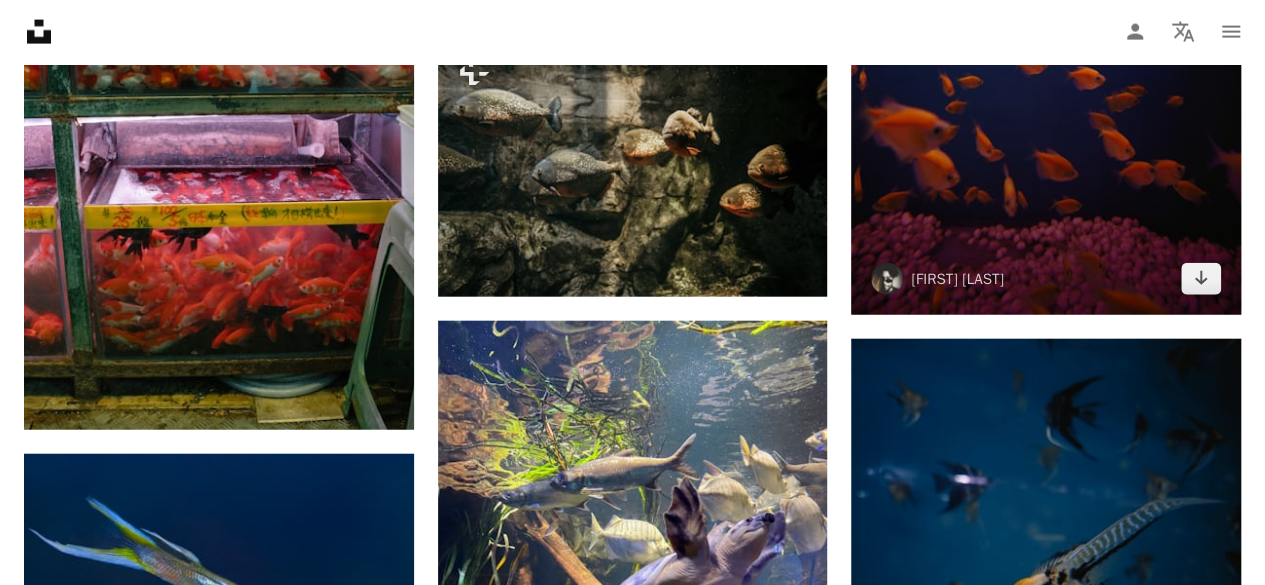 scroll, scrollTop: 13689, scrollLeft: 0, axis: vertical 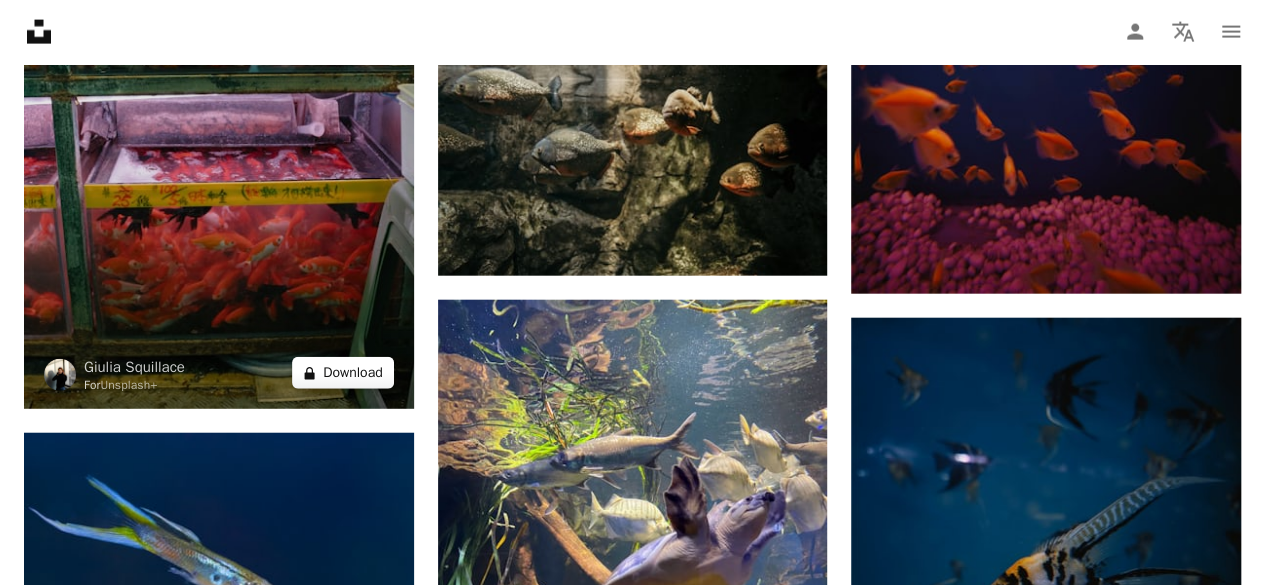 click on "A lock Download" at bounding box center (343, 373) 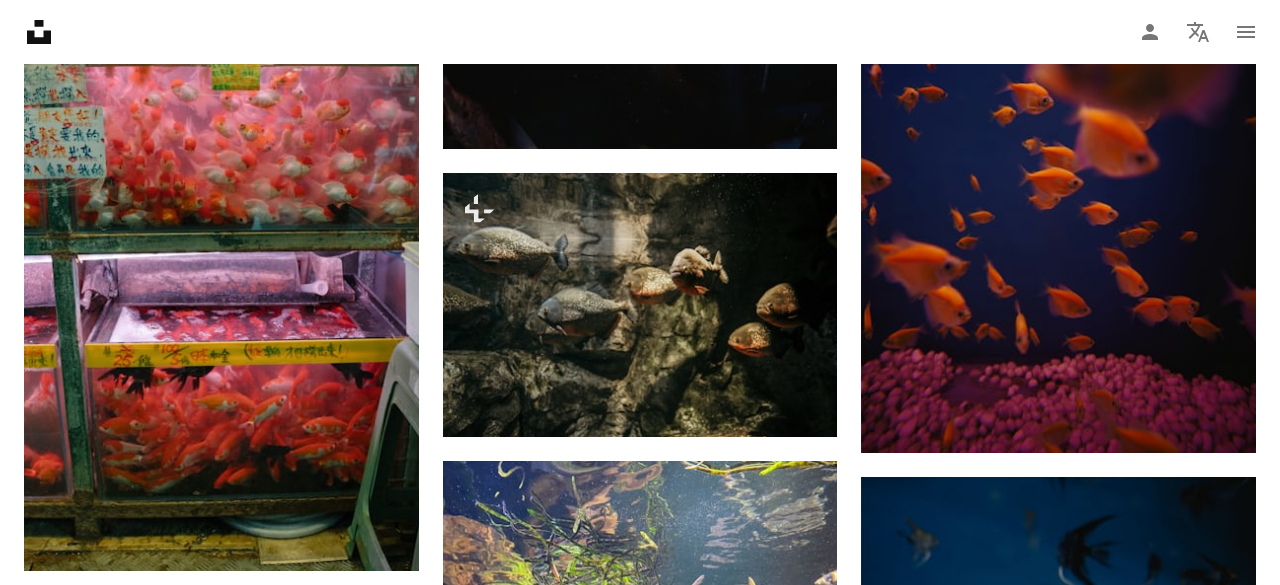 click on "An X shape Premium, ready to use images. Get unlimited access. A plus sign Members-only content added monthly A plus sign Unlimited royalty-free downloads A plus sign Illustrations  New A plus sign Enhanced legal protections yearly 66%  off monthly $12   $4 USD per month * Get  Unsplash+ * When paid annually, billed upfront  $48 Taxes where applicable. Renews automatically. Cancel anytime." at bounding box center (640, 3840) 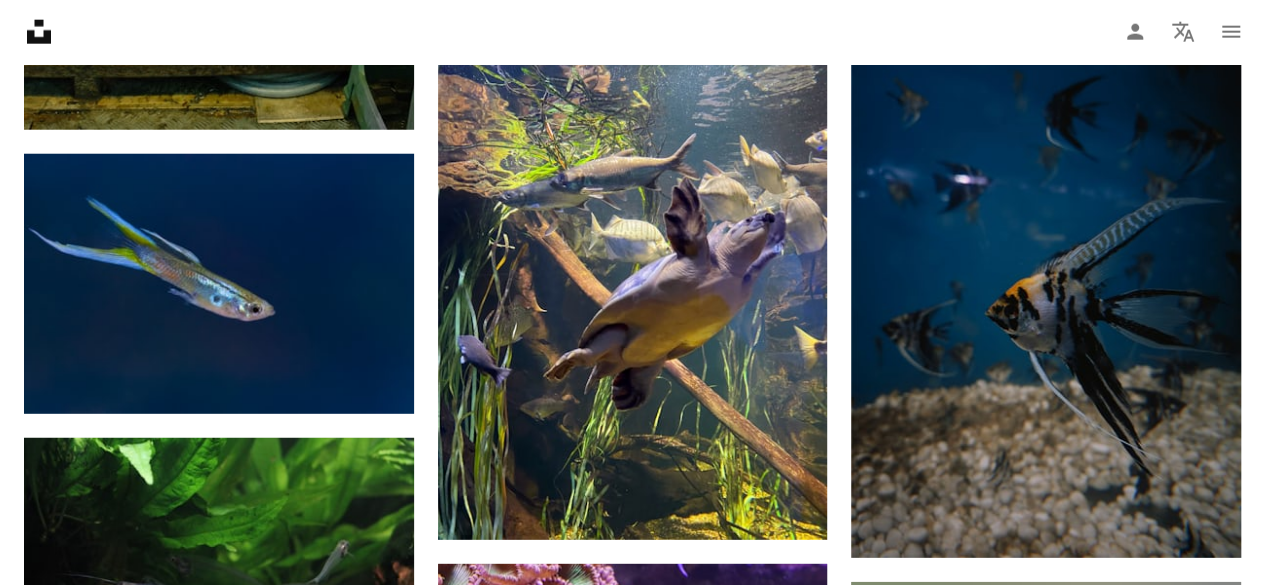 scroll, scrollTop: 13988, scrollLeft: 0, axis: vertical 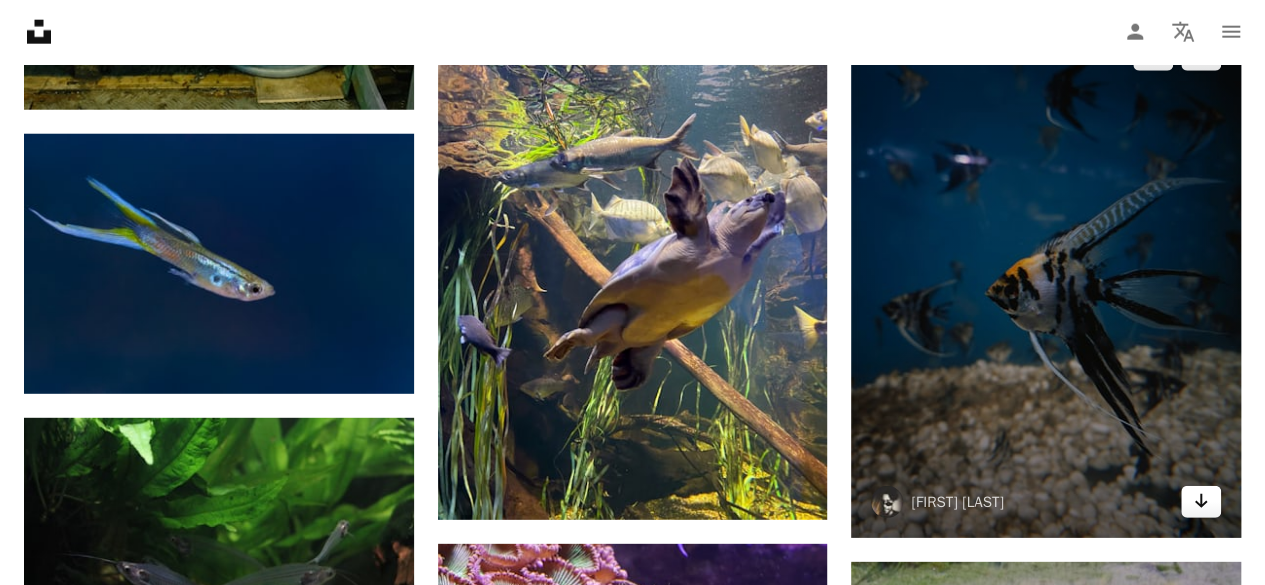 click on "Arrow pointing down" 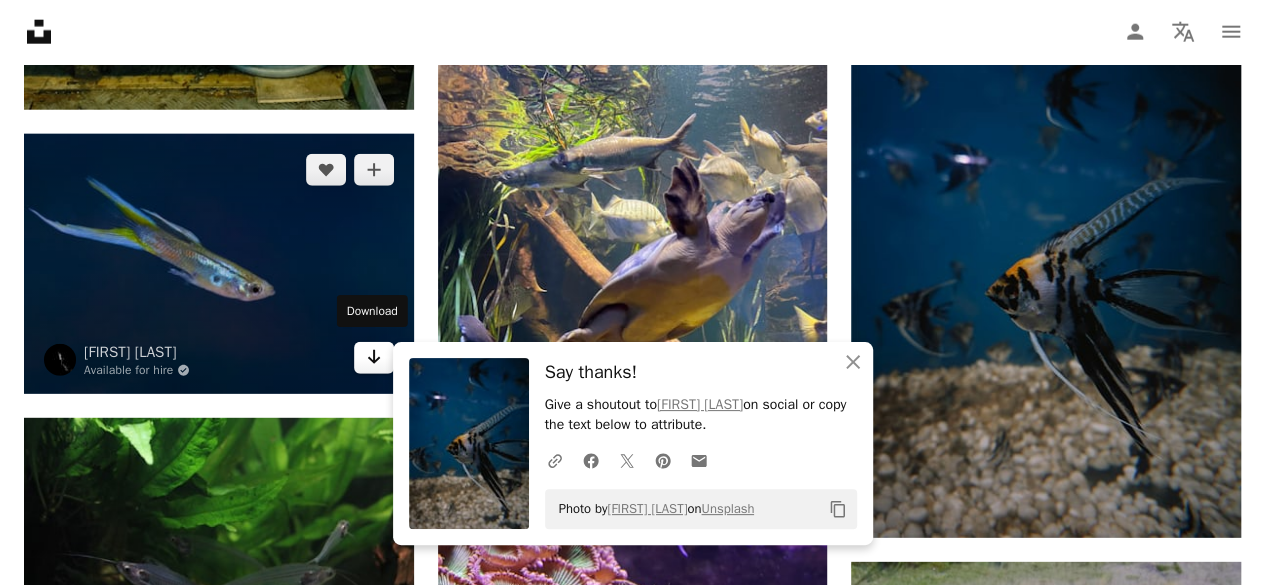 click on "Arrow pointing down" 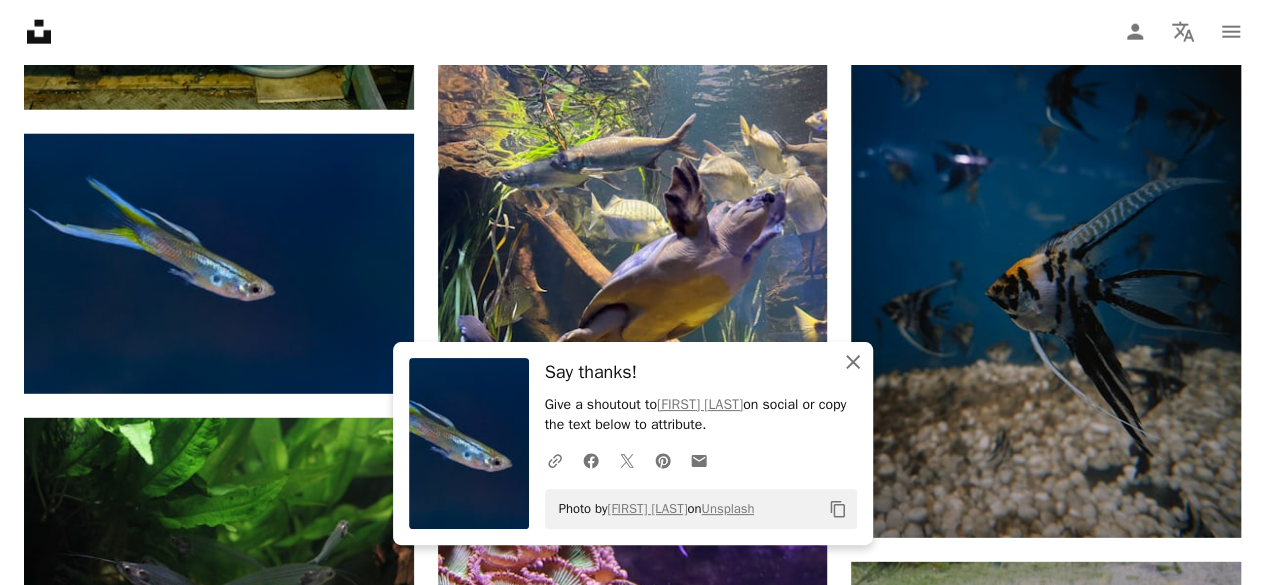 click on "An X shape" 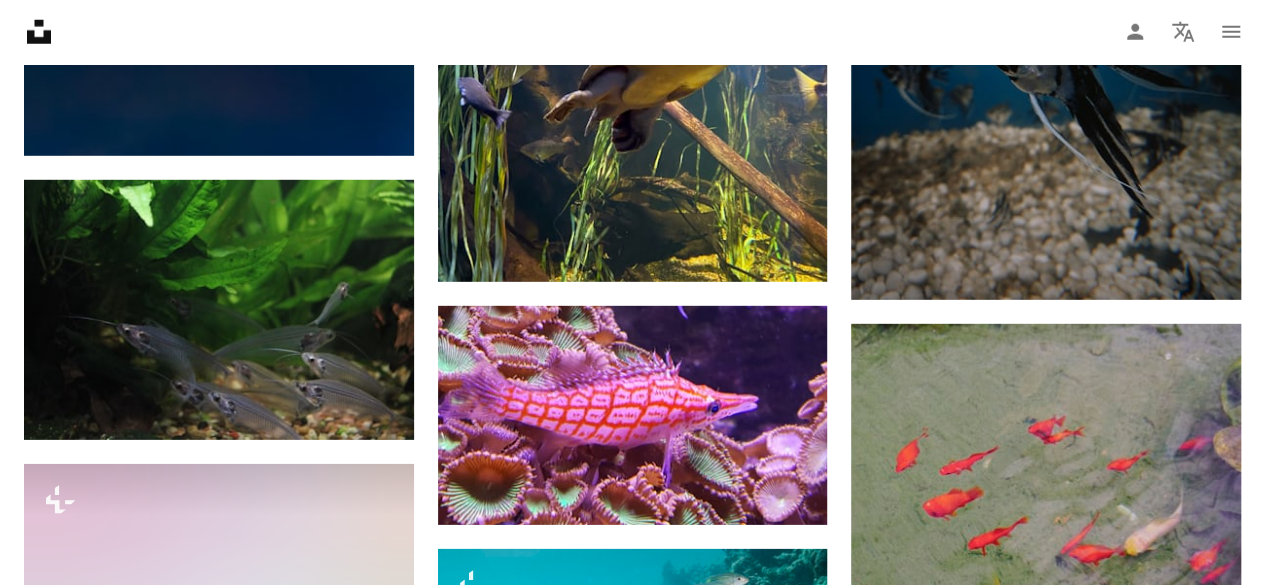 scroll, scrollTop: 14350, scrollLeft: 0, axis: vertical 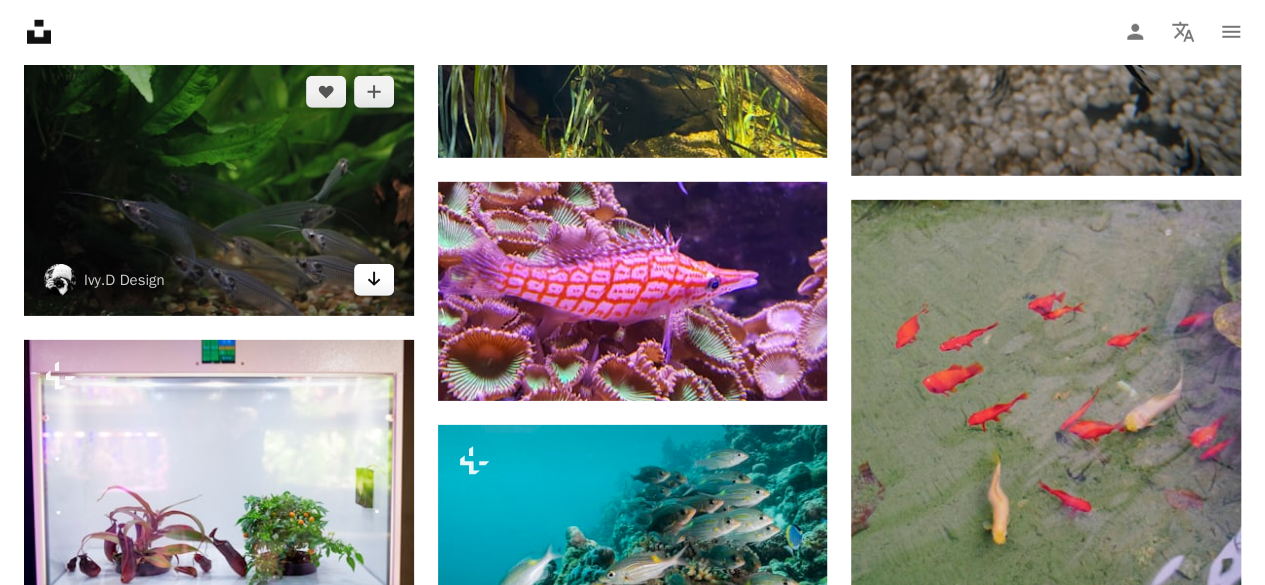 click on "Arrow pointing down" 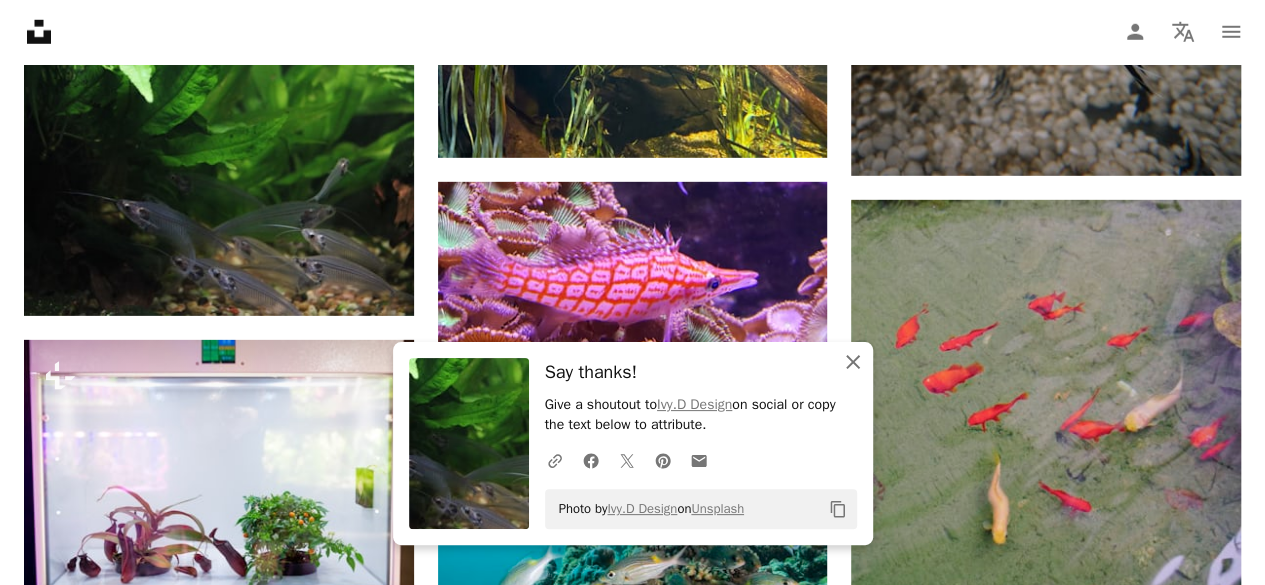 click on "An X shape" 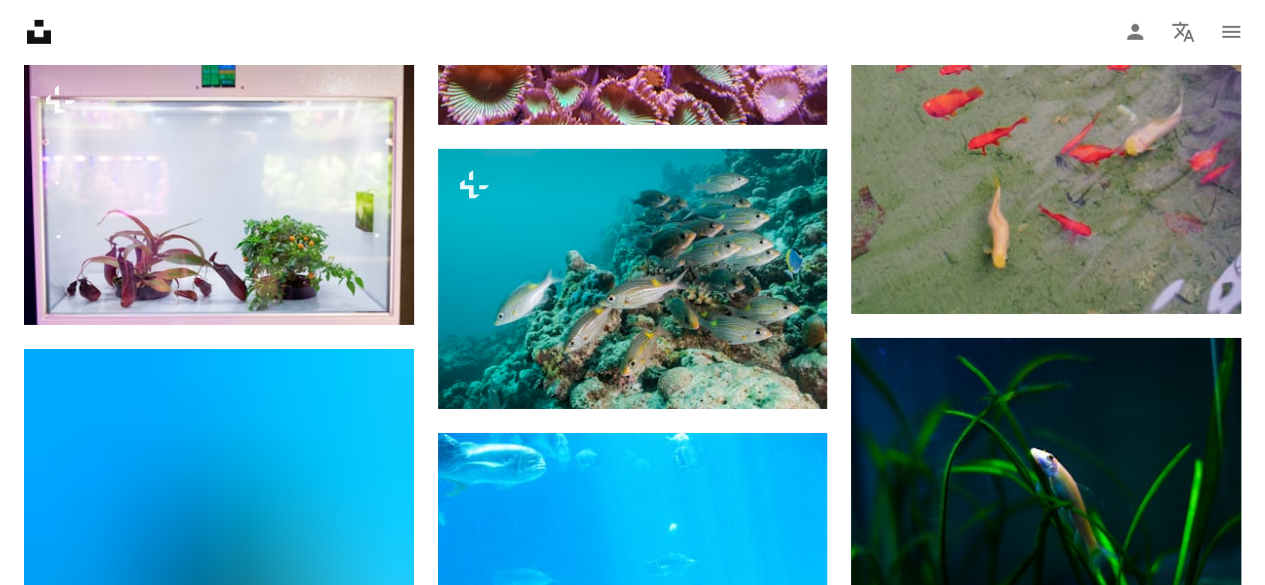 scroll, scrollTop: 14650, scrollLeft: 0, axis: vertical 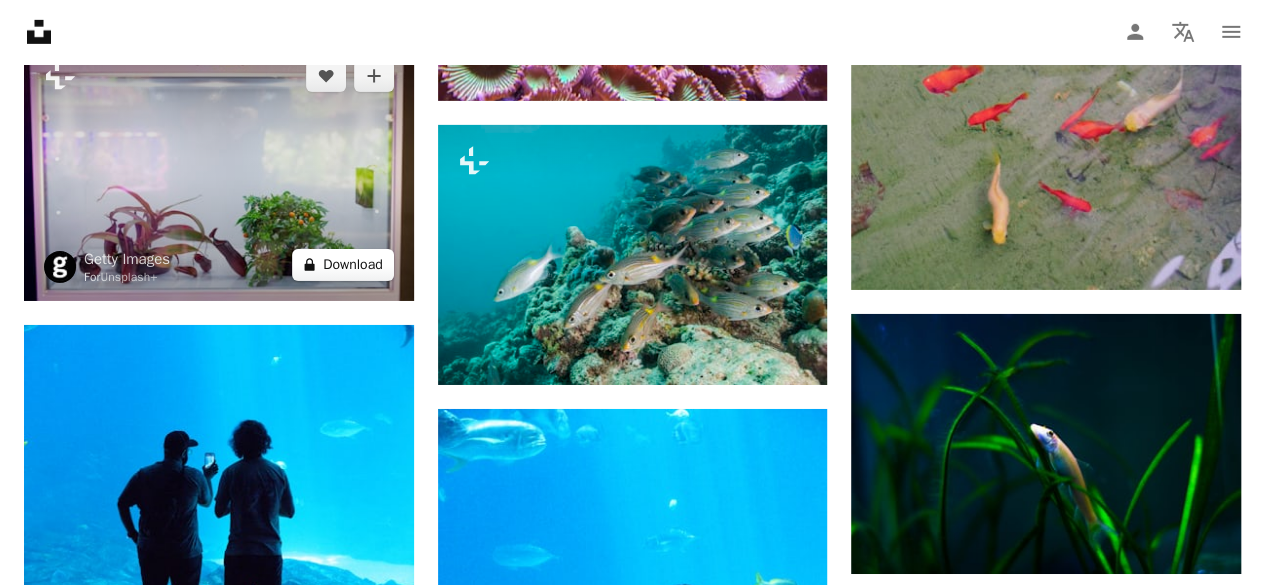click on "A lock Download" at bounding box center (343, 265) 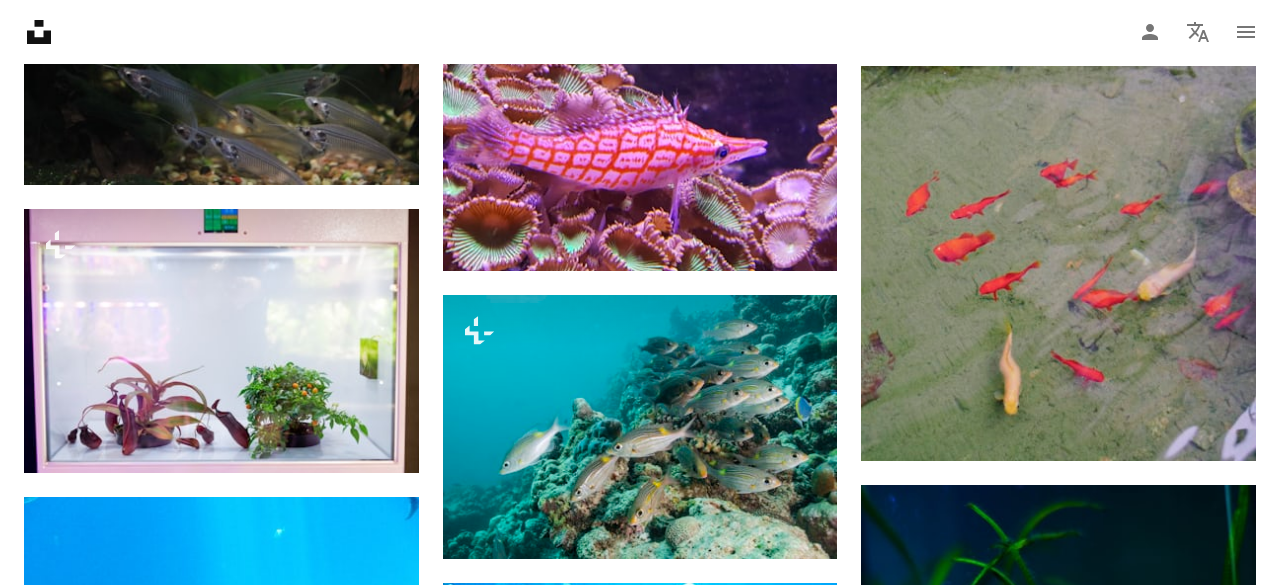 click on "An X shape Premium, ready to use images. Get unlimited access. A plus sign Members-only content added monthly A plus sign Unlimited royalty-free downloads A plus sign Illustrations  New A plus sign Enhanced legal protections yearly 66%  off monthly $12   $4 USD per month * Get  Unsplash+ * When paid annually, billed upfront  $48 Taxes where applicable. Renews automatically. Cancel anytime." at bounding box center [640, 5358] 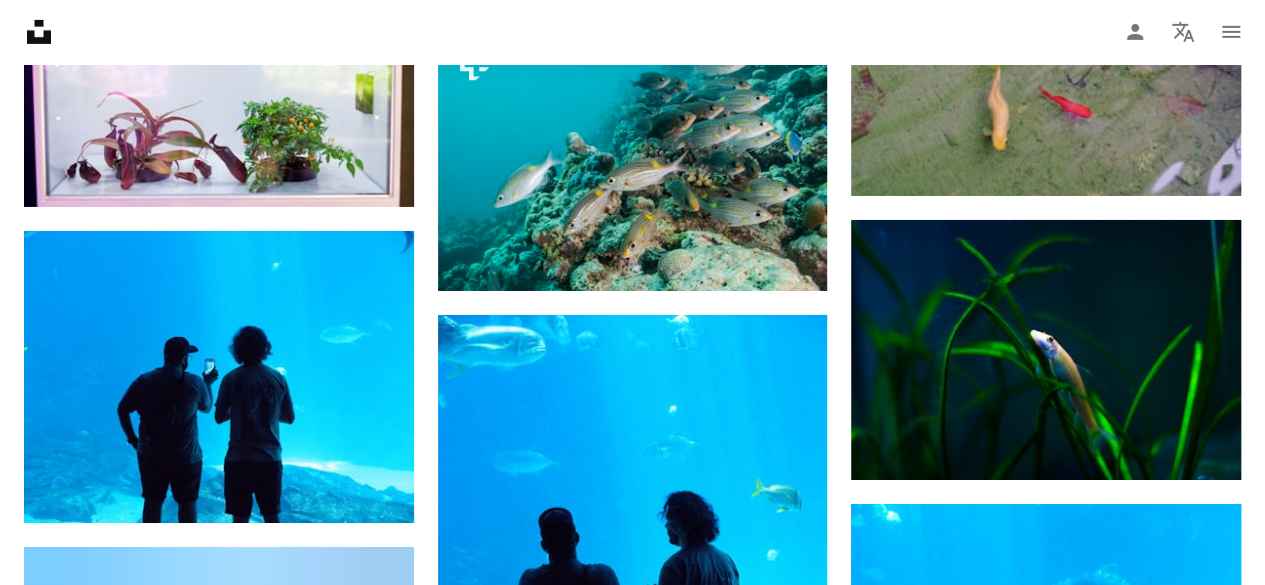 scroll, scrollTop: 14792, scrollLeft: 0, axis: vertical 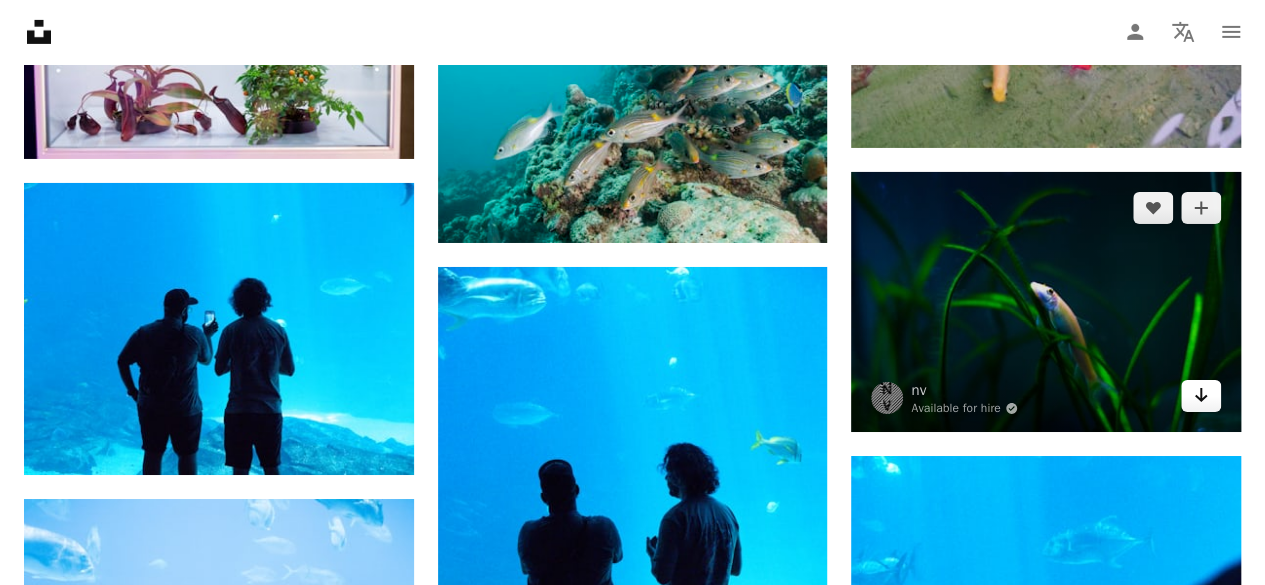 click on "Arrow pointing down" 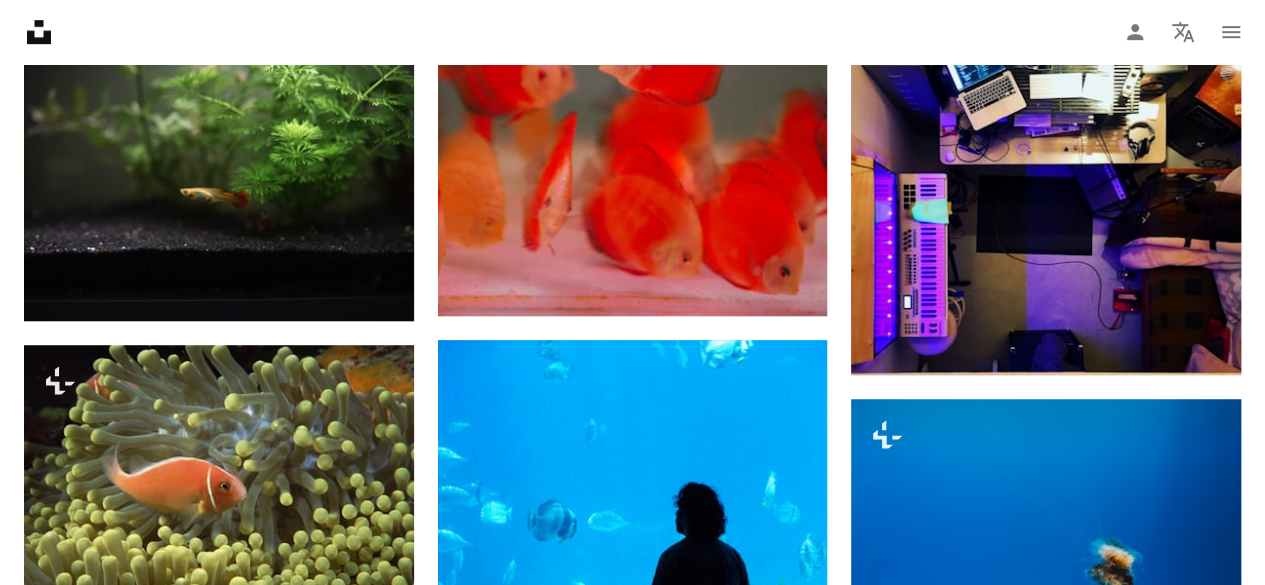 scroll, scrollTop: 15726, scrollLeft: 0, axis: vertical 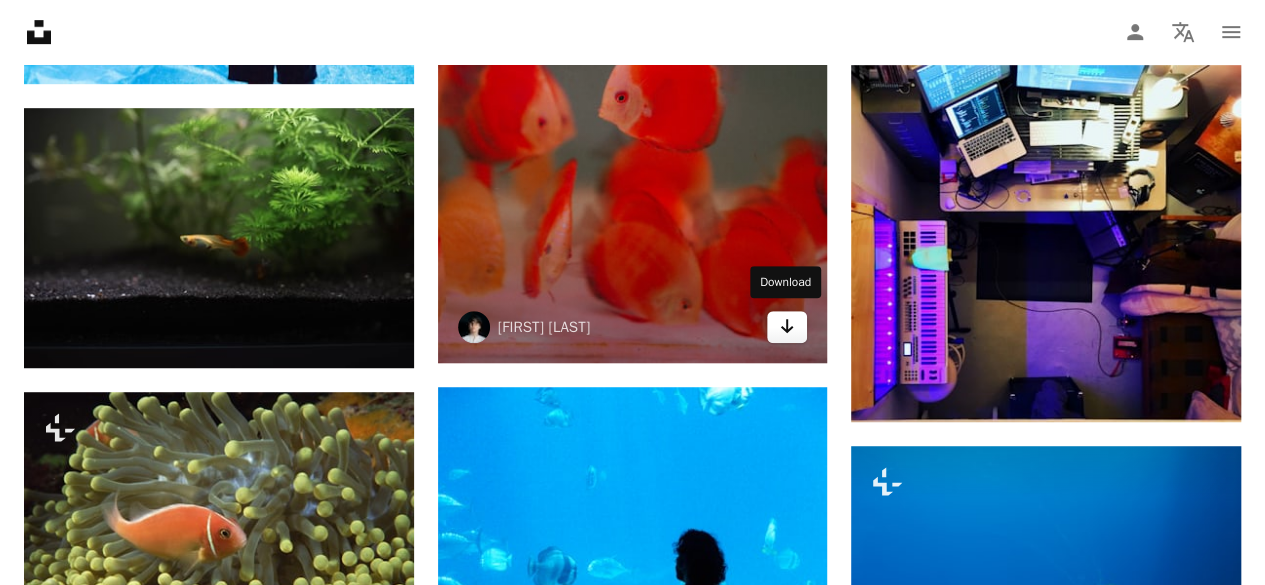 click on "Arrow pointing down" 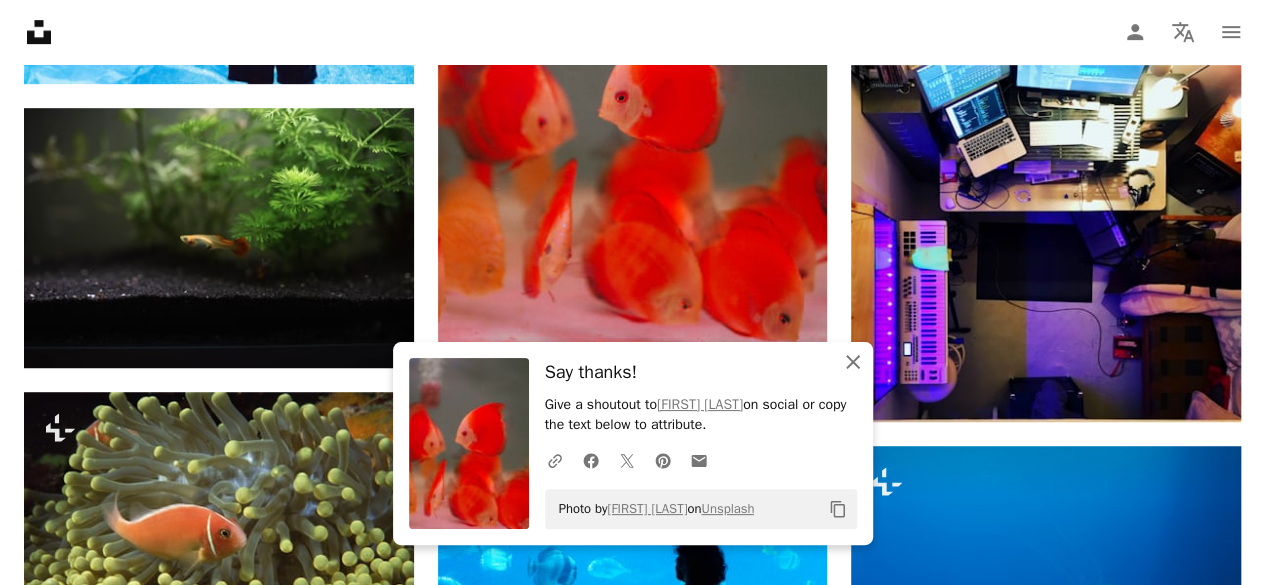 click on "An X shape" 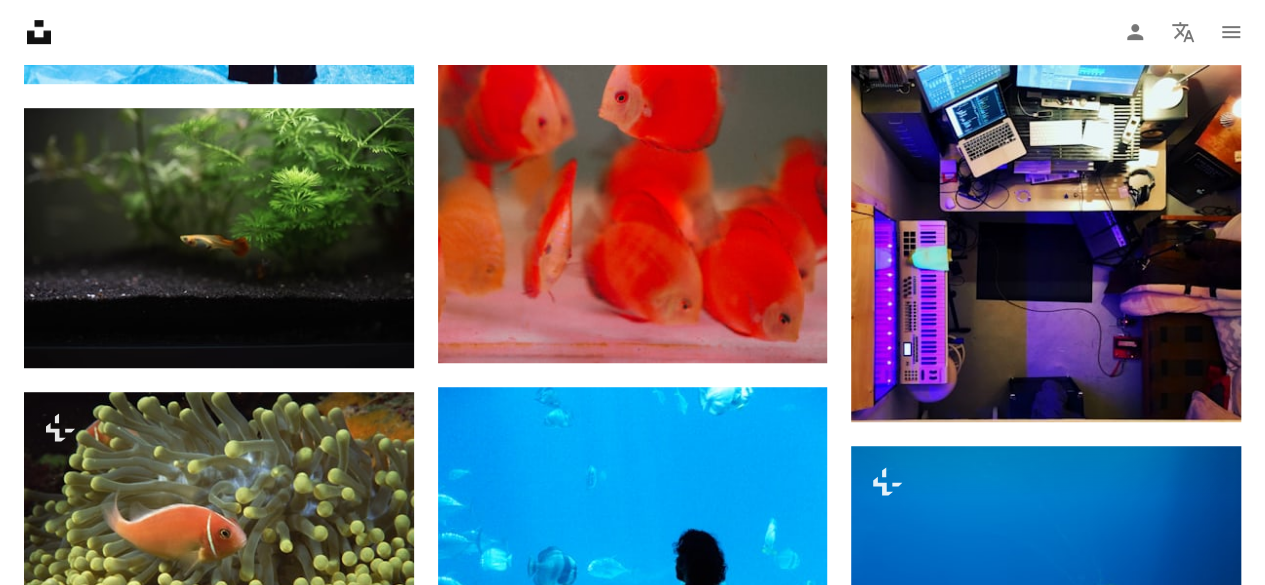 scroll, scrollTop: 15714, scrollLeft: 0, axis: vertical 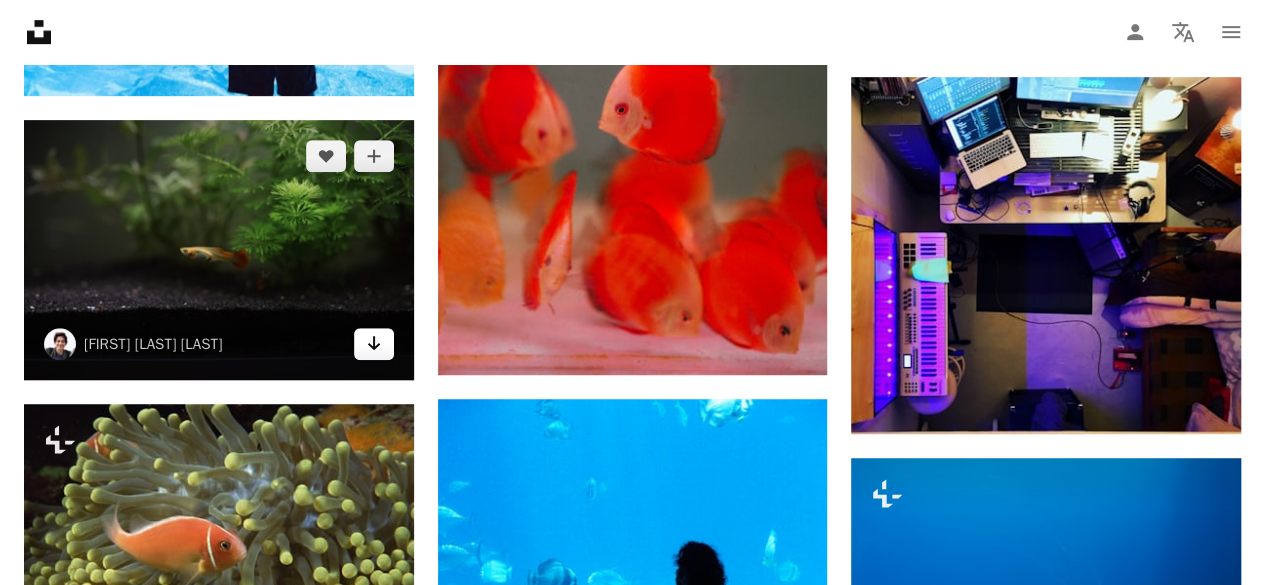 click on "Arrow pointing down" 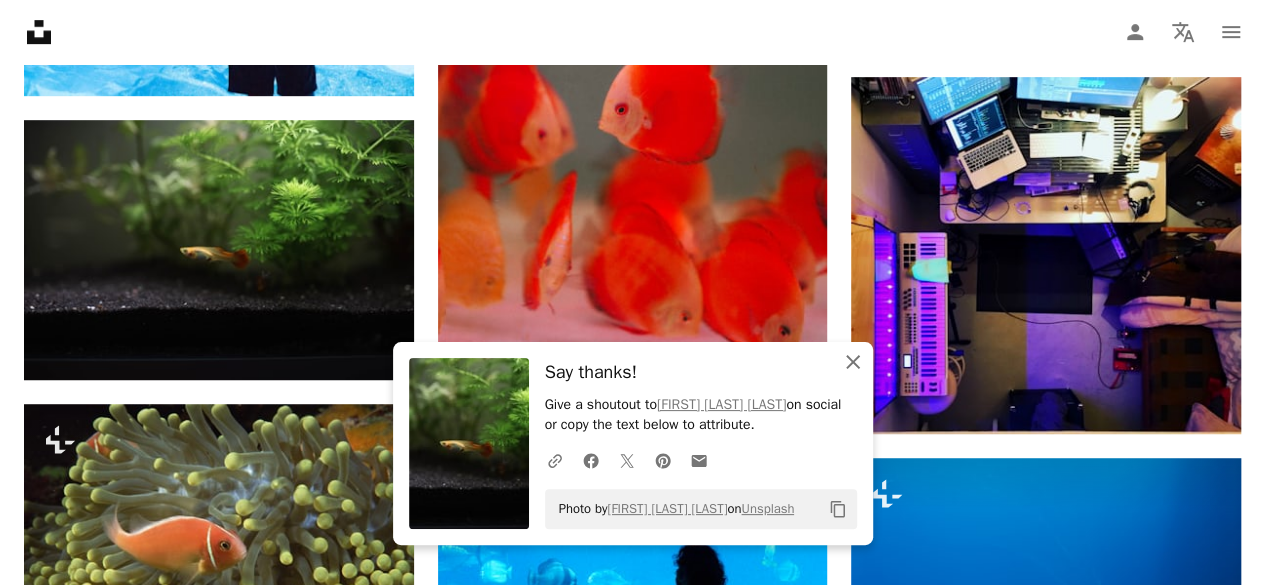 click on "An X shape" 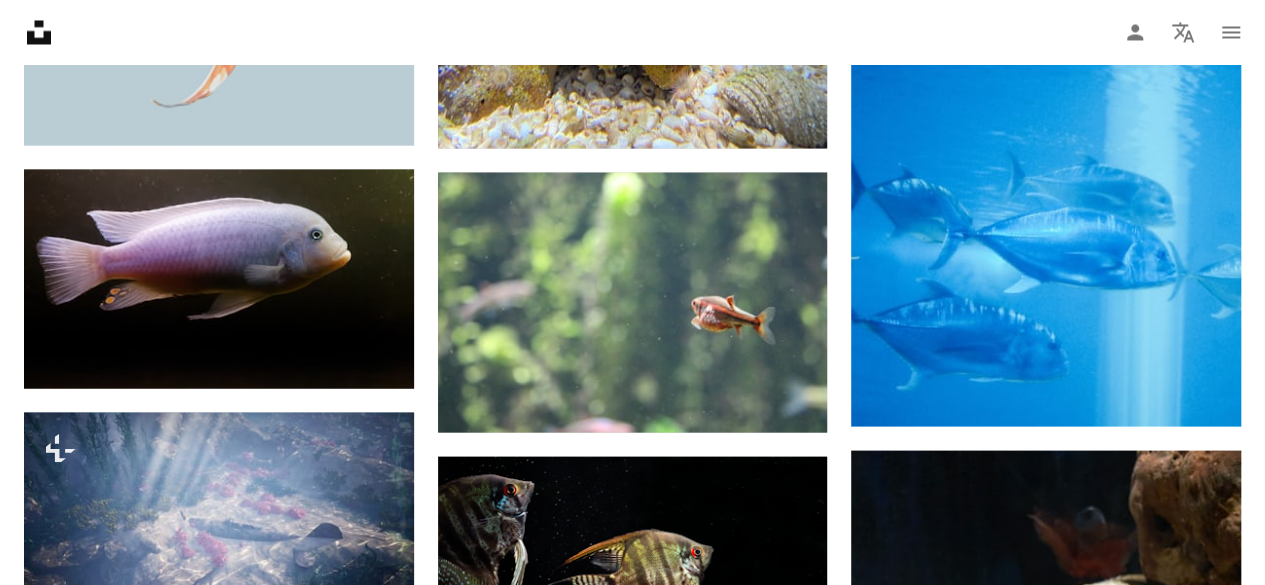 scroll, scrollTop: 17052, scrollLeft: 0, axis: vertical 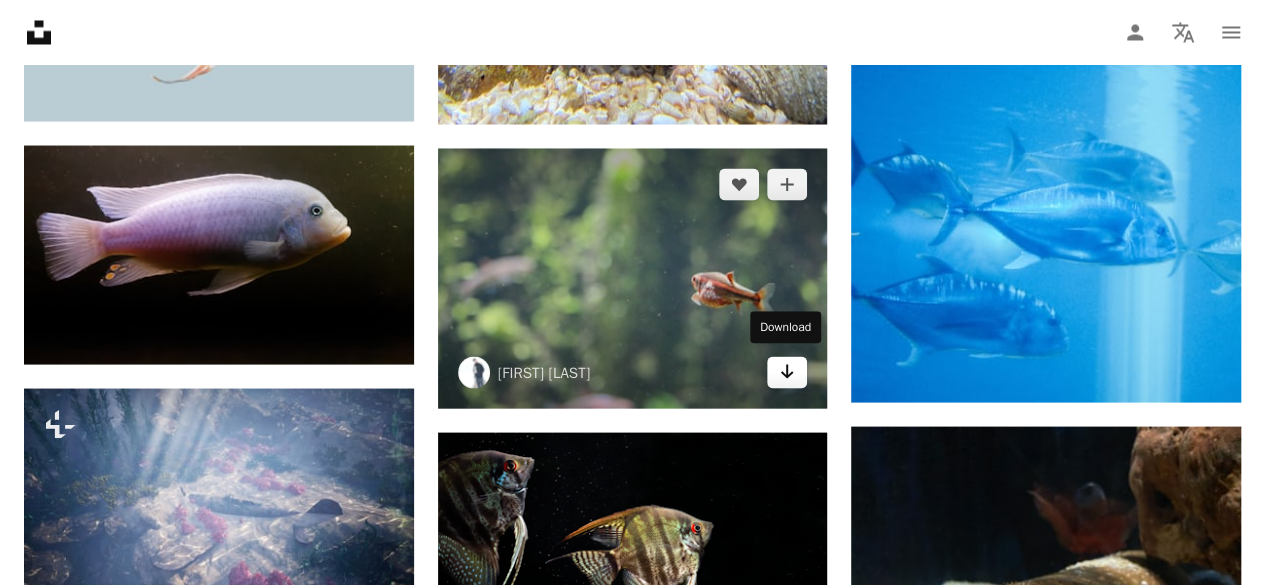 click 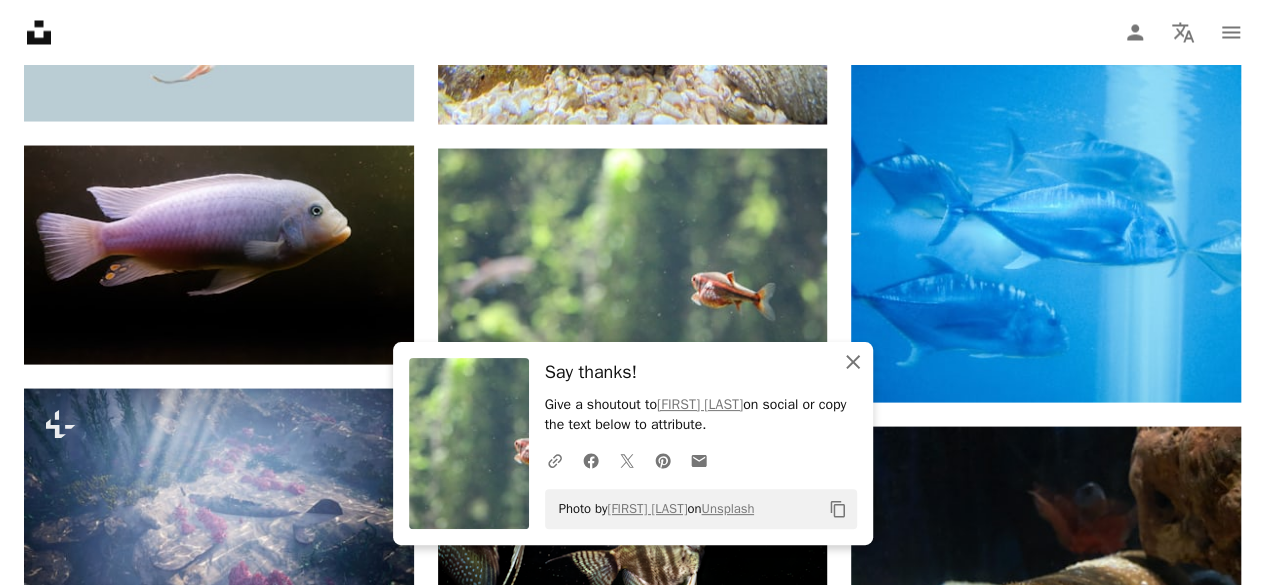 click 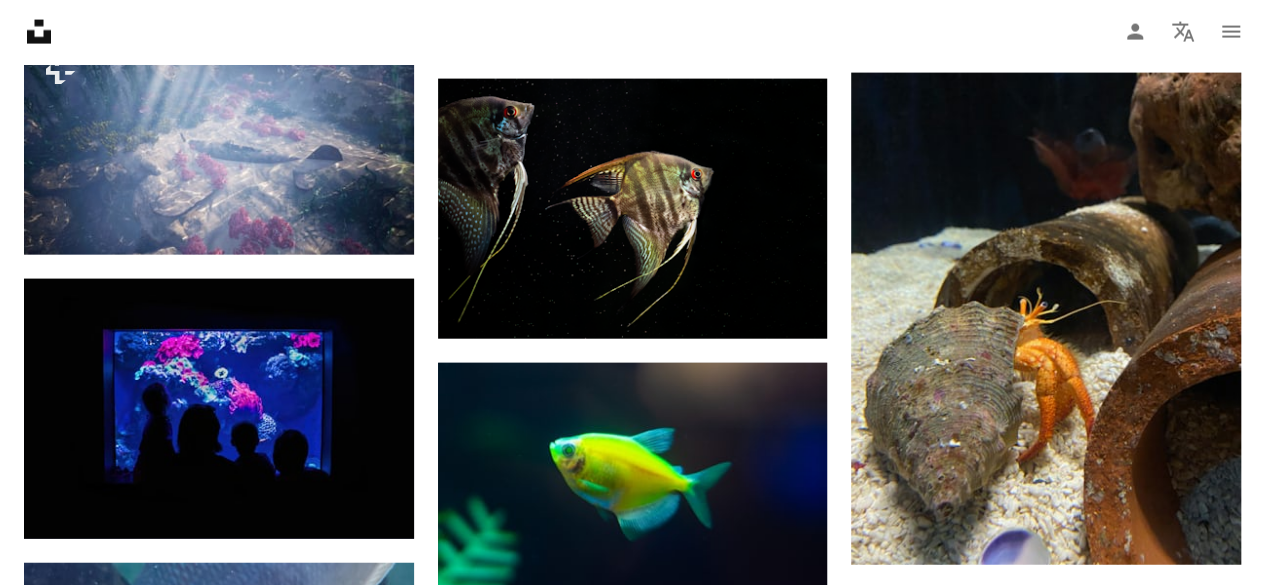 scroll, scrollTop: 17431, scrollLeft: 0, axis: vertical 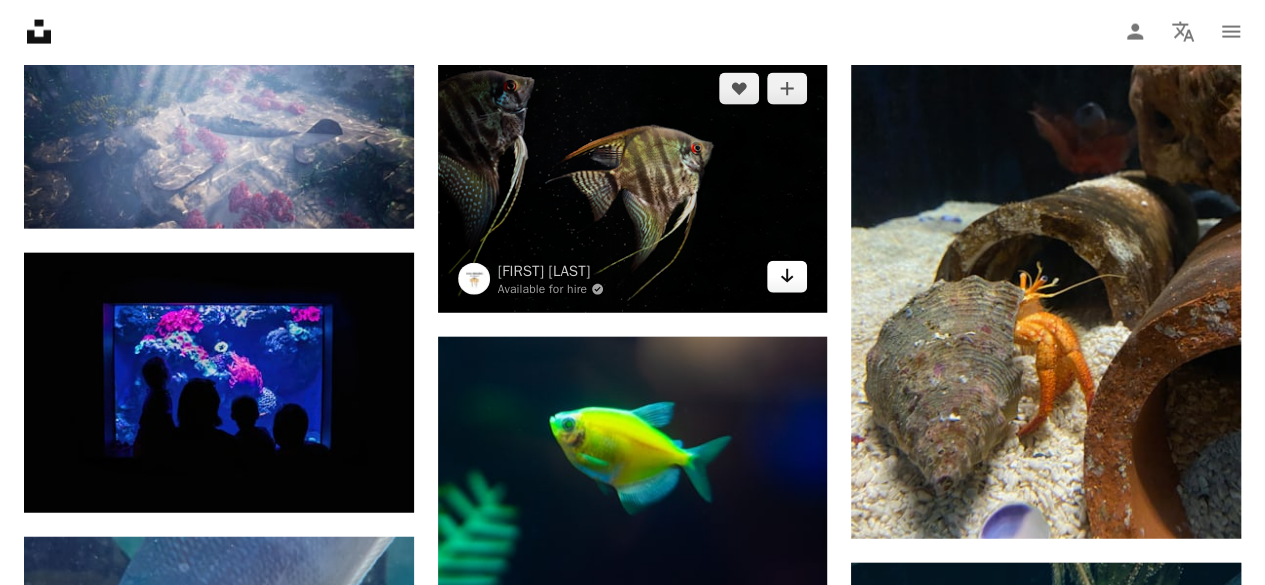 click 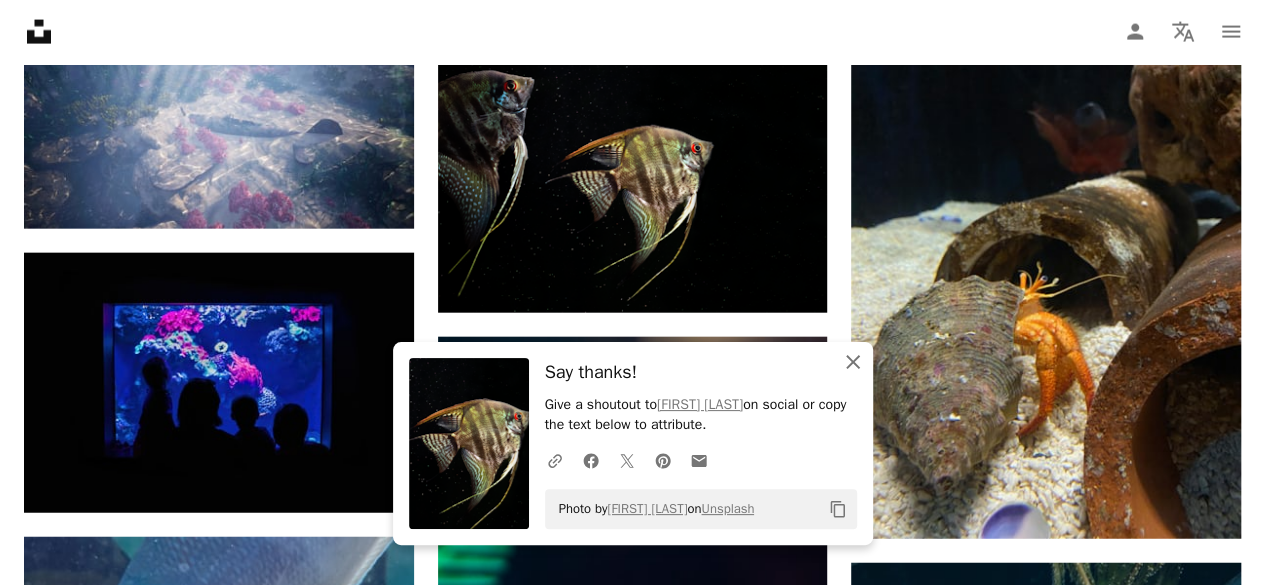 click 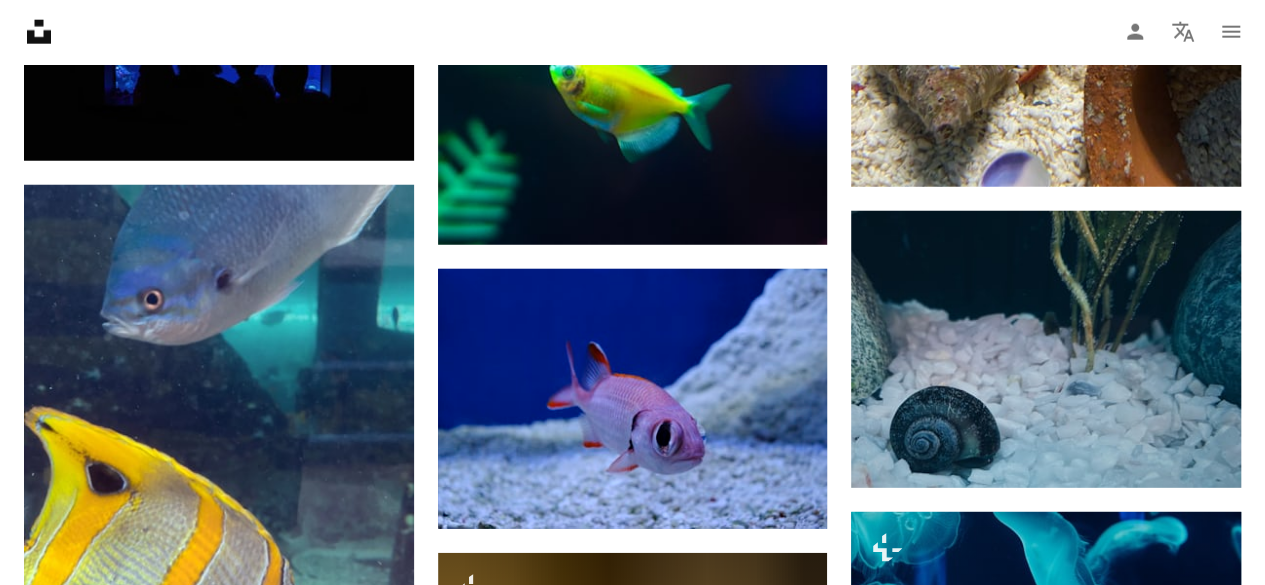 scroll, scrollTop: 17731, scrollLeft: 0, axis: vertical 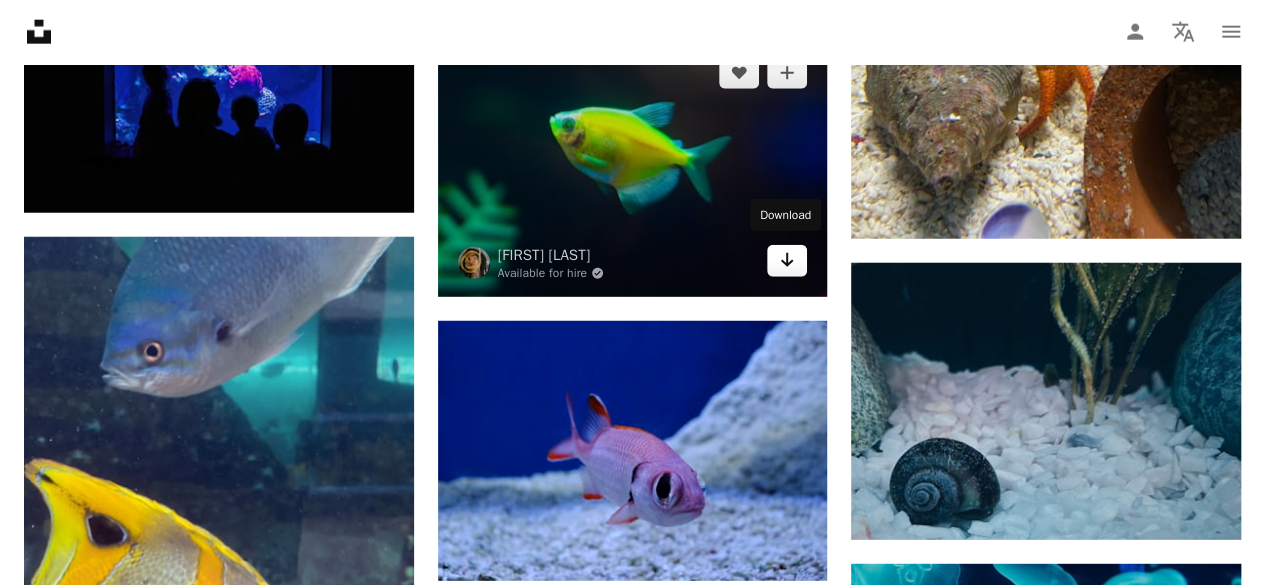click on "Arrow pointing down" at bounding box center [787, 261] 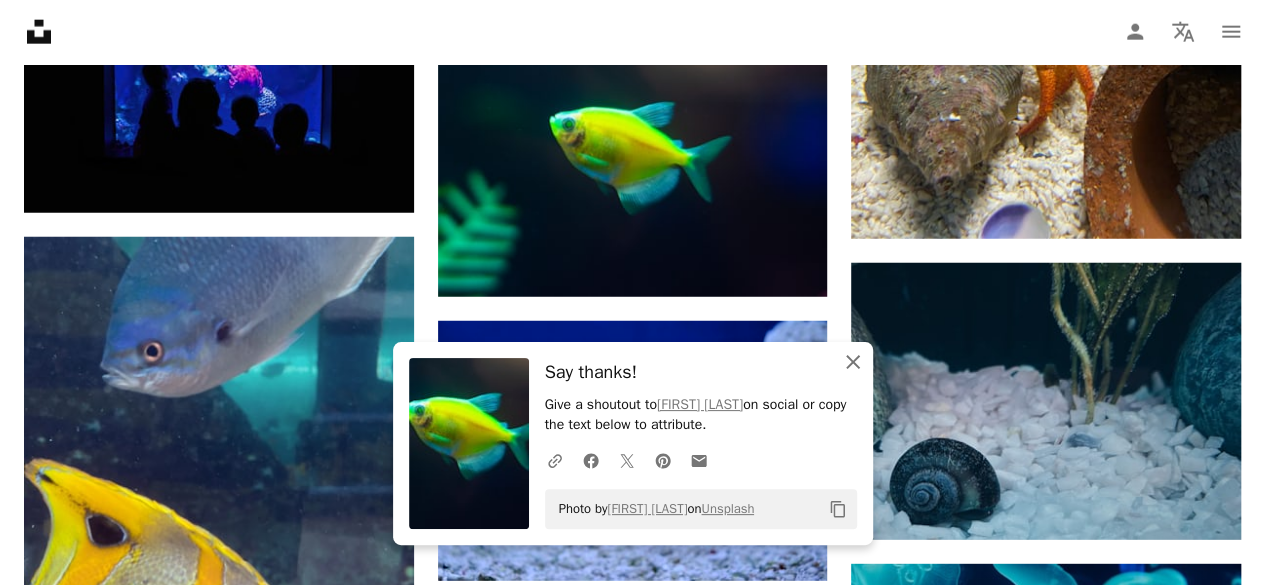 click on "An X shape" 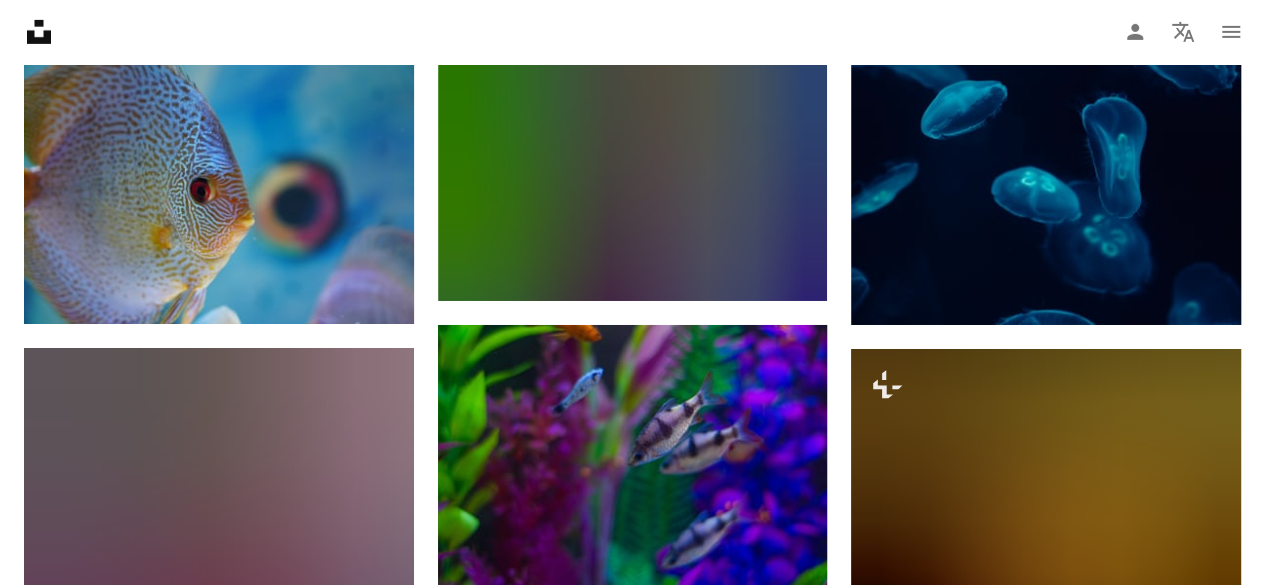 scroll, scrollTop: 18606, scrollLeft: 0, axis: vertical 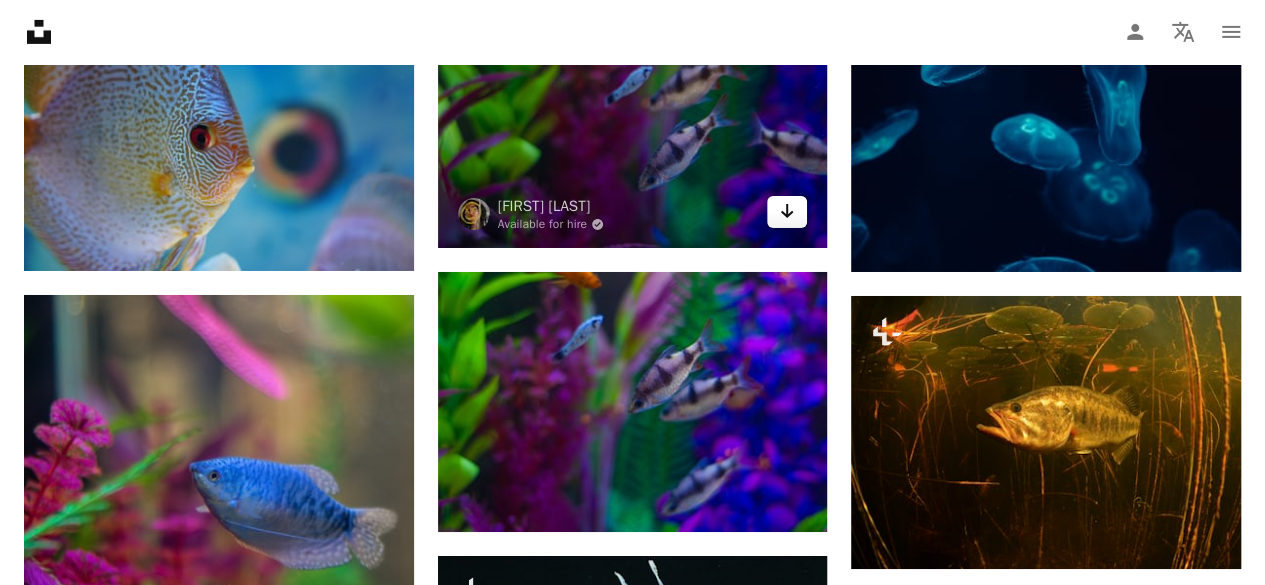 click on "Arrow pointing down" 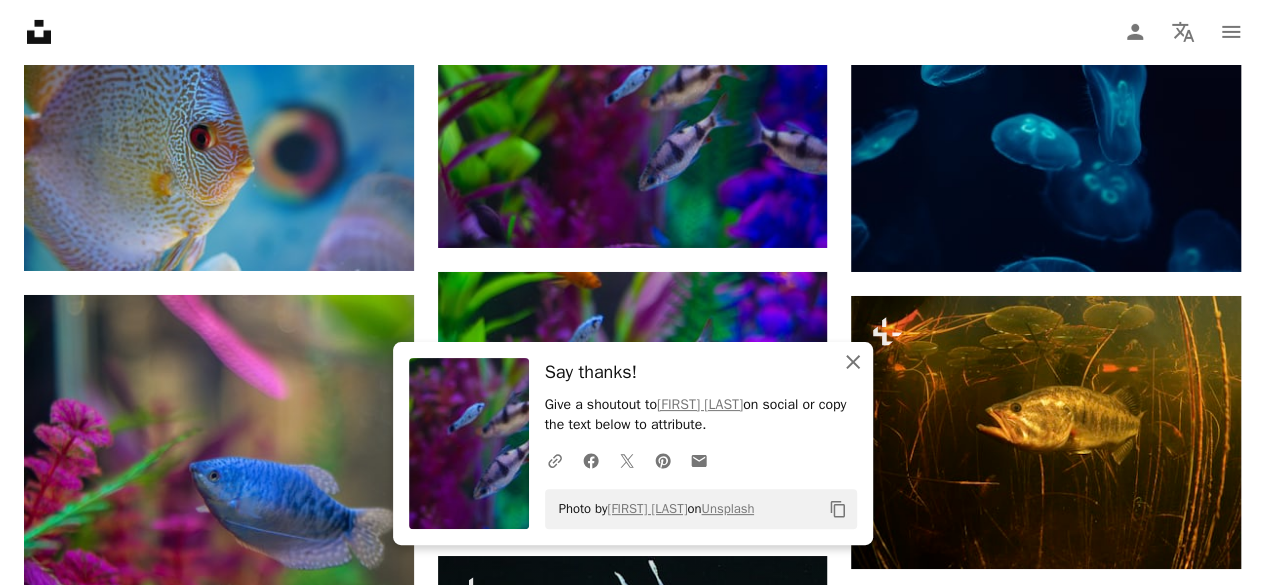 click on "An X shape" 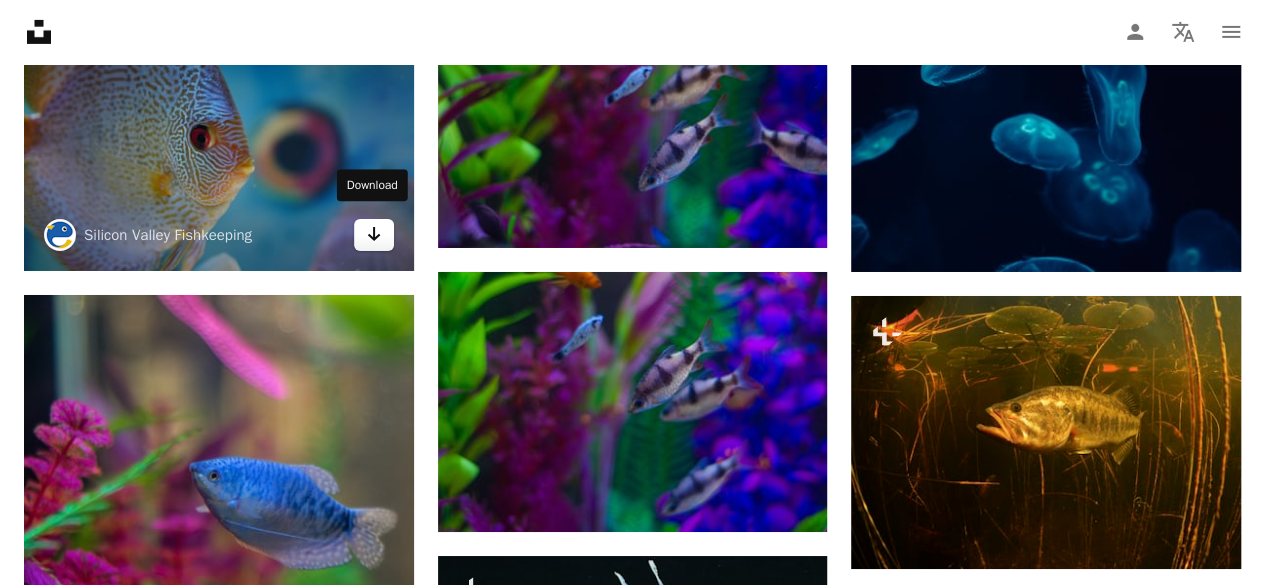 click on "Arrow pointing down" 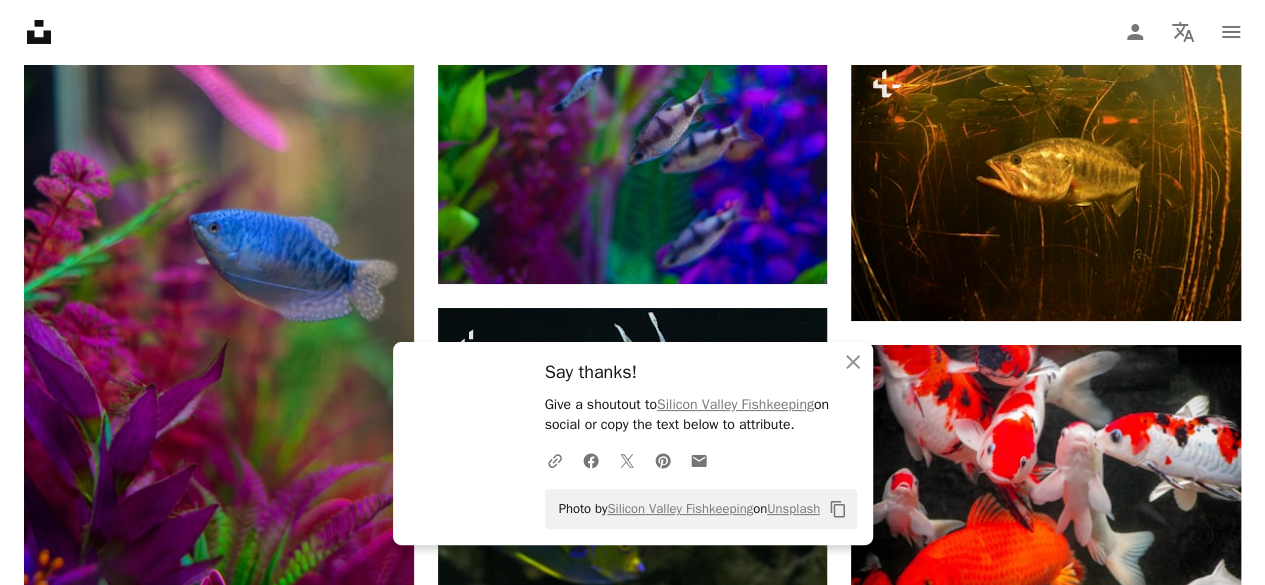 scroll, scrollTop: 19064, scrollLeft: 0, axis: vertical 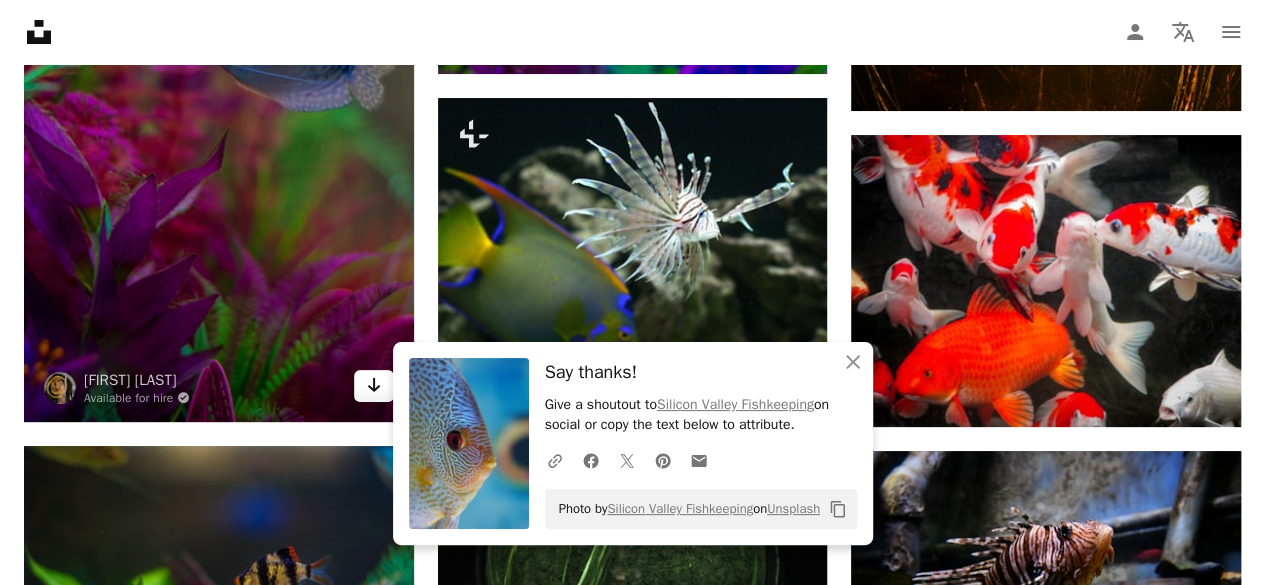 click on "Arrow pointing down" 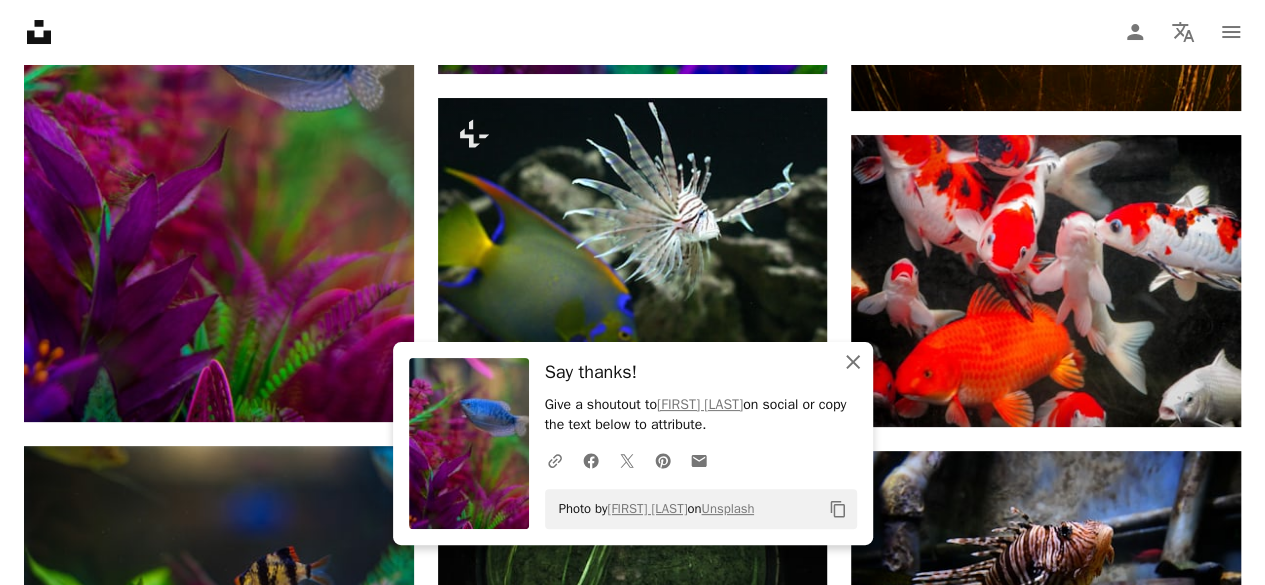 click on "An X shape" 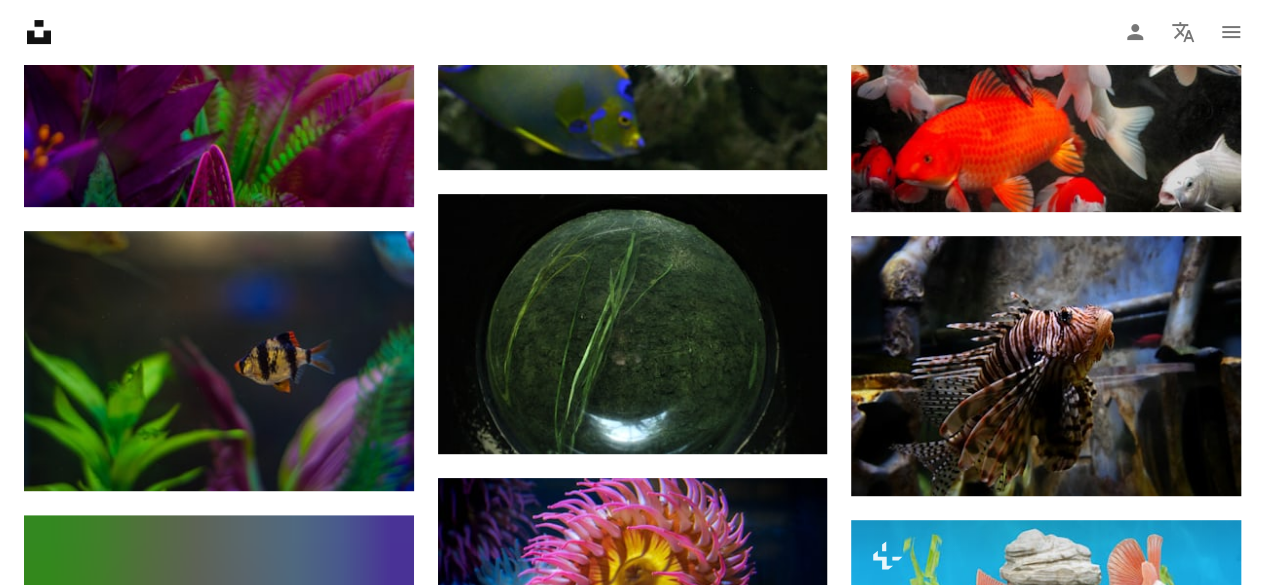 scroll, scrollTop: 19308, scrollLeft: 0, axis: vertical 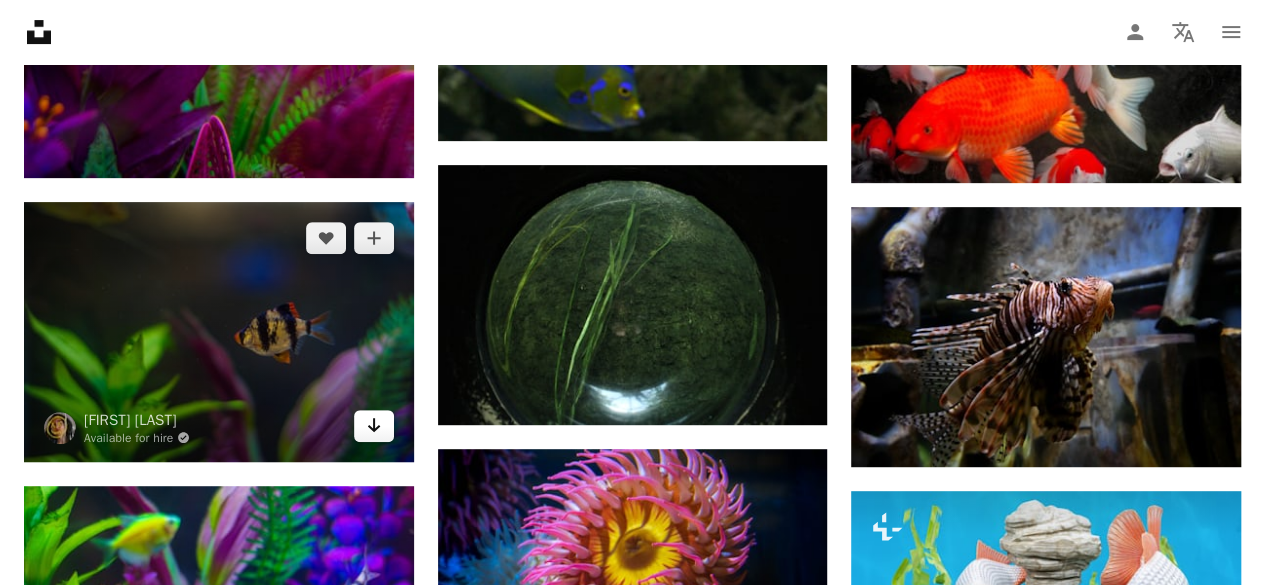 click on "Arrow pointing down" 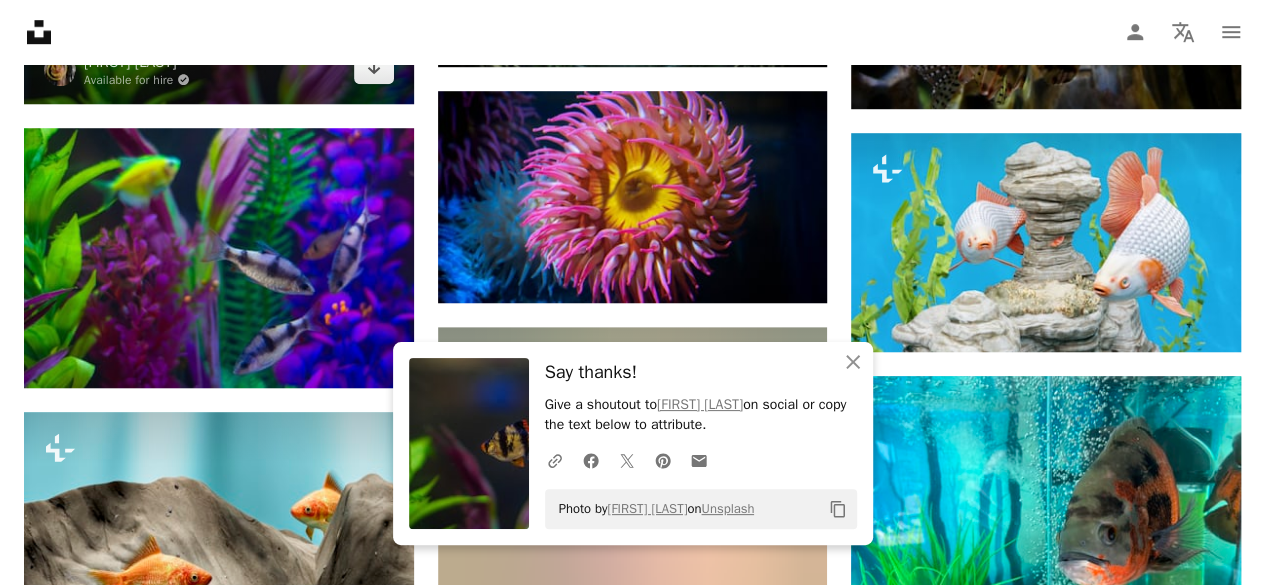 scroll, scrollTop: 19637, scrollLeft: 0, axis: vertical 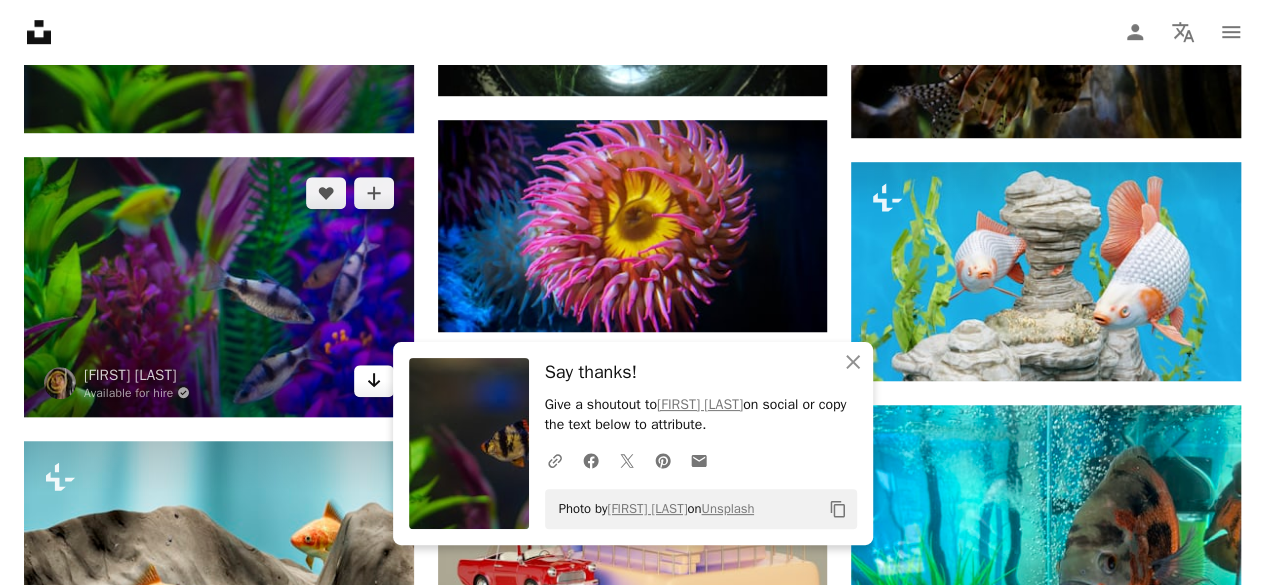 click on "Arrow pointing down" at bounding box center (374, 381) 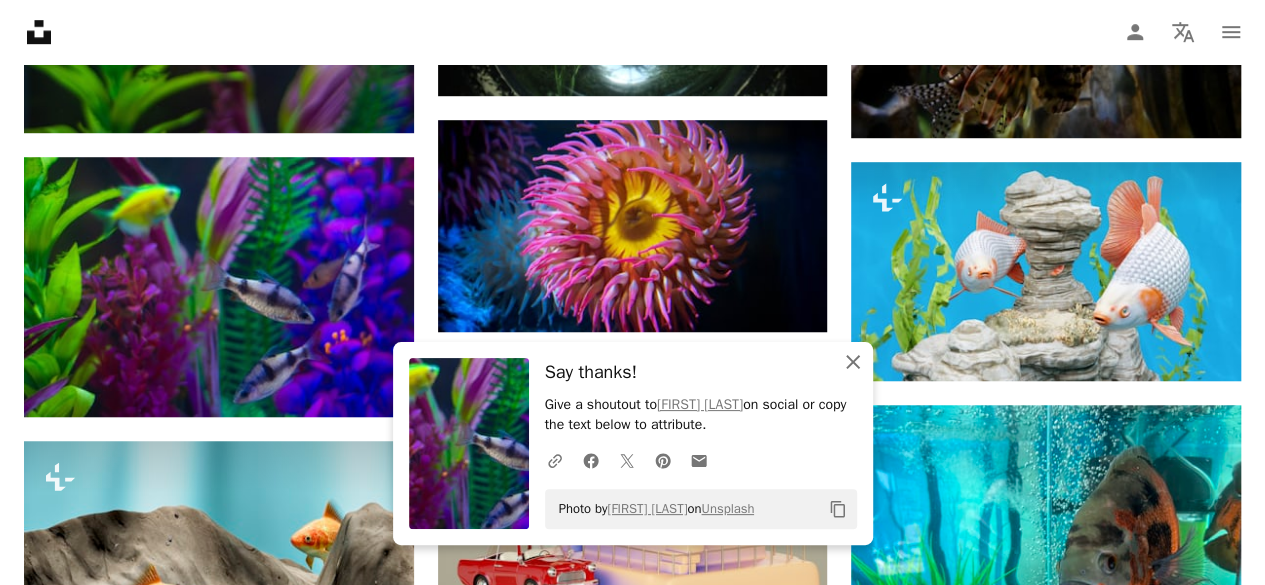 click 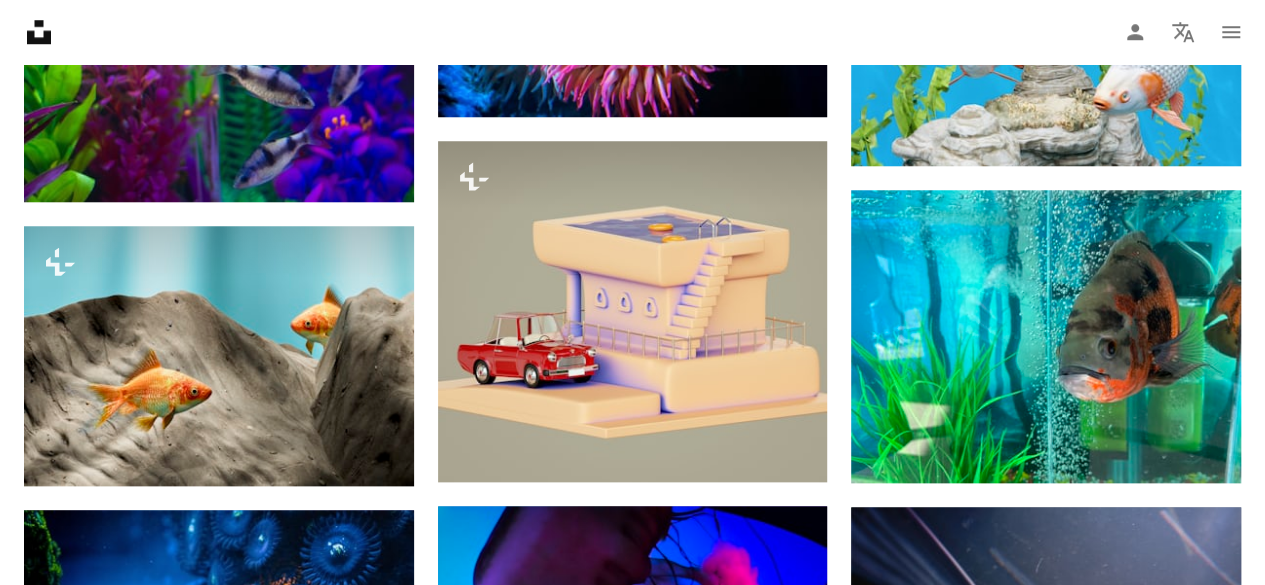 scroll, scrollTop: 19938, scrollLeft: 0, axis: vertical 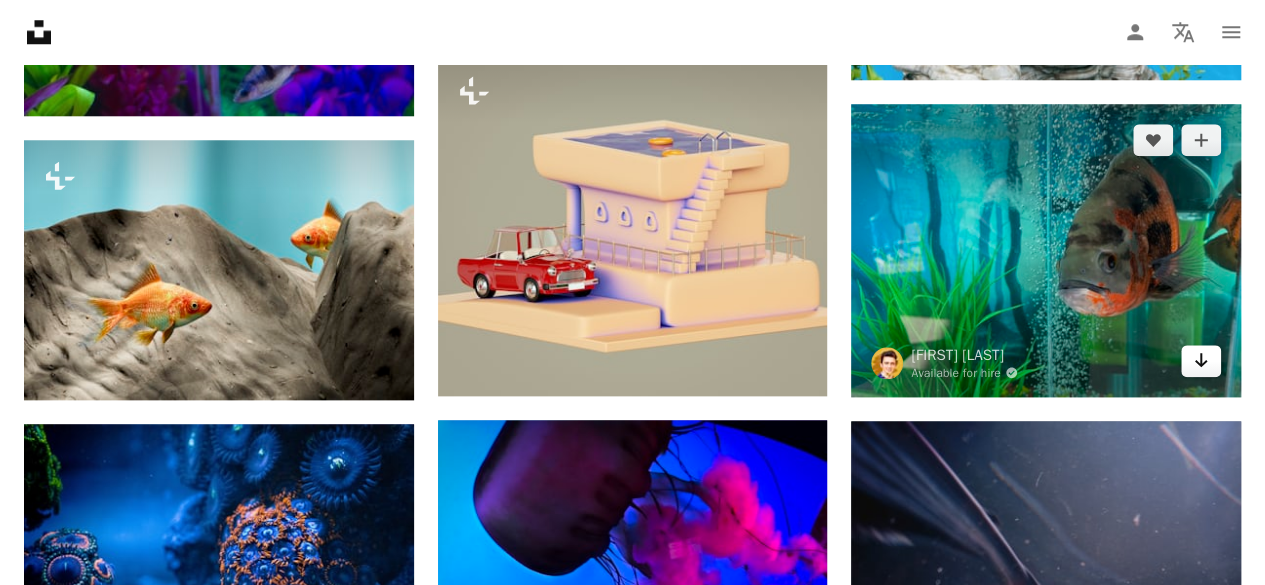 click 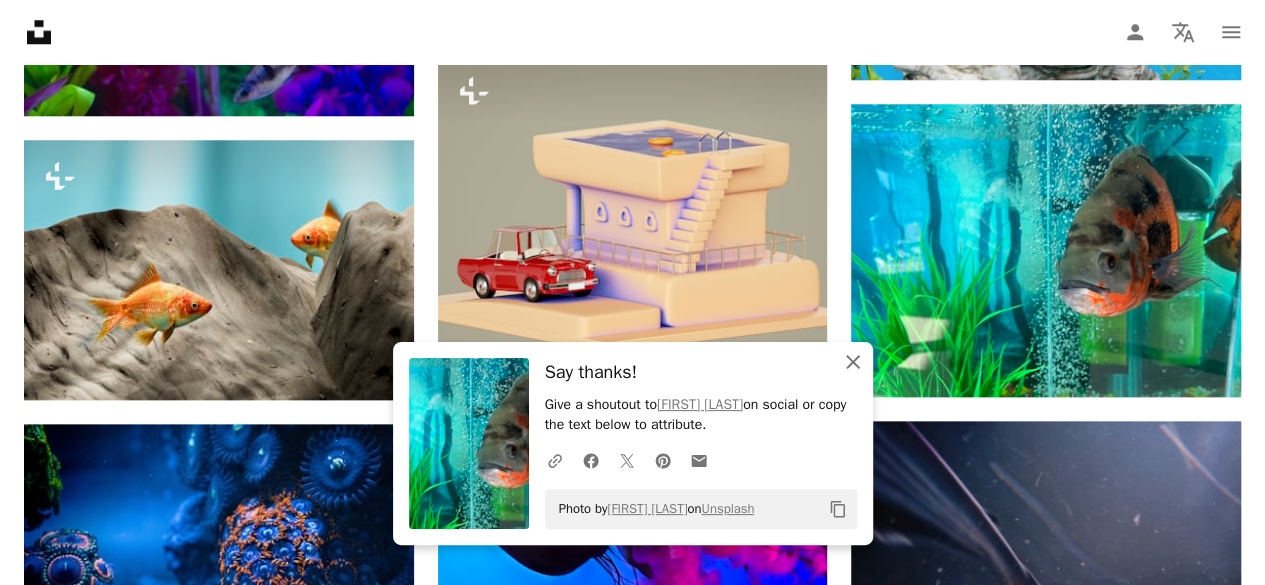 click on "An X shape" 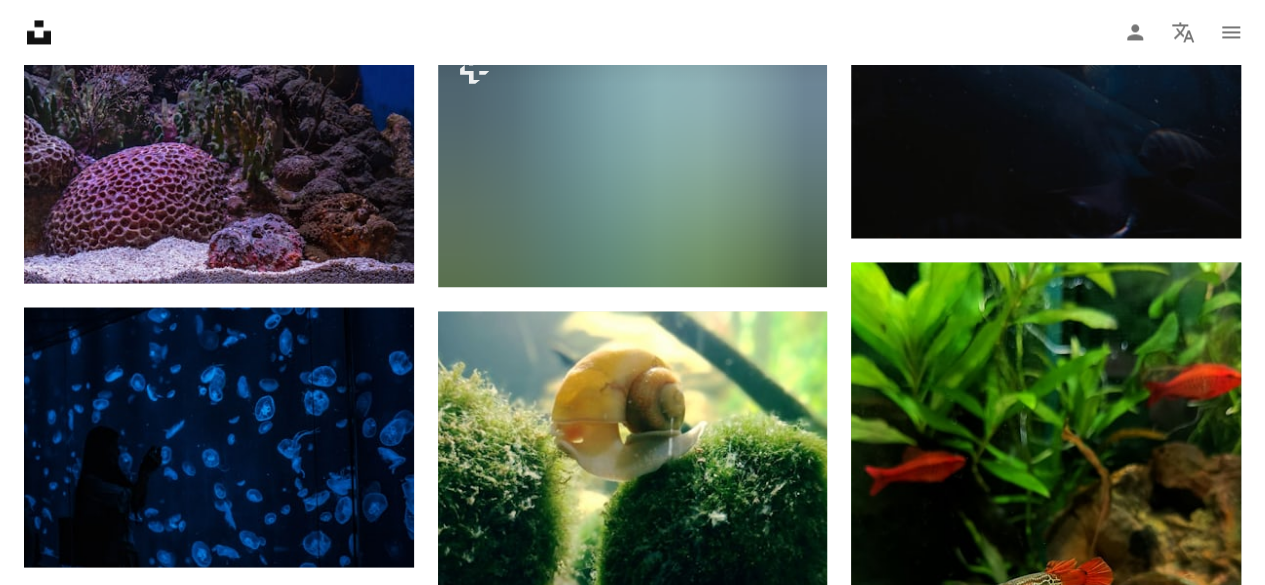 scroll, scrollTop: 20754, scrollLeft: 0, axis: vertical 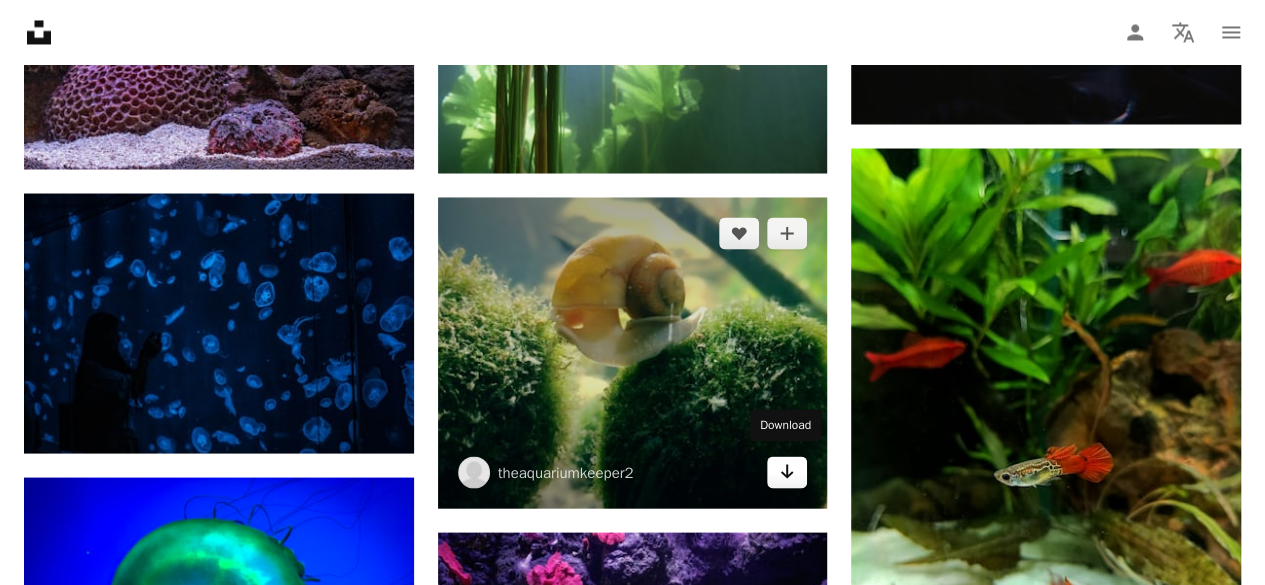 click on "Arrow pointing down" at bounding box center (787, 472) 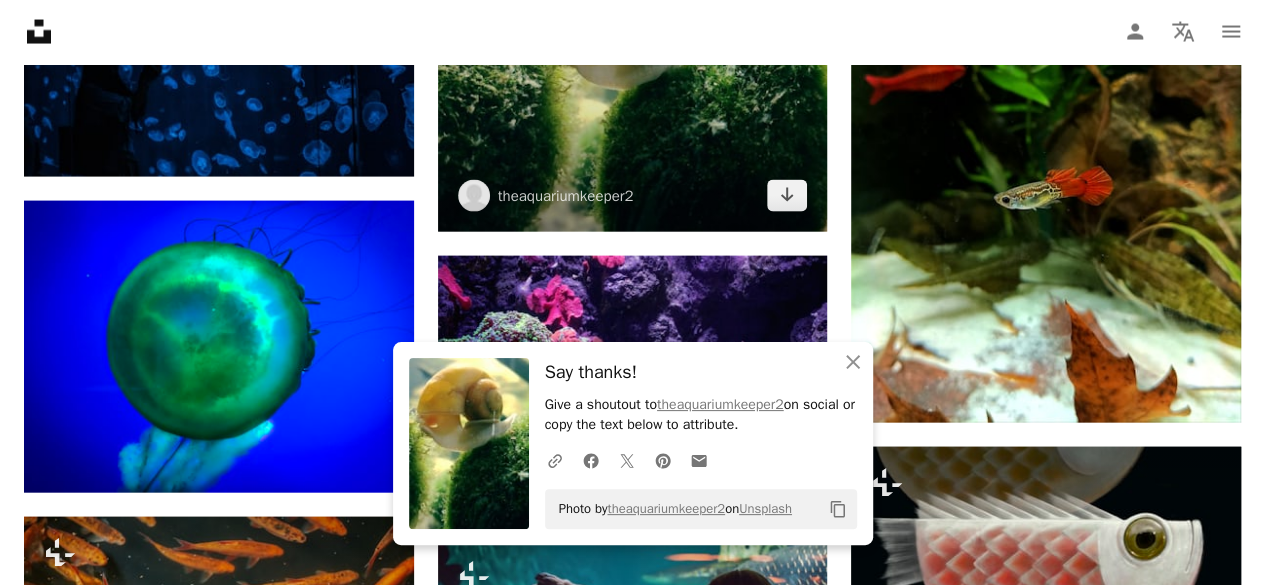 scroll, scrollTop: 21060, scrollLeft: 0, axis: vertical 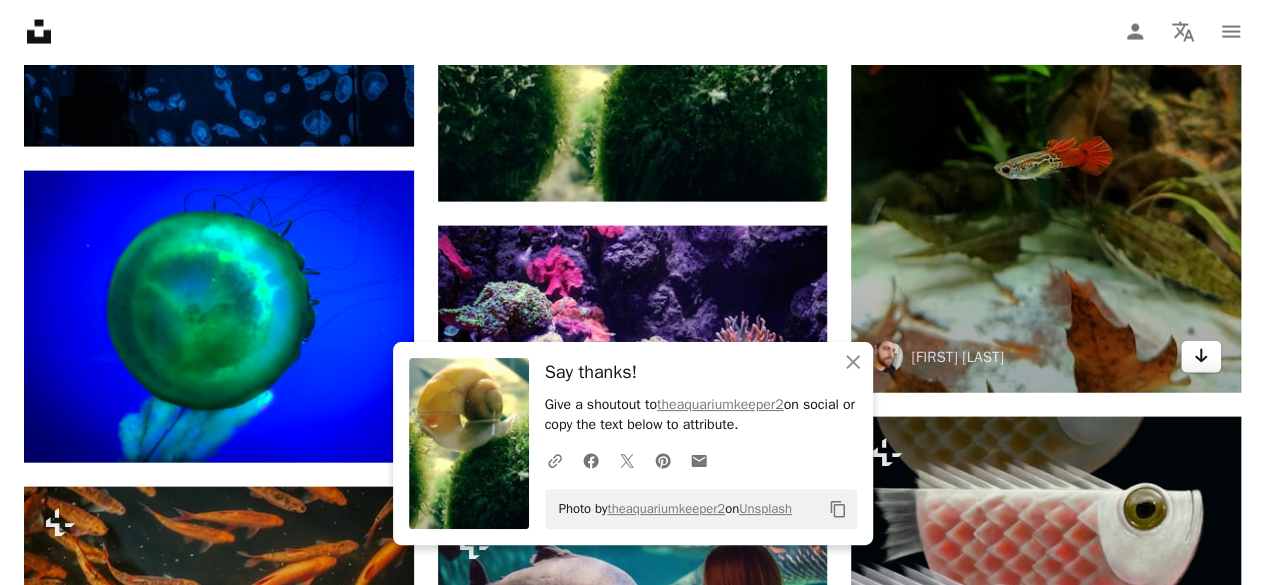 click on "Arrow pointing down" 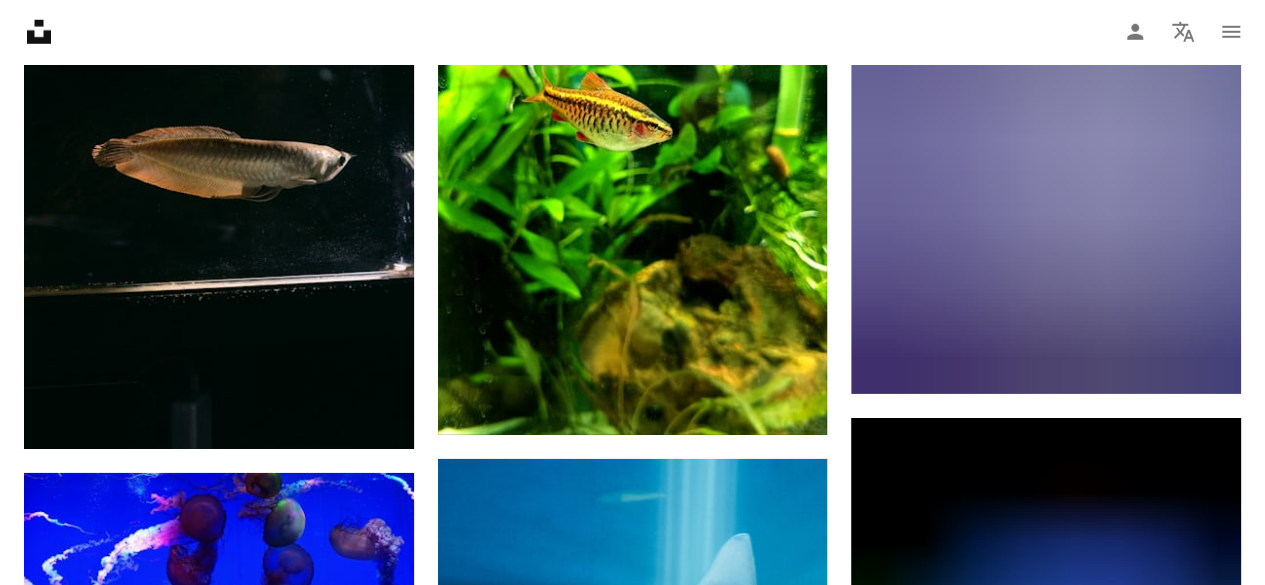 scroll, scrollTop: 21938, scrollLeft: 0, axis: vertical 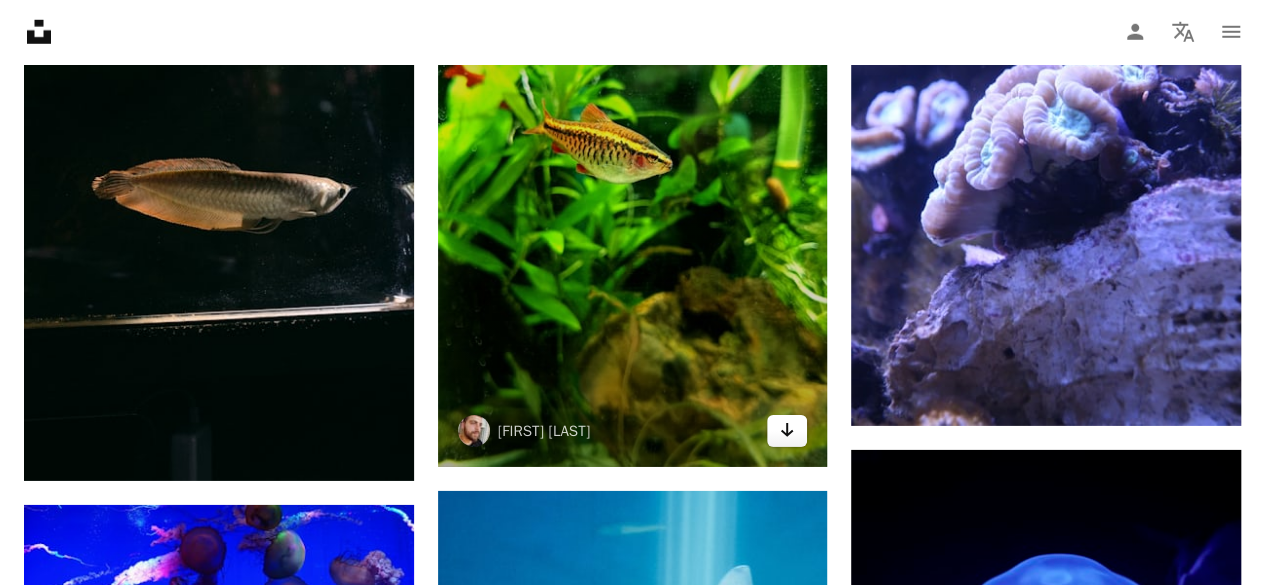 click on "Arrow pointing down" 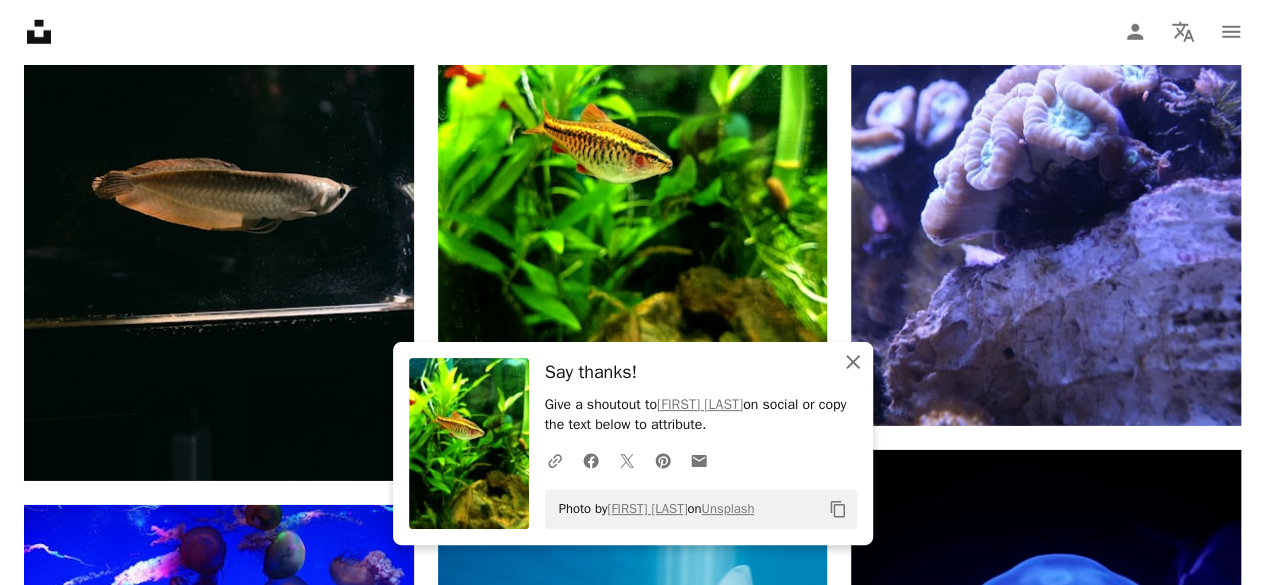 click 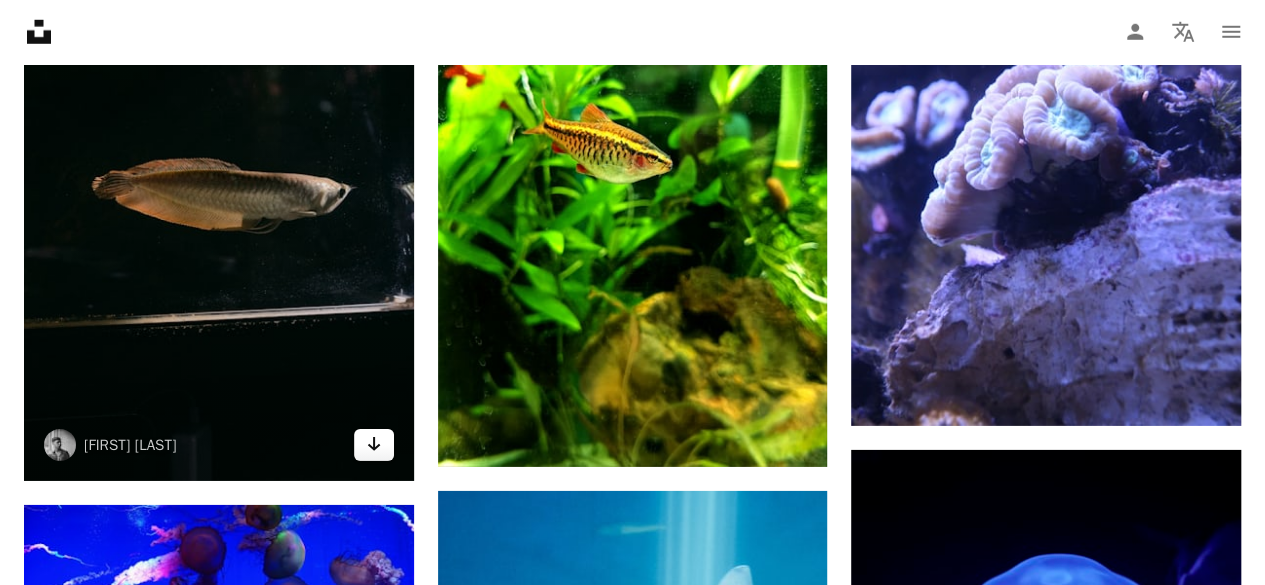 click 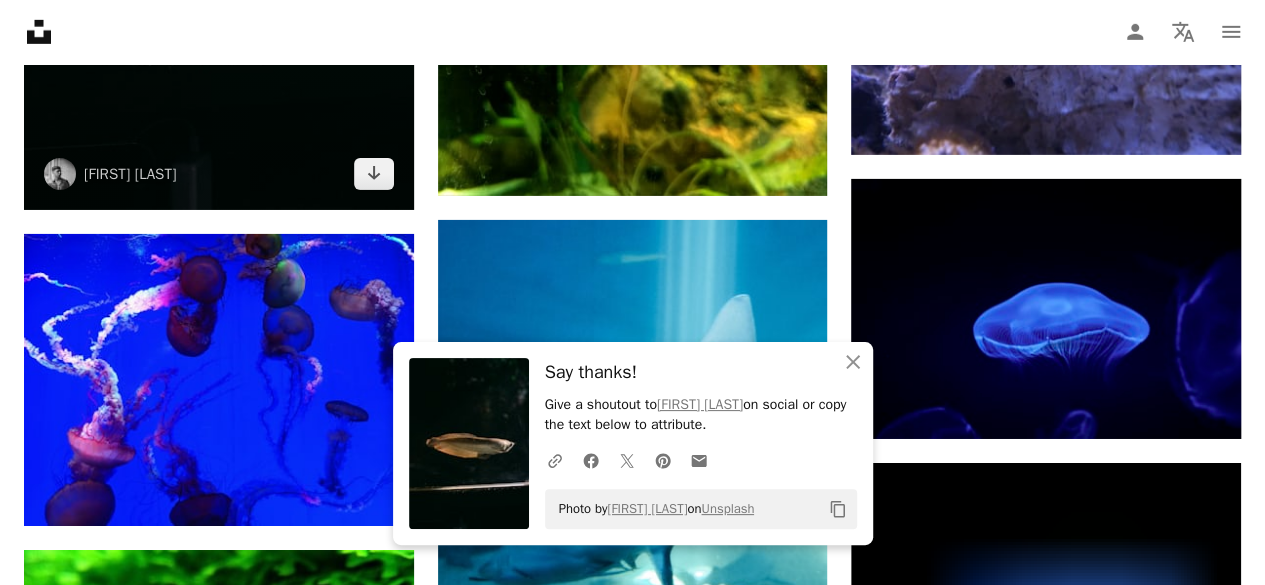 scroll, scrollTop: 22368, scrollLeft: 0, axis: vertical 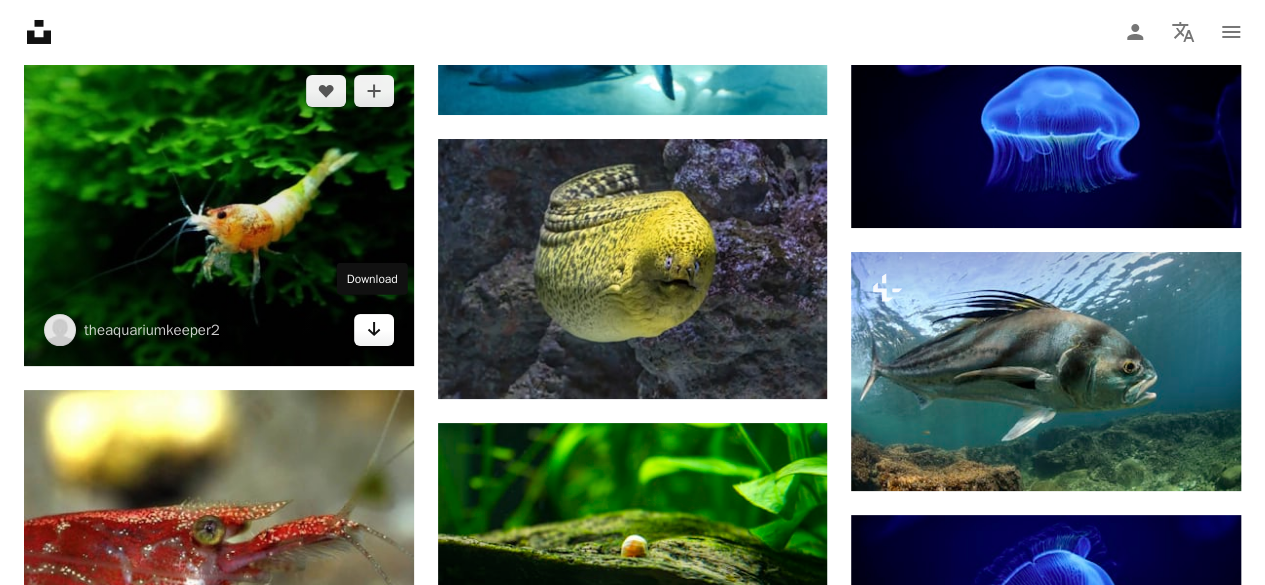 click on "Arrow pointing down" 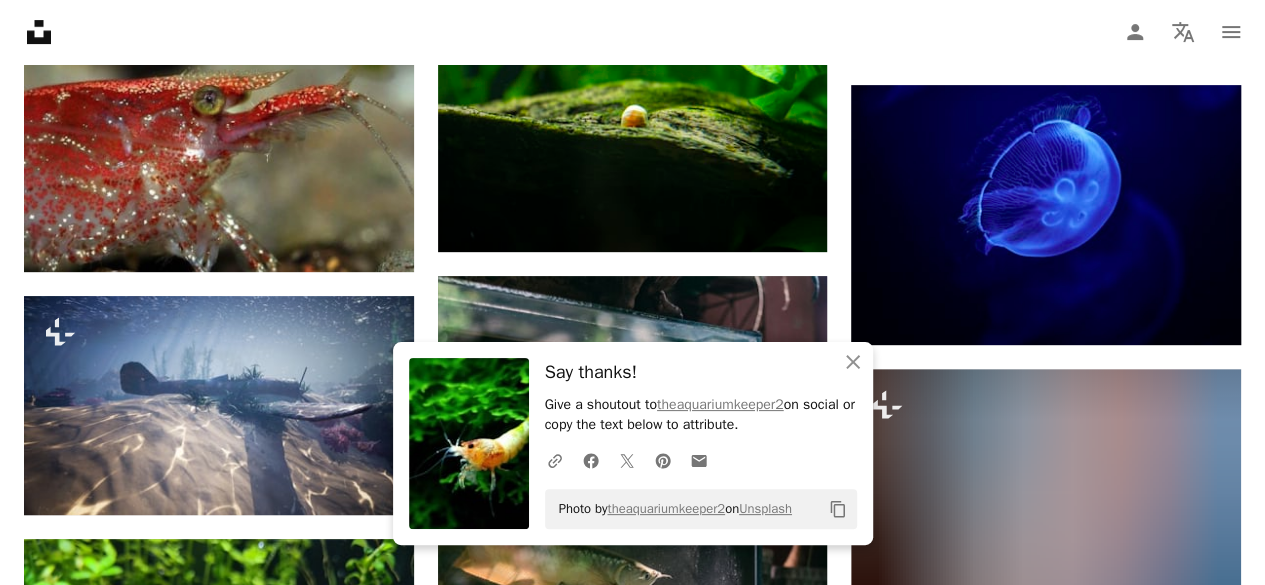 scroll, scrollTop: 23166, scrollLeft: 0, axis: vertical 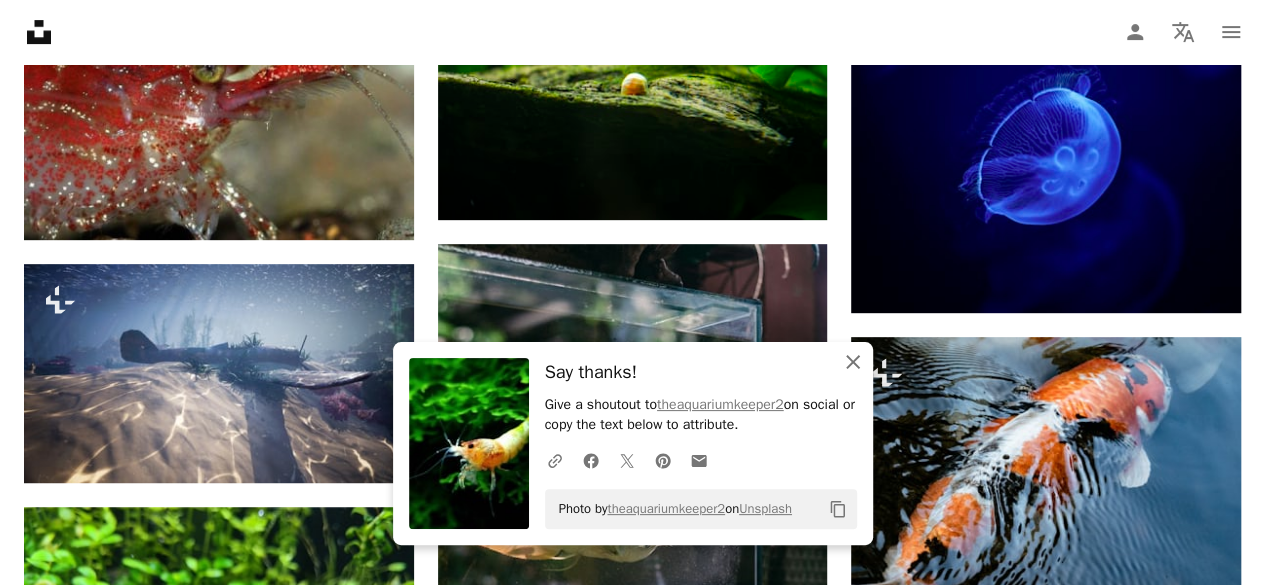 click on "An X shape" 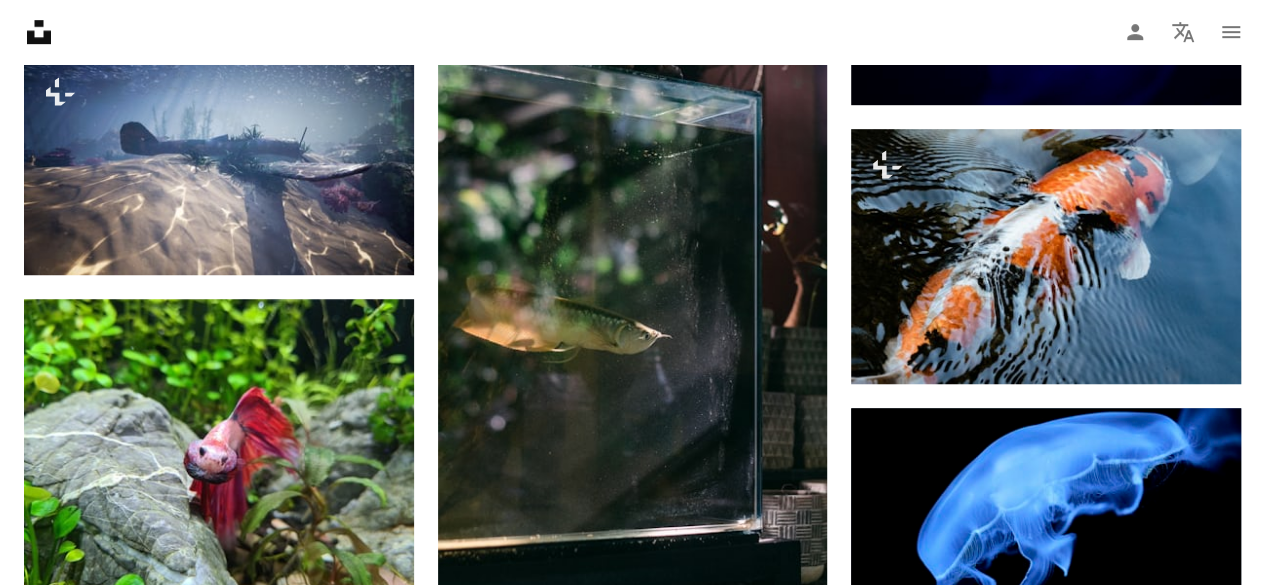scroll, scrollTop: 23598, scrollLeft: 0, axis: vertical 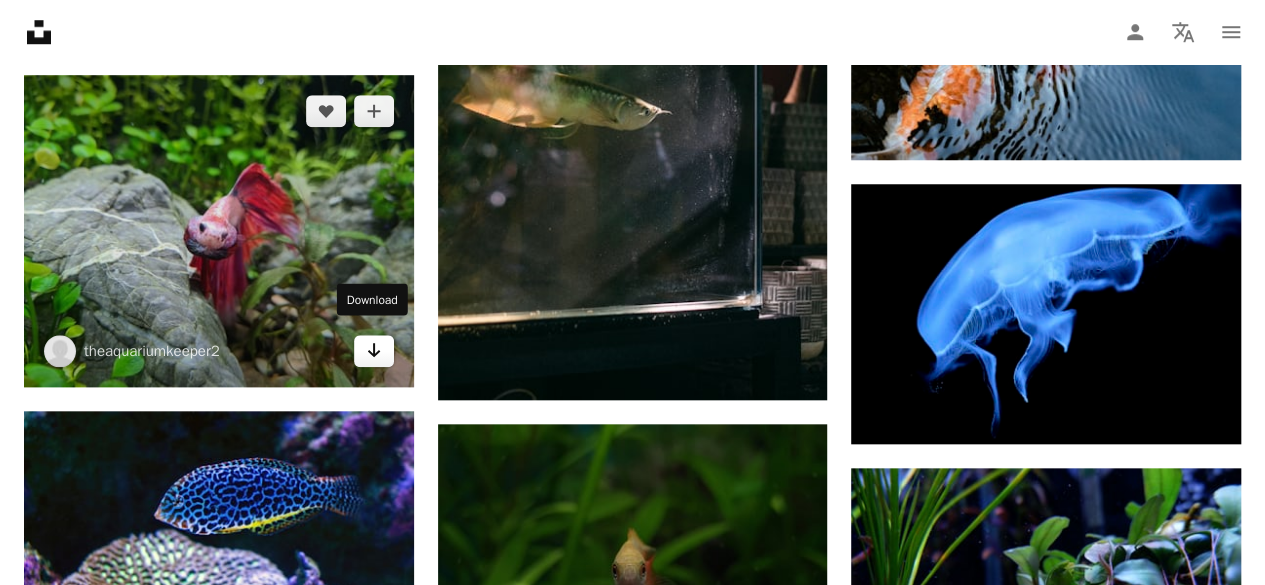 click on "Arrow pointing down" 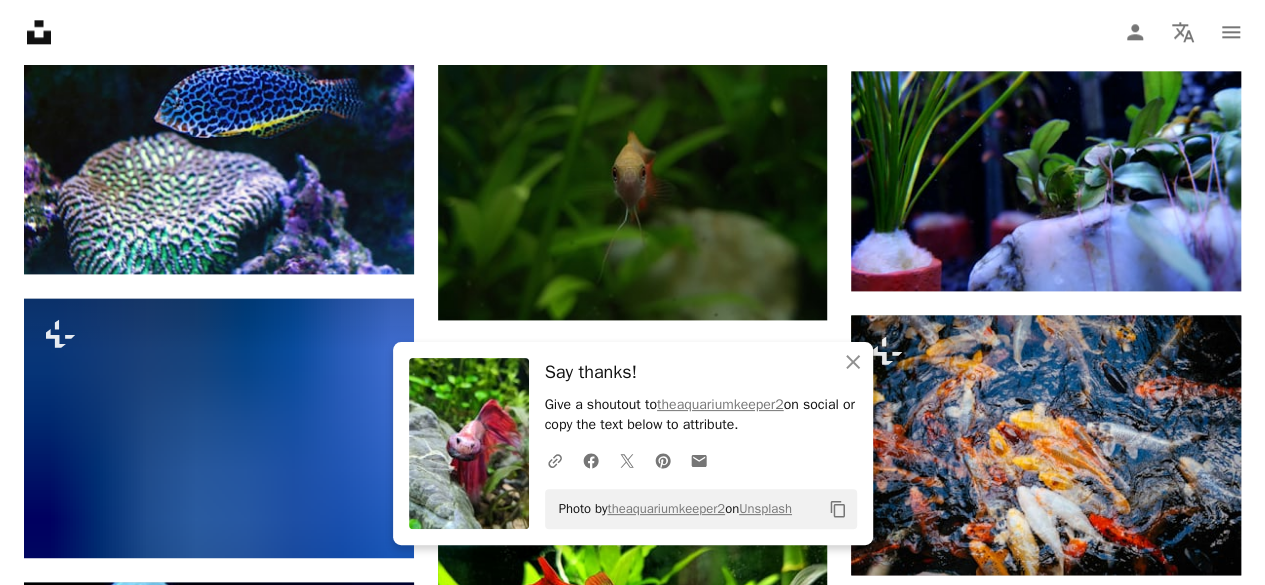scroll, scrollTop: 24030, scrollLeft: 0, axis: vertical 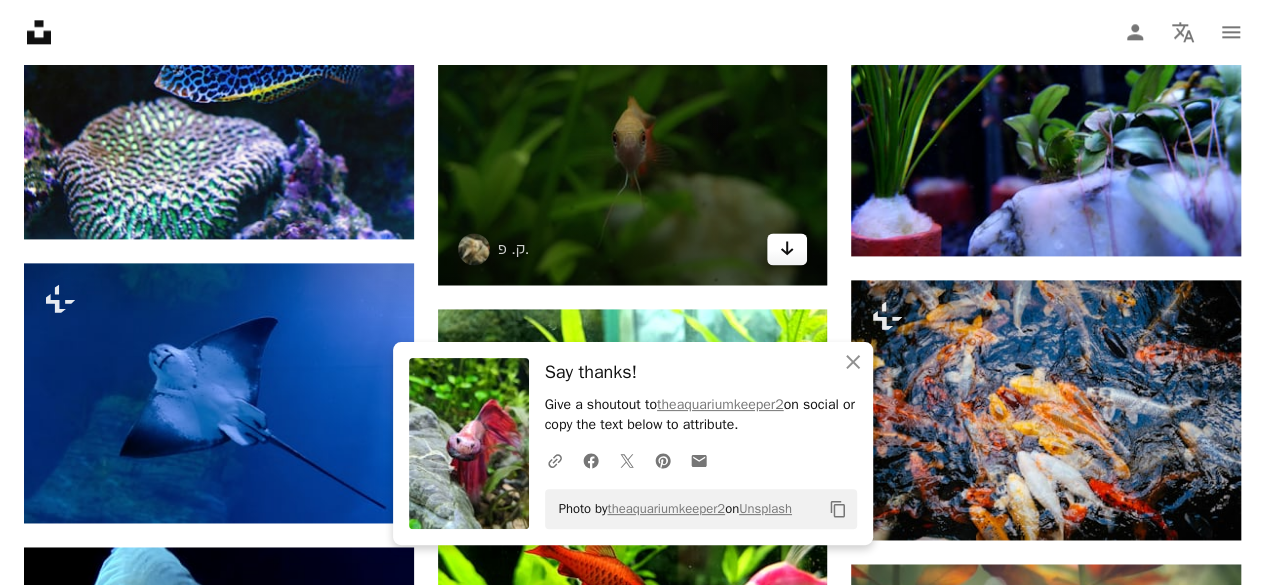 click on "Arrow pointing down" at bounding box center [787, 249] 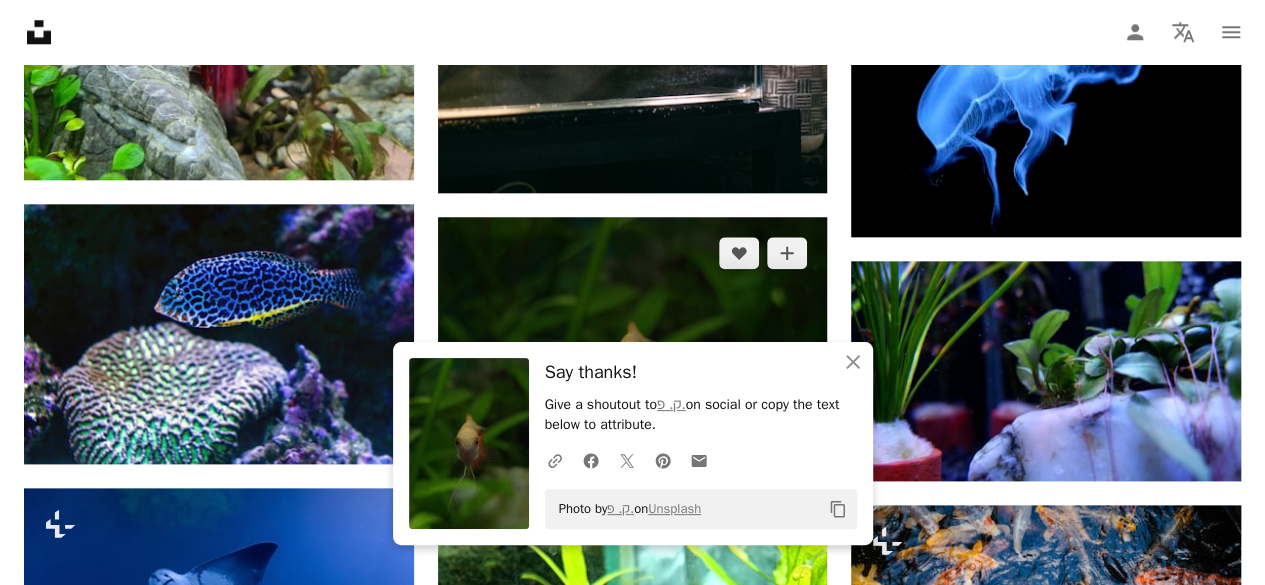 scroll, scrollTop: 23909, scrollLeft: 0, axis: vertical 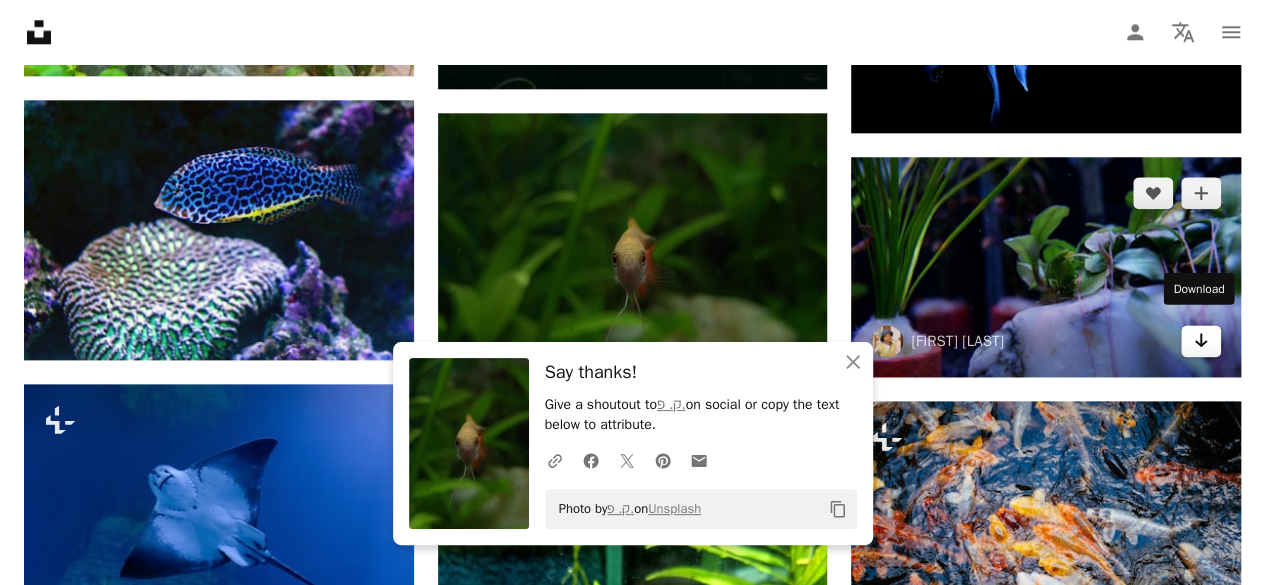 click on "Arrow pointing down" 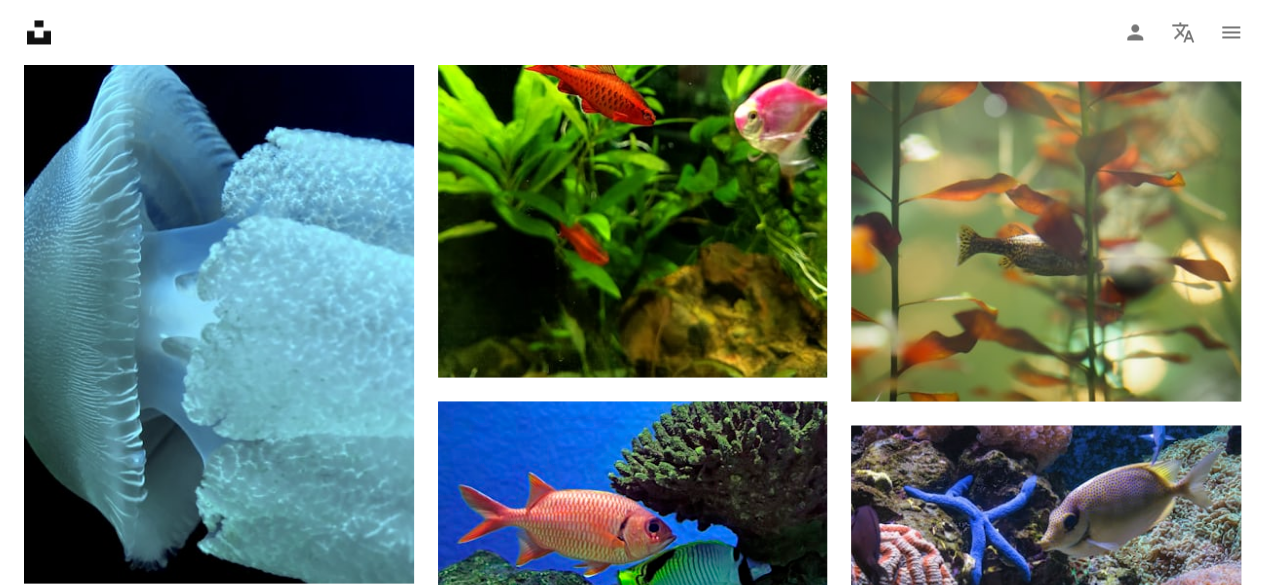 scroll, scrollTop: 24478, scrollLeft: 0, axis: vertical 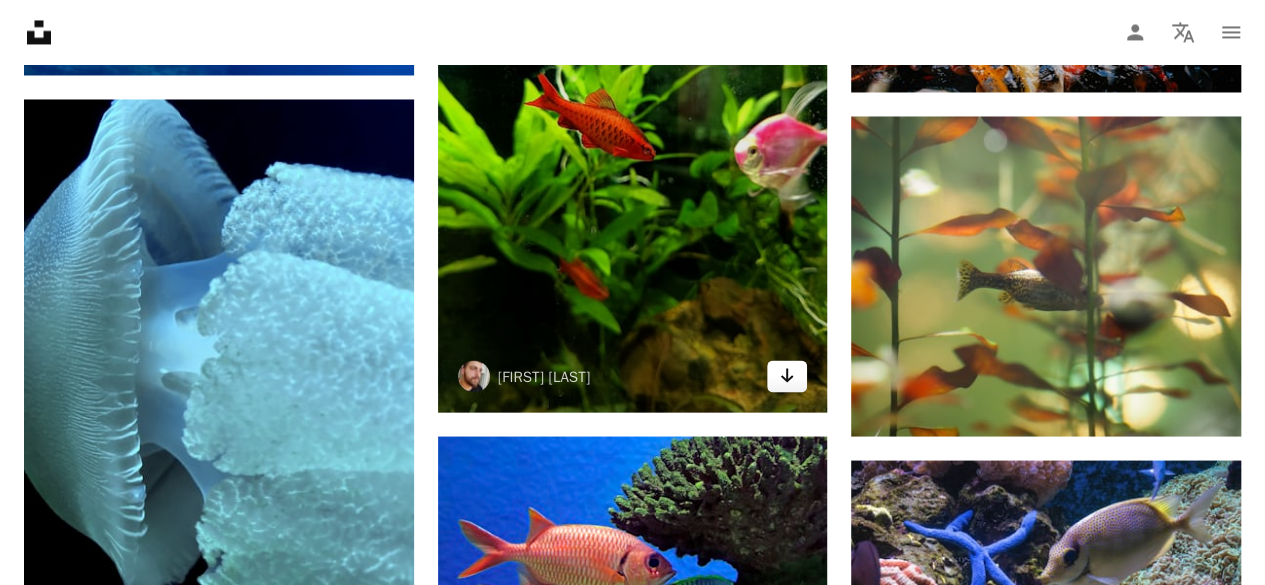 click on "Arrow pointing down" at bounding box center (787, 376) 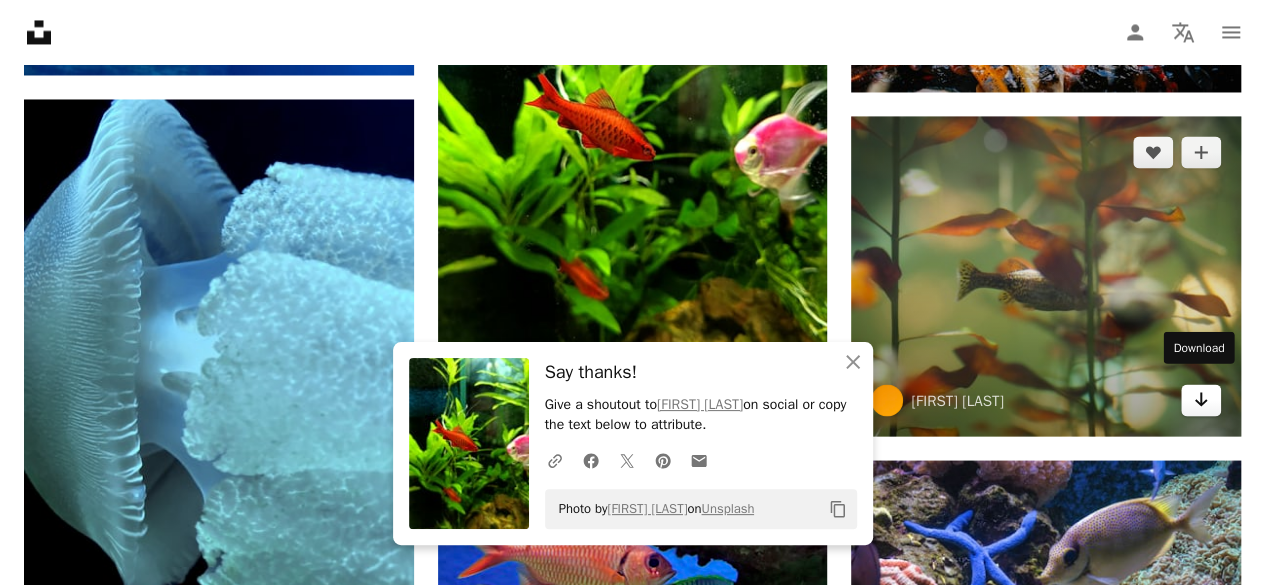 click on "Arrow pointing down" 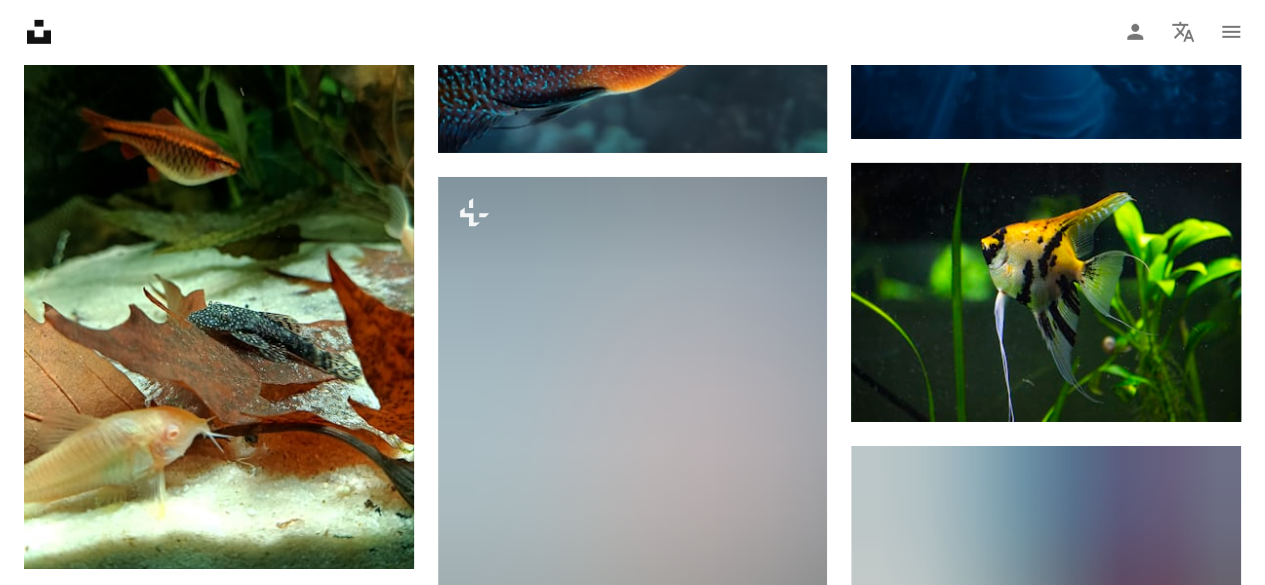 scroll, scrollTop: 25989, scrollLeft: 0, axis: vertical 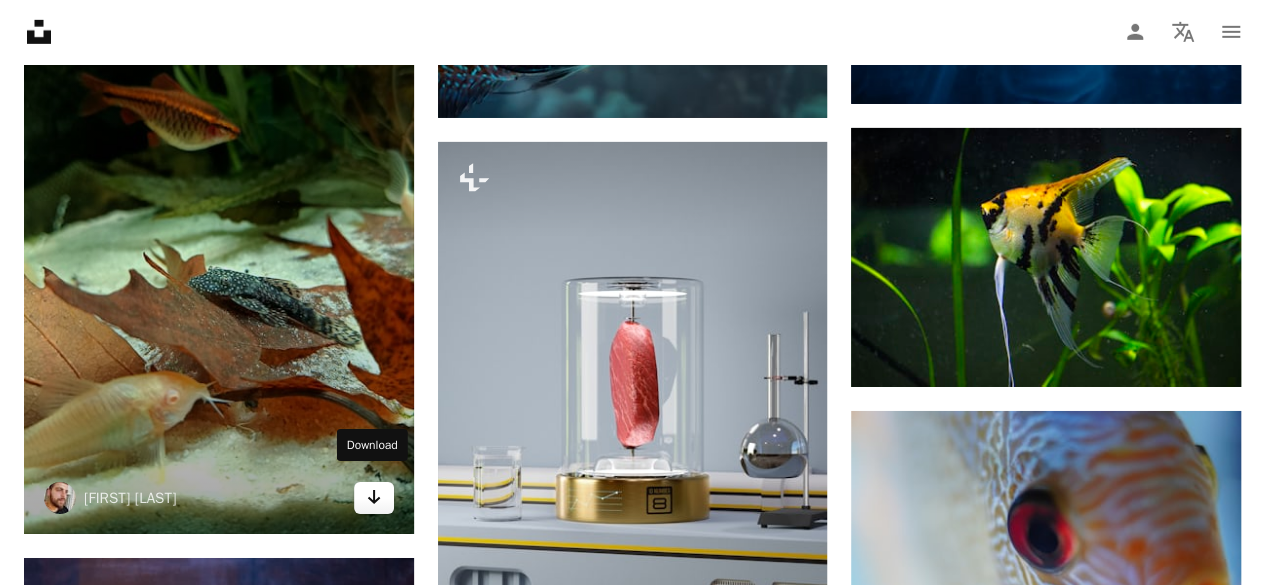 click 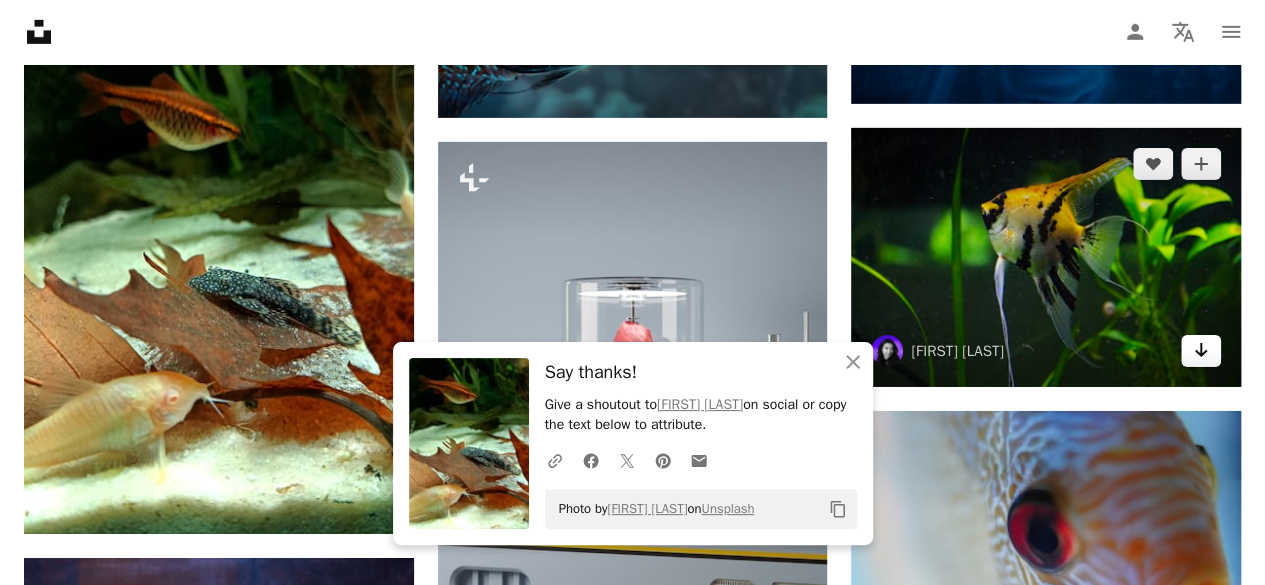 click on "Arrow pointing down" at bounding box center [1201, 351] 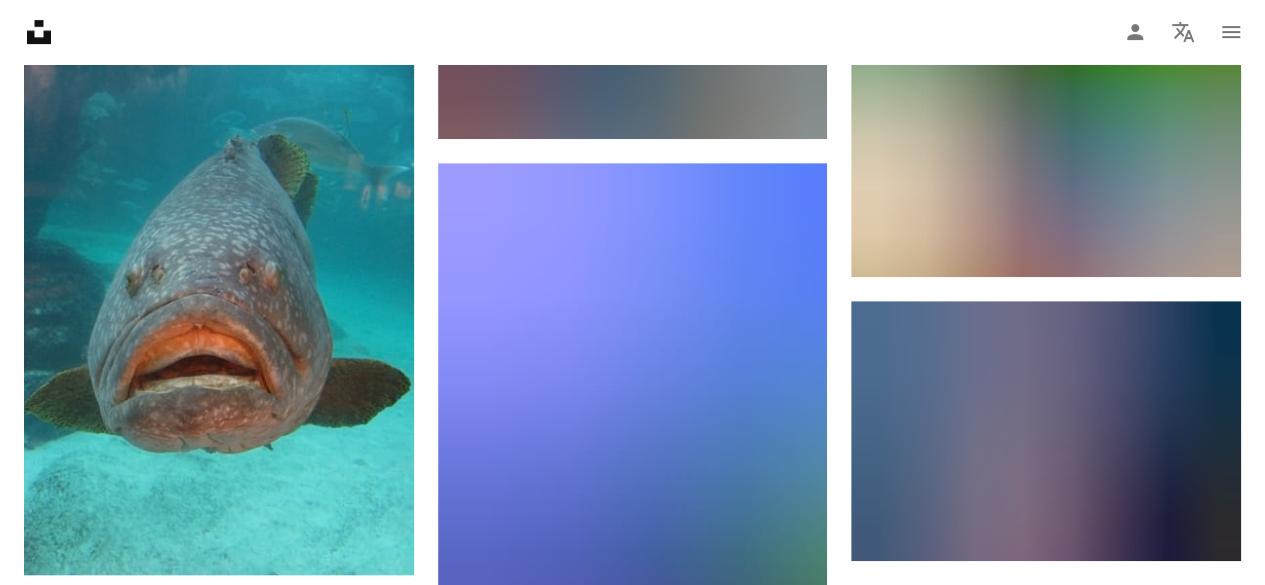 scroll, scrollTop: 26773, scrollLeft: 0, axis: vertical 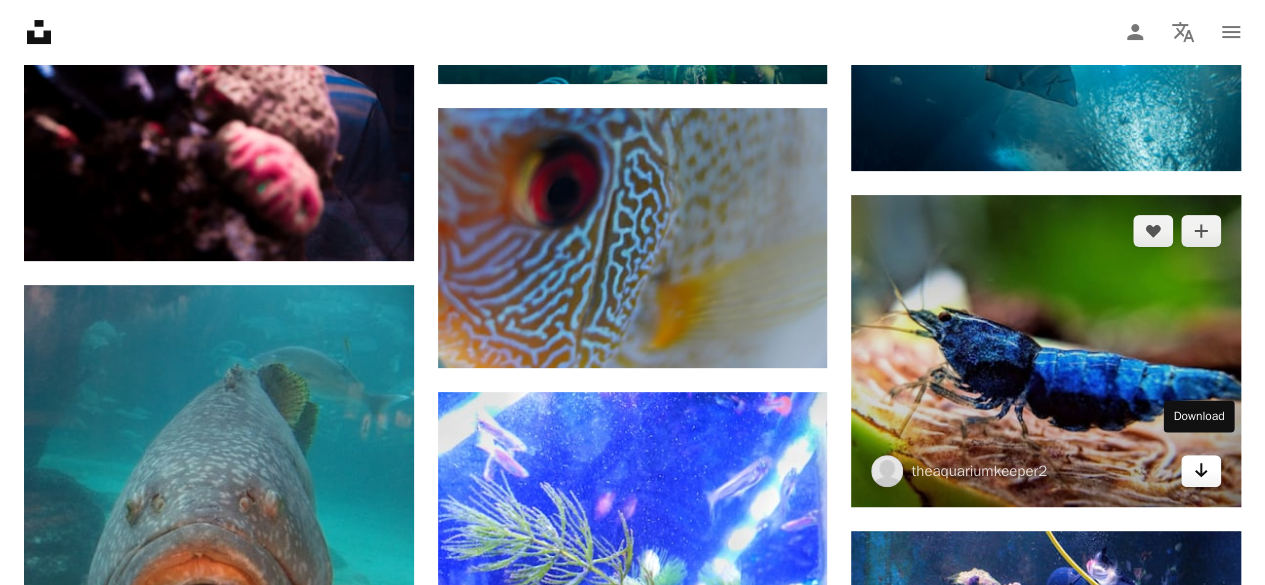 click 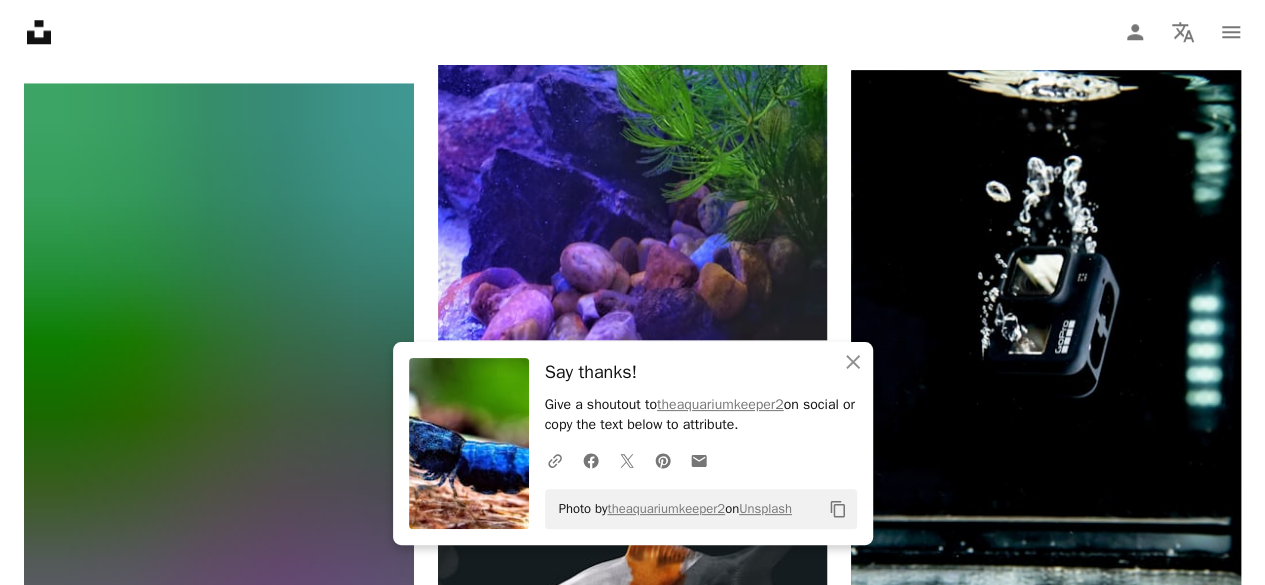scroll, scrollTop: 27633, scrollLeft: 0, axis: vertical 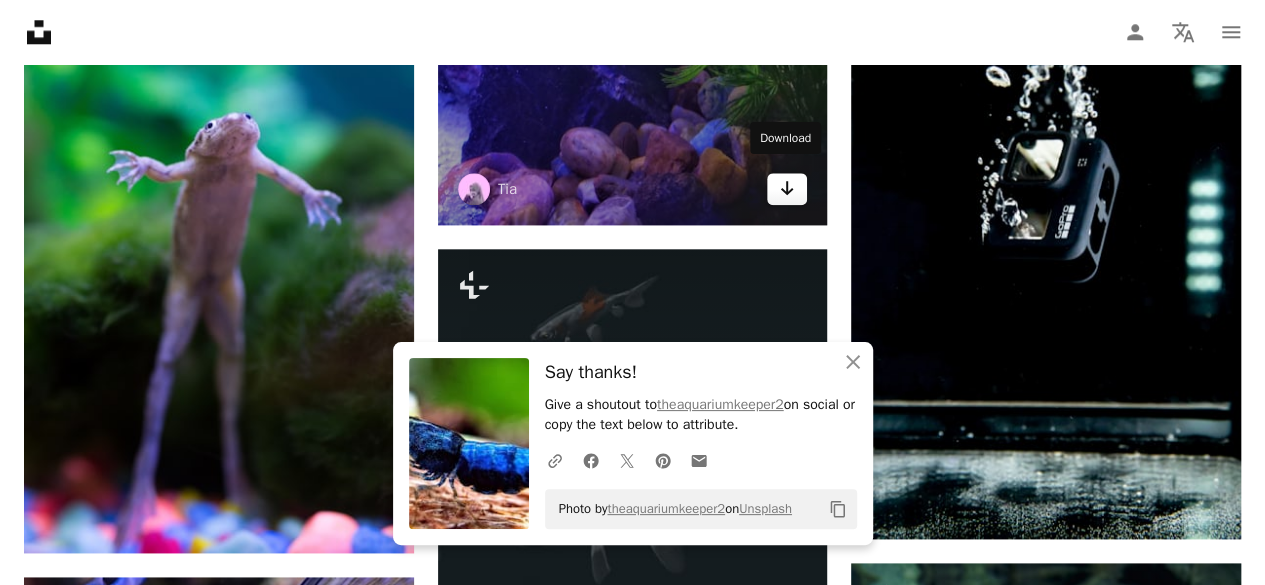 click on "Arrow pointing down" 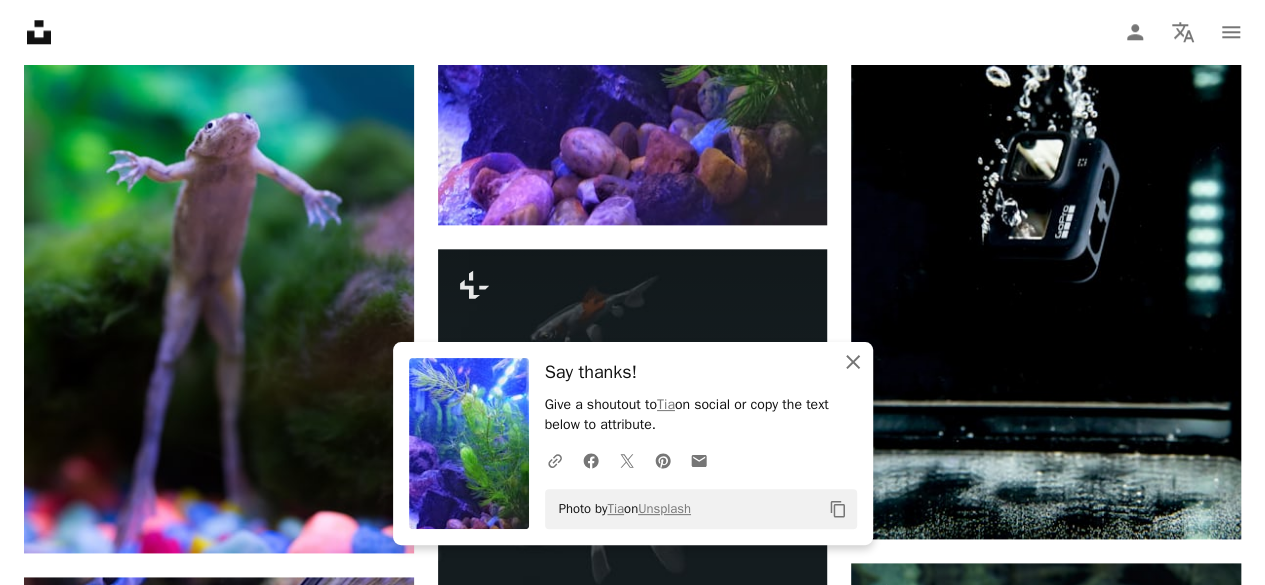 click on "An X shape" 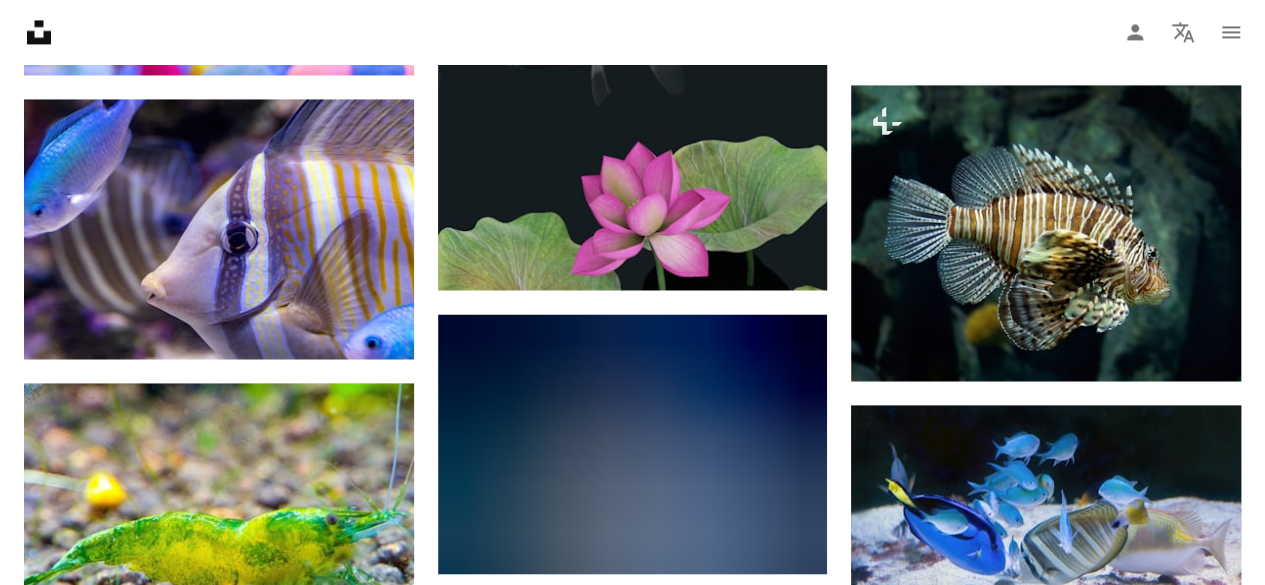 scroll, scrollTop: 28302, scrollLeft: 0, axis: vertical 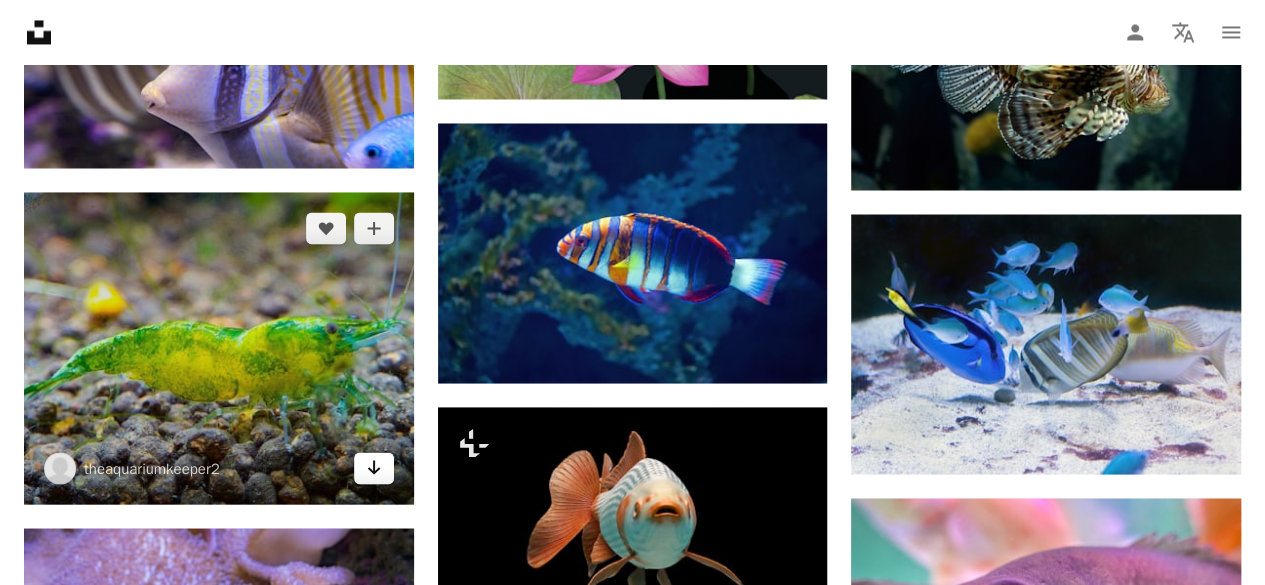 click on "Arrow pointing down" at bounding box center (374, 468) 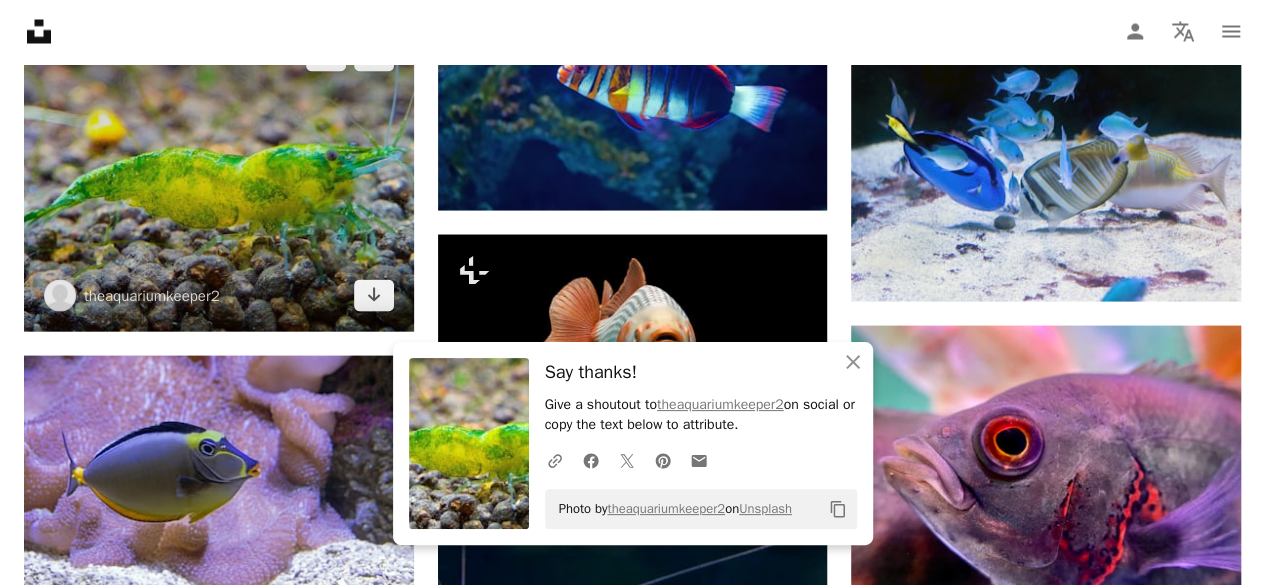 scroll, scrollTop: 28666, scrollLeft: 0, axis: vertical 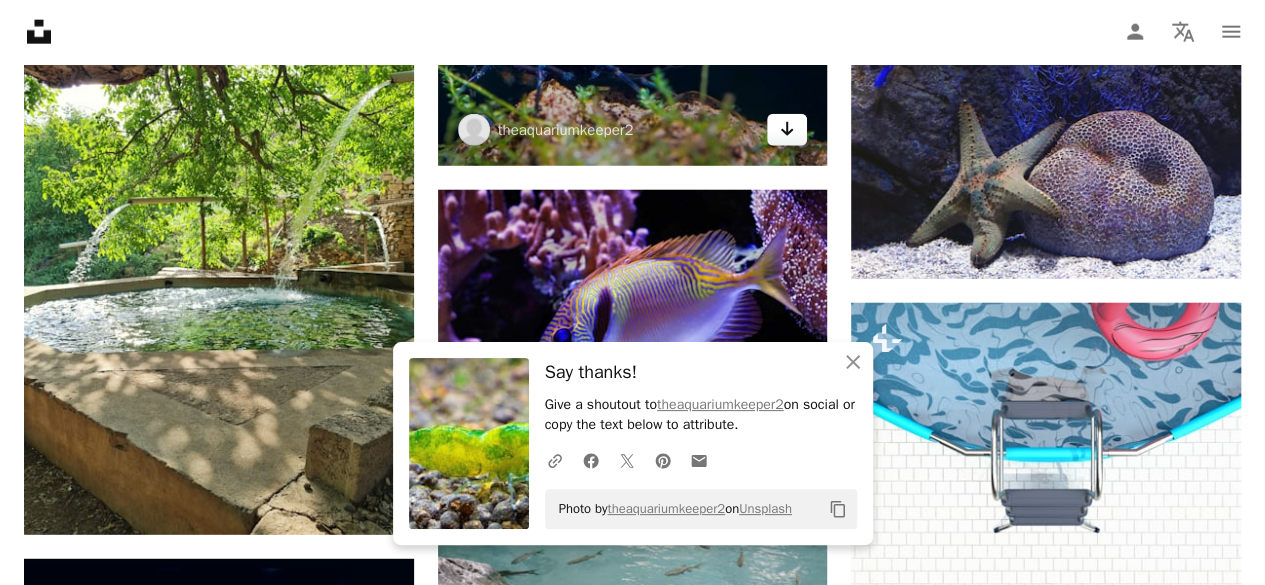 click on "Arrow pointing down" at bounding box center [787, 130] 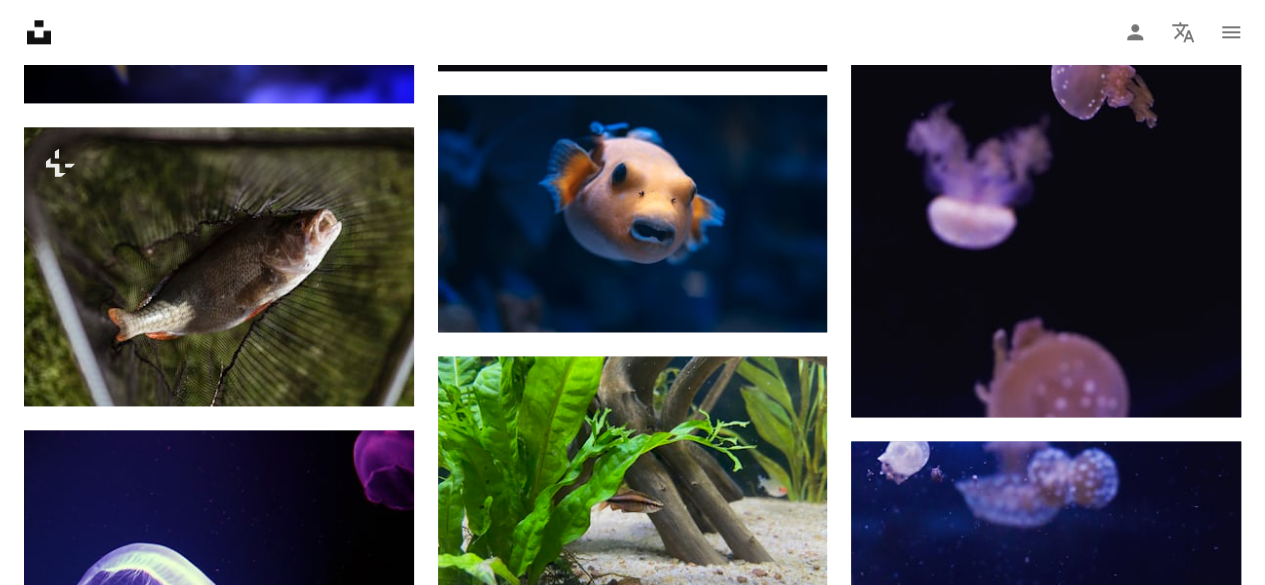 scroll, scrollTop: 31808, scrollLeft: 0, axis: vertical 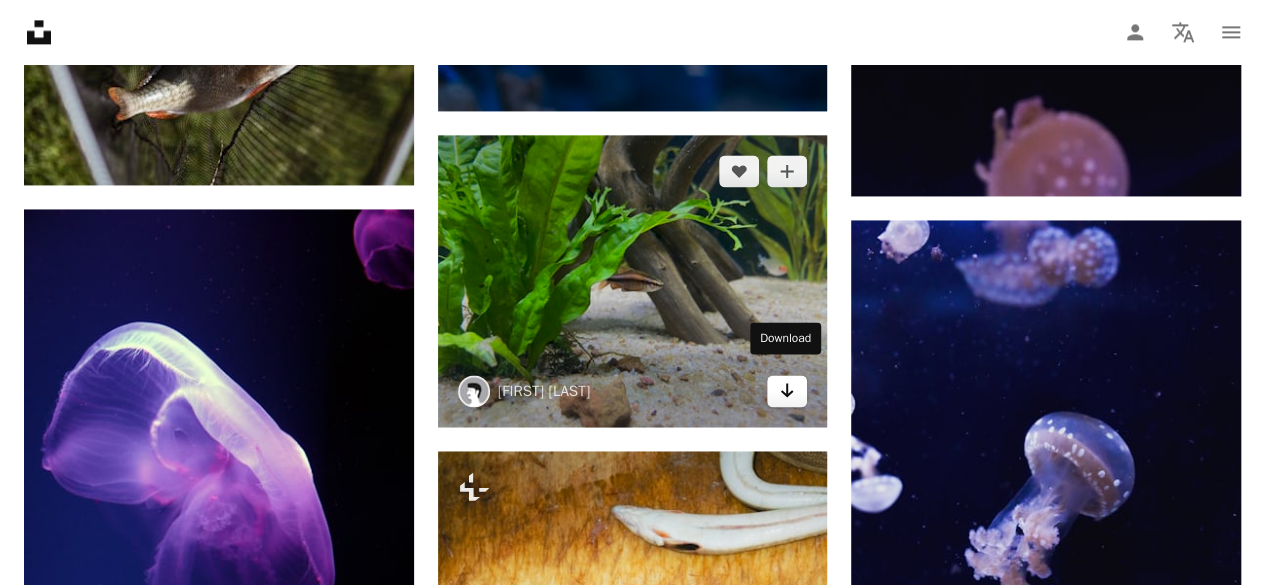 click on "Arrow pointing down" 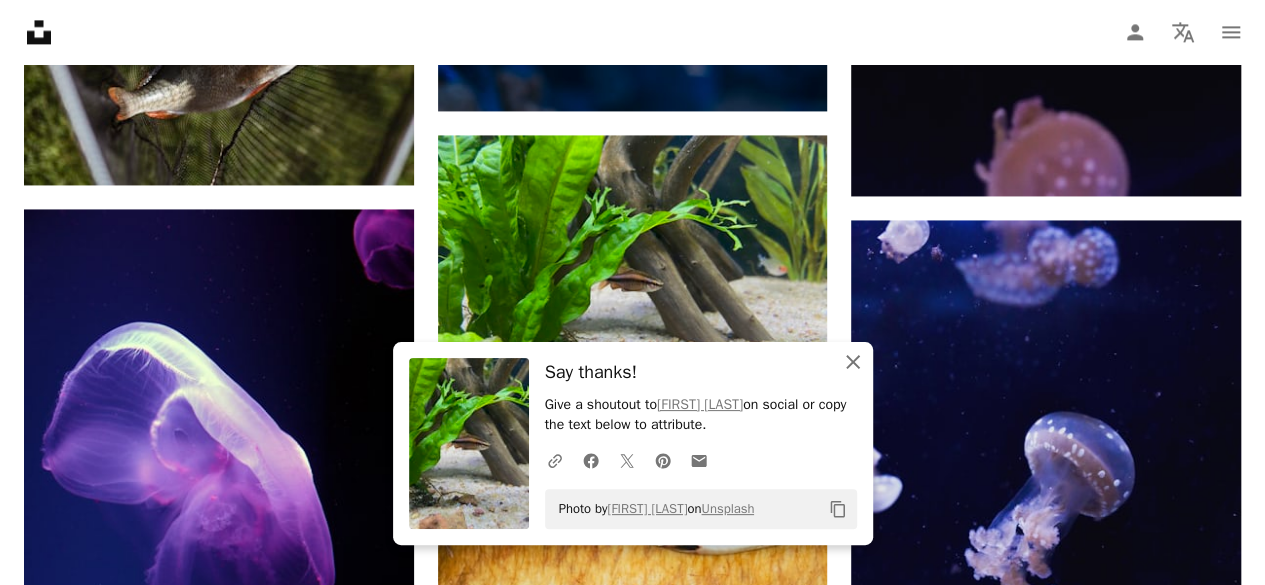 click on "An X shape" 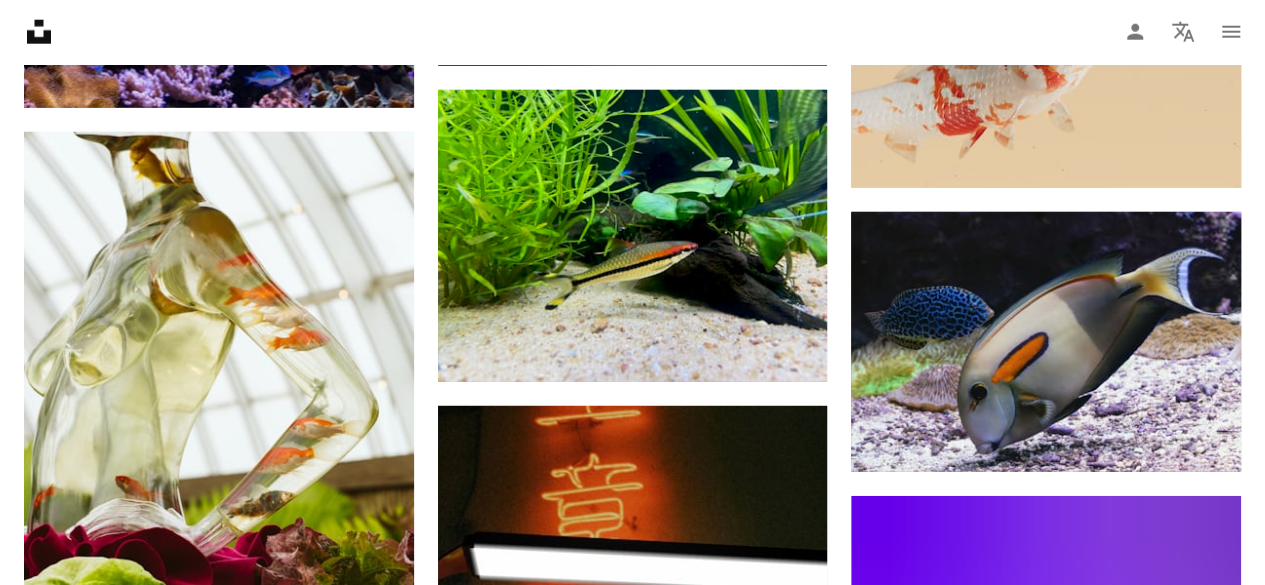 scroll, scrollTop: 33065, scrollLeft: 0, axis: vertical 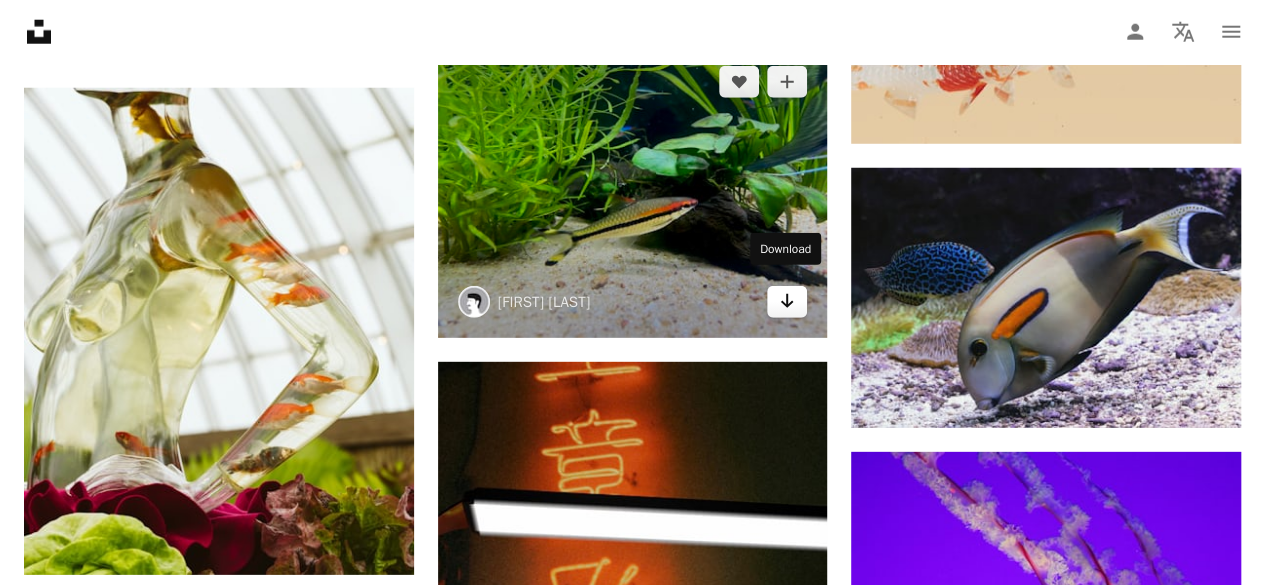 click on "Arrow pointing down" at bounding box center (787, 302) 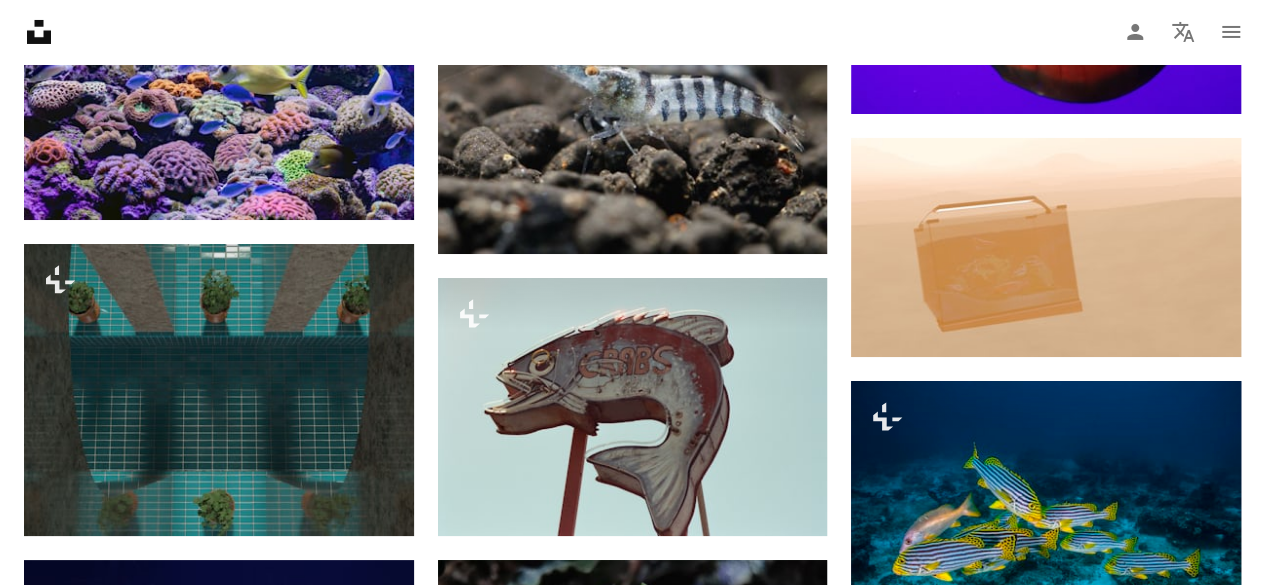 scroll, scrollTop: 34034, scrollLeft: 0, axis: vertical 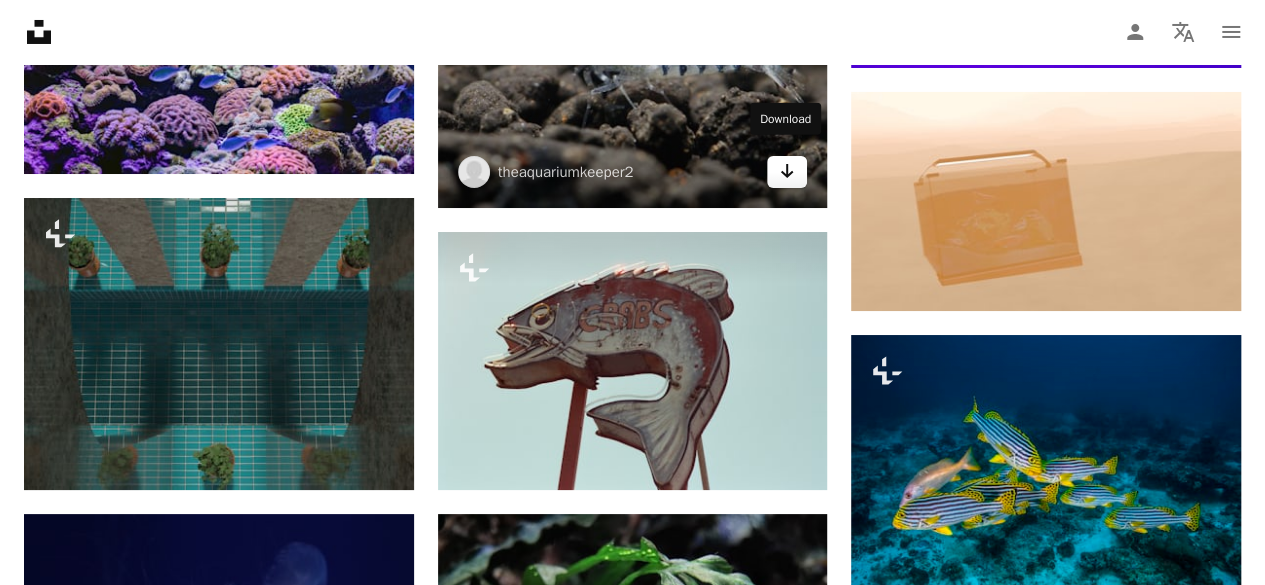 click on "Arrow pointing down" 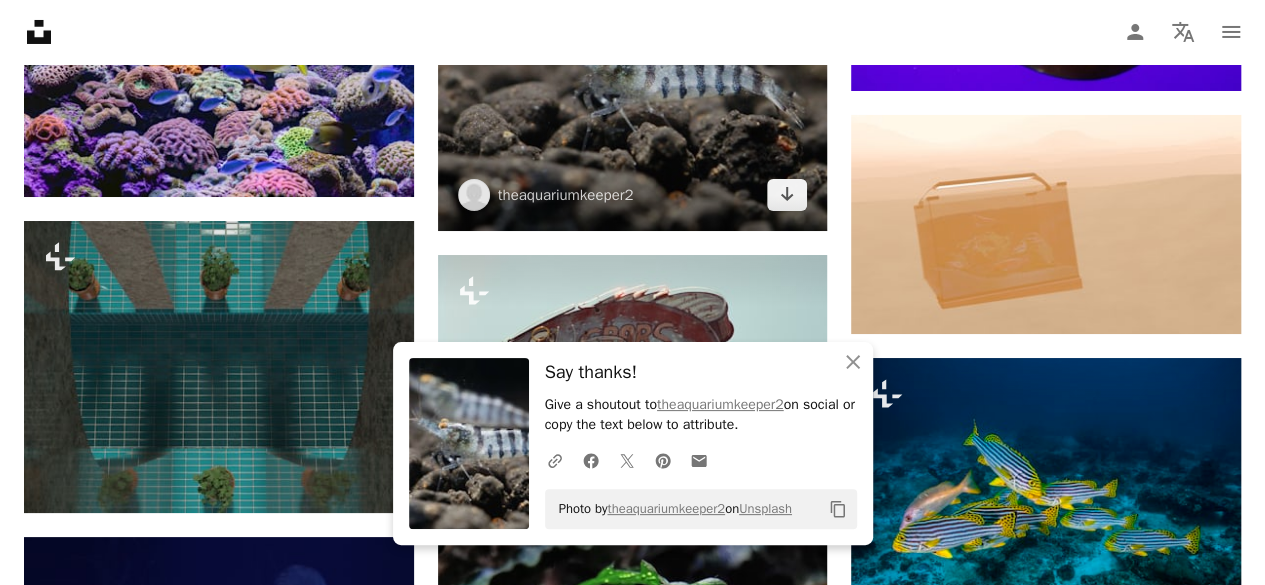 scroll, scrollTop: 34576, scrollLeft: 0, axis: vertical 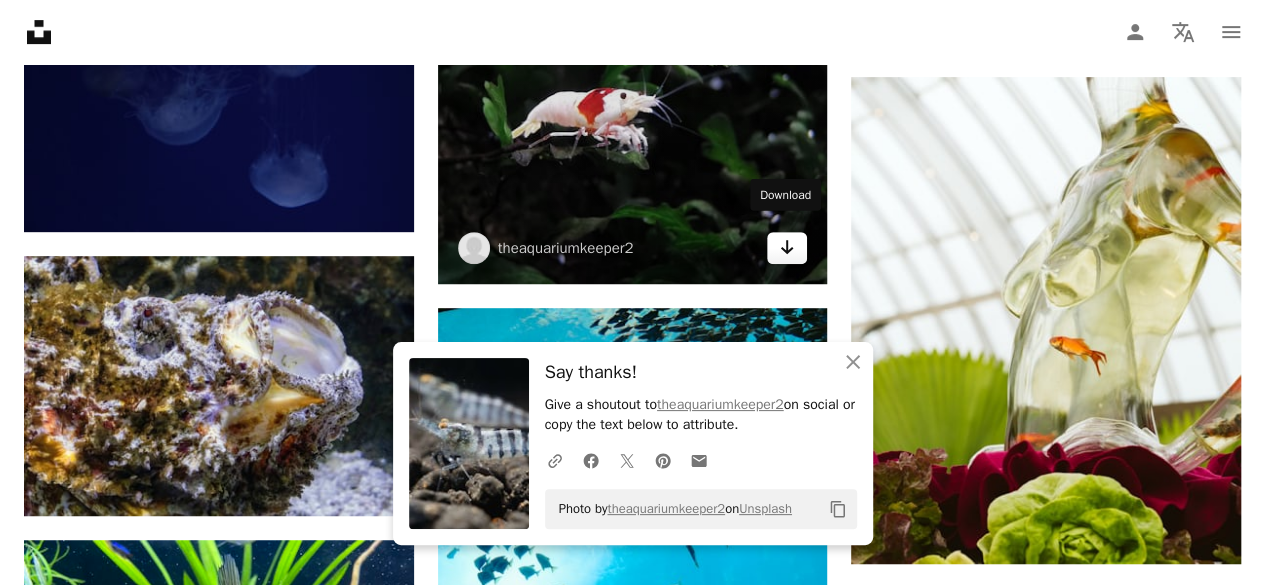 click 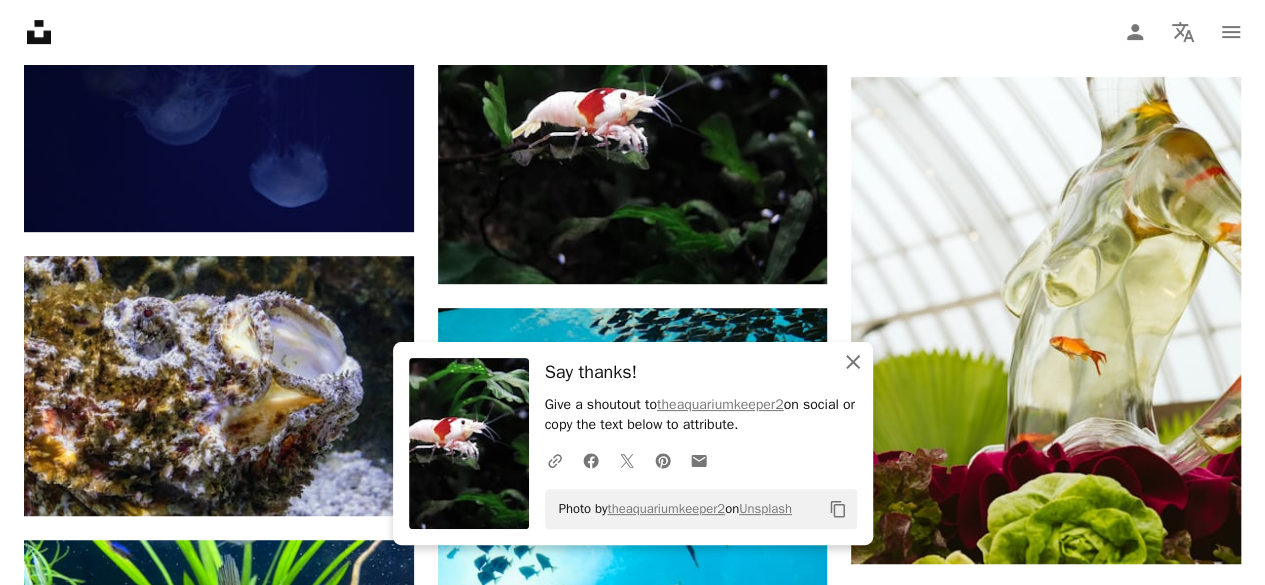 click on "An X shape" 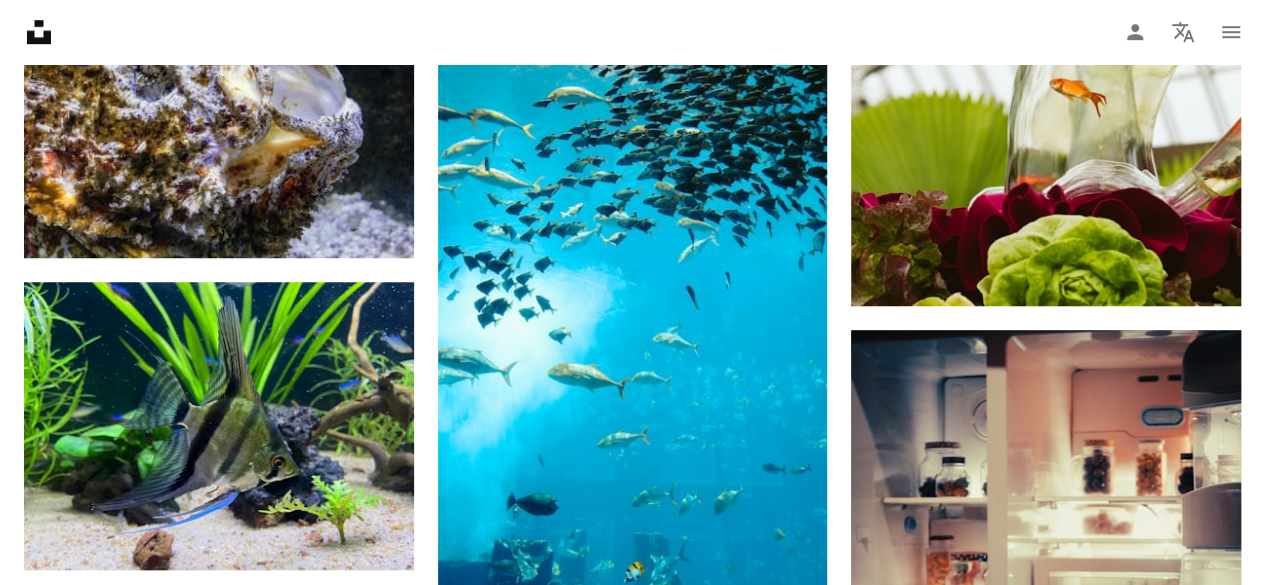scroll, scrollTop: 34976, scrollLeft: 0, axis: vertical 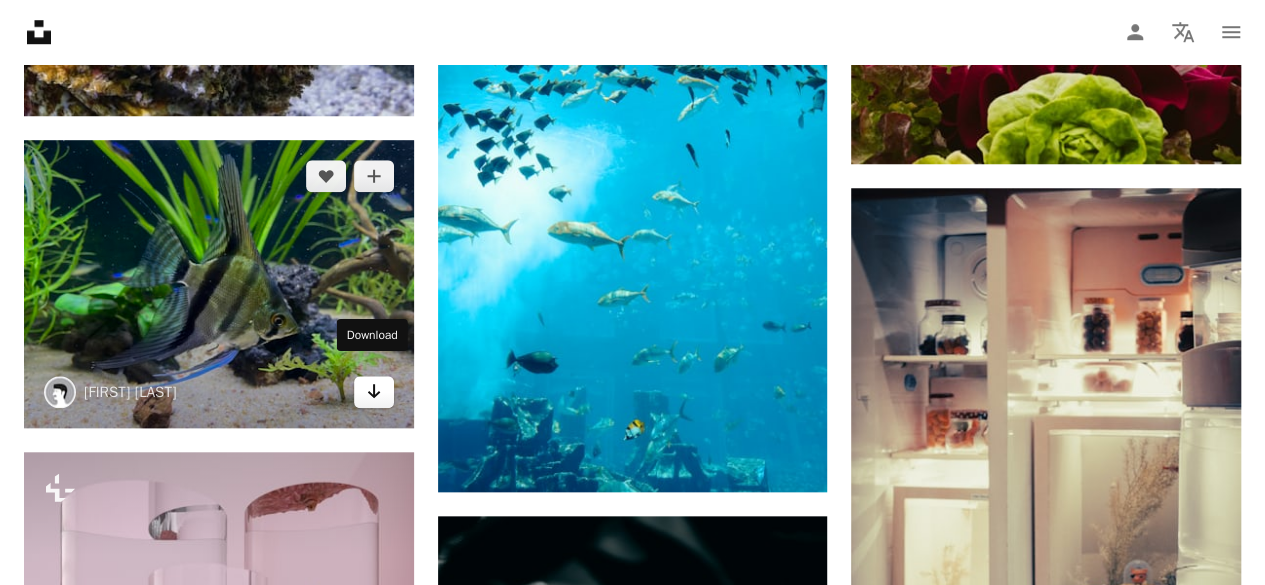 click 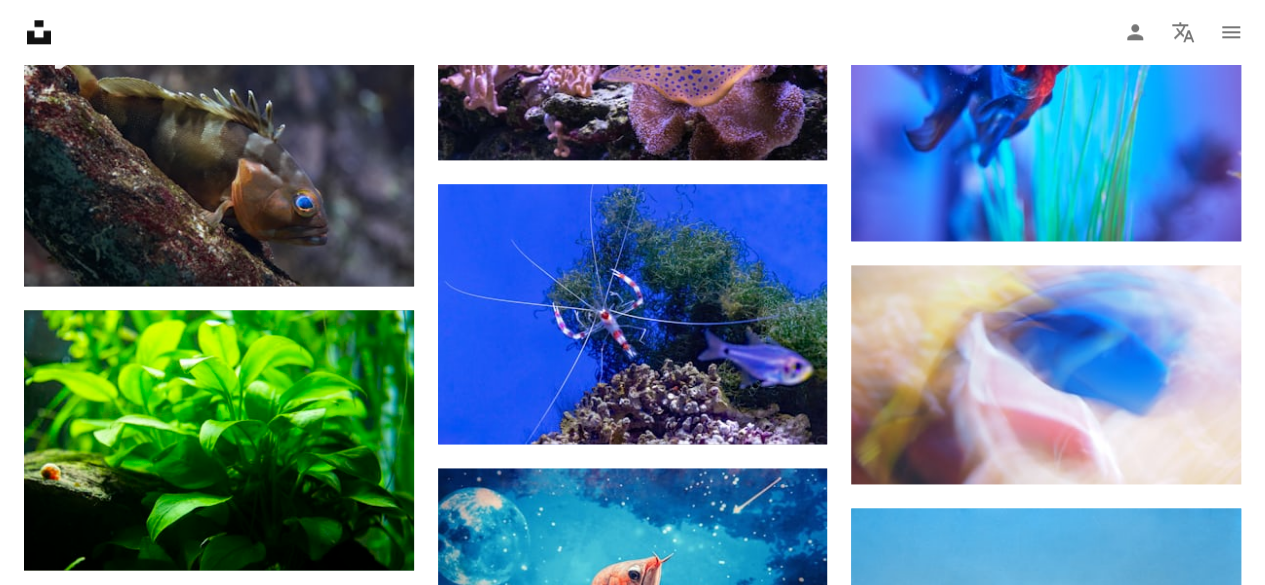 scroll, scrollTop: 39176, scrollLeft: 0, axis: vertical 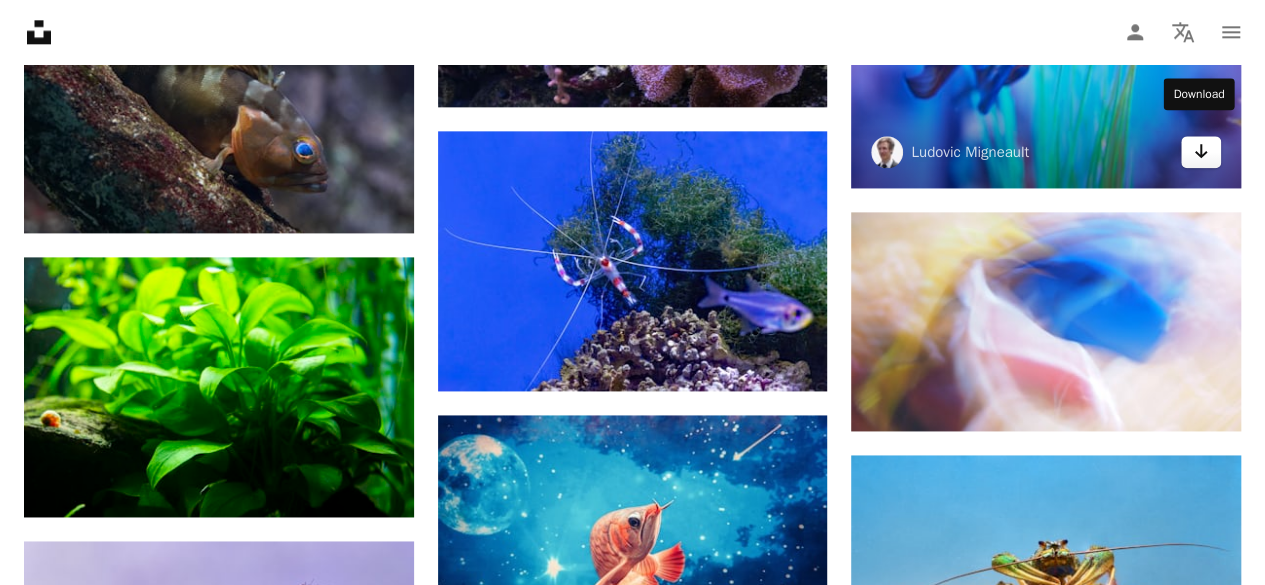 click on "Arrow pointing down" 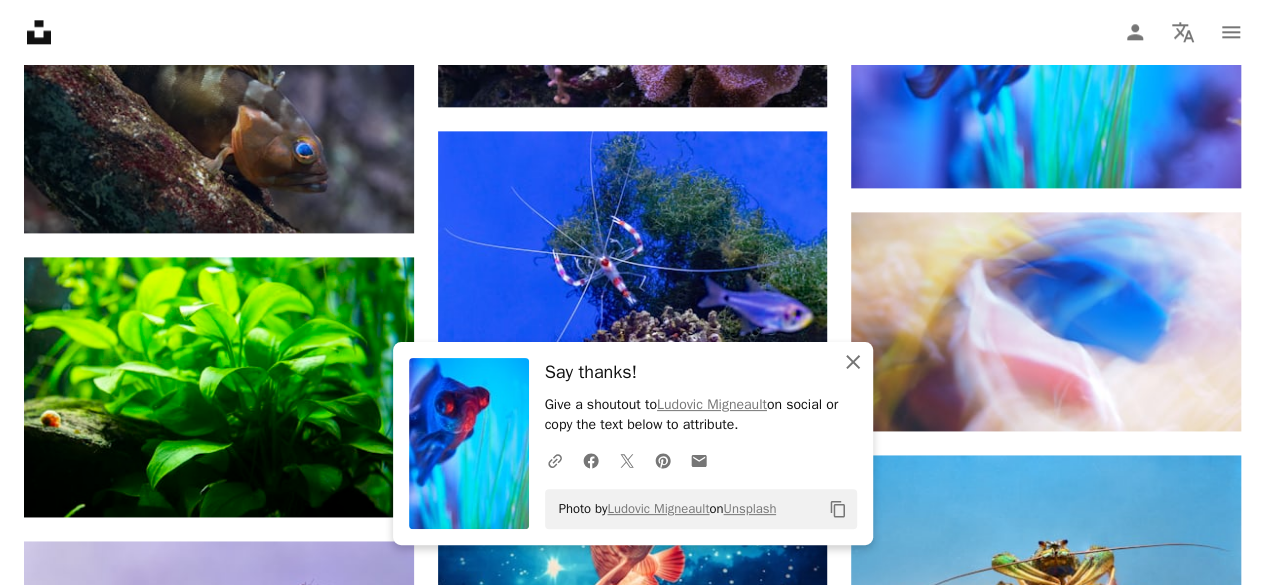 click on "An X shape Close" at bounding box center [853, 362] 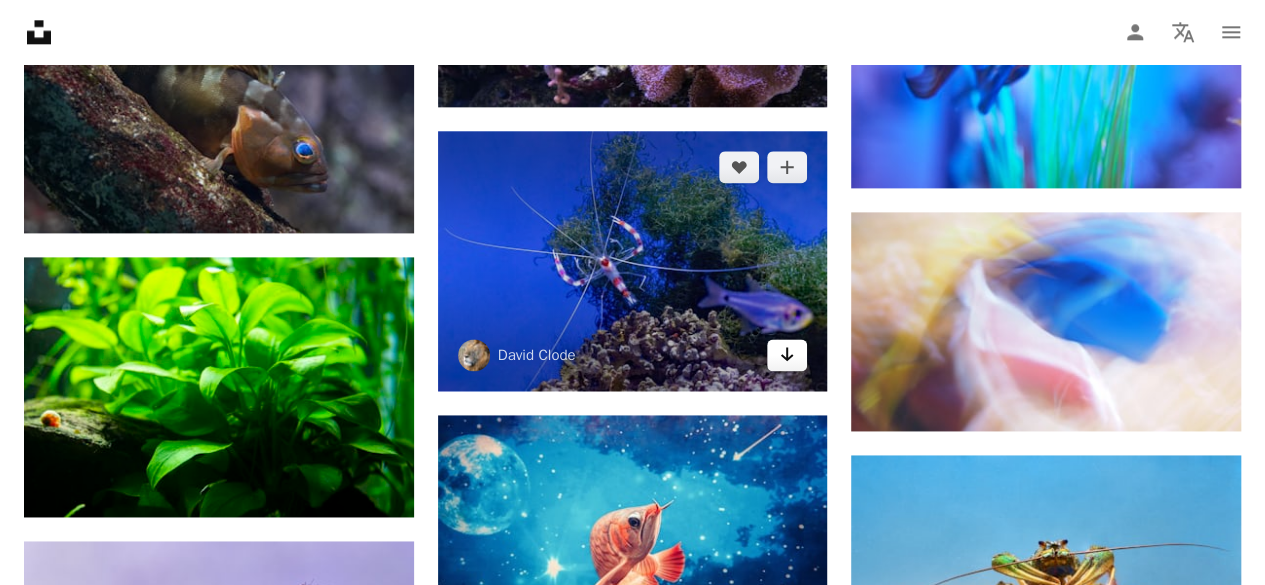 click on "Arrow pointing down" at bounding box center (787, 355) 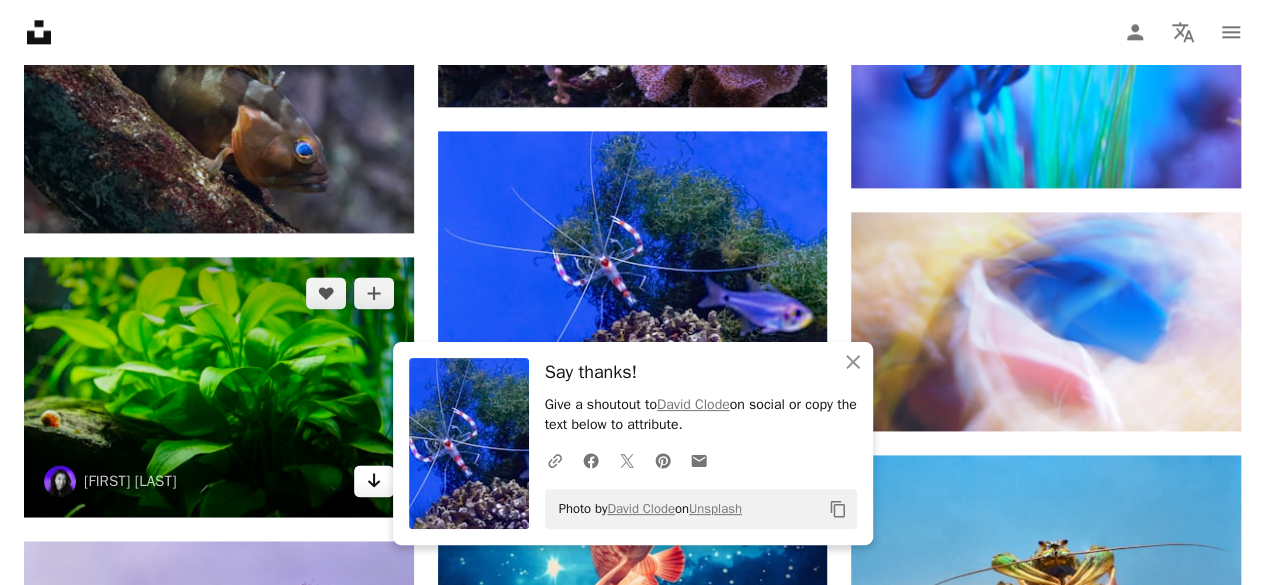 click on "Arrow pointing down" at bounding box center [374, 481] 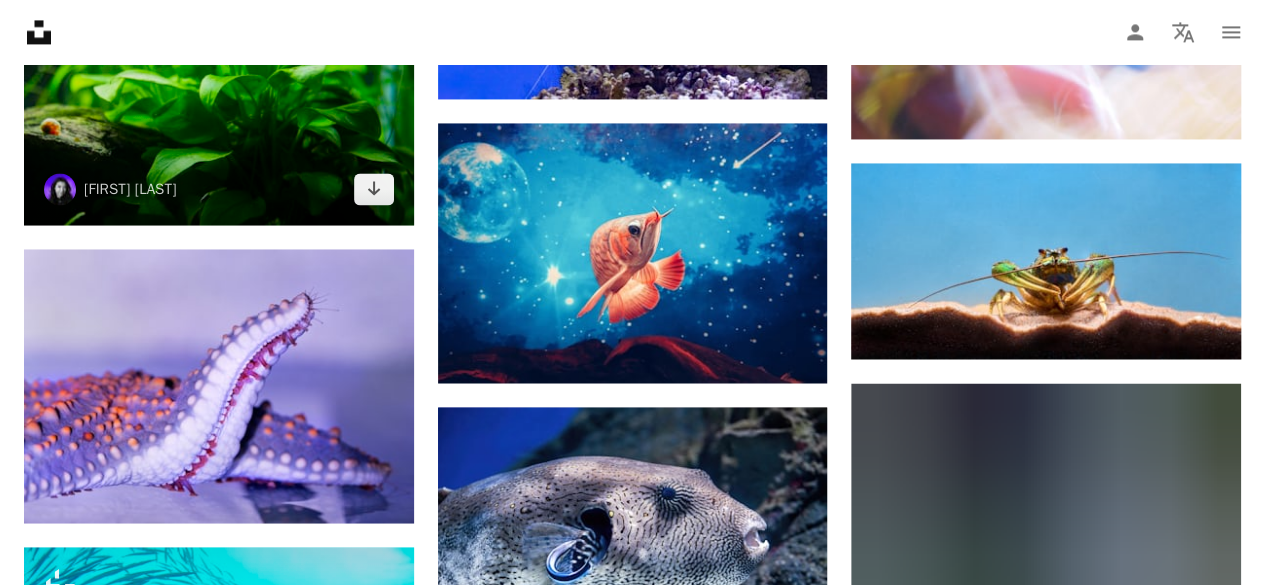 scroll, scrollTop: 39415, scrollLeft: 0, axis: vertical 